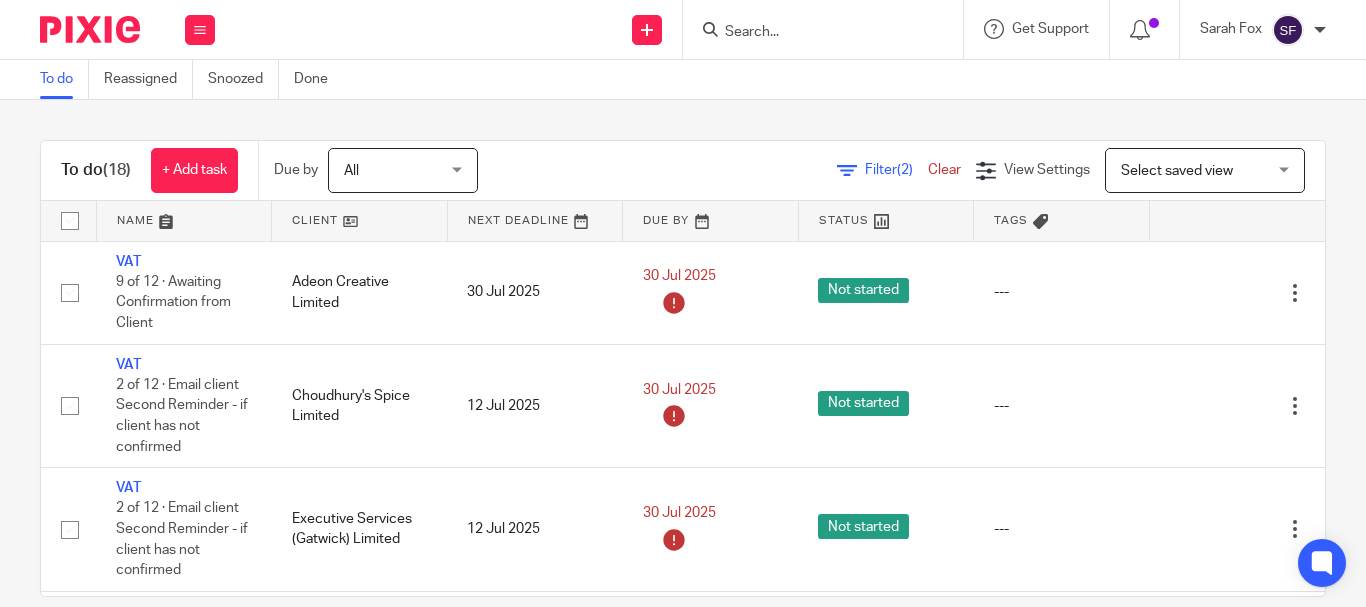 scroll, scrollTop: 0, scrollLeft: 0, axis: both 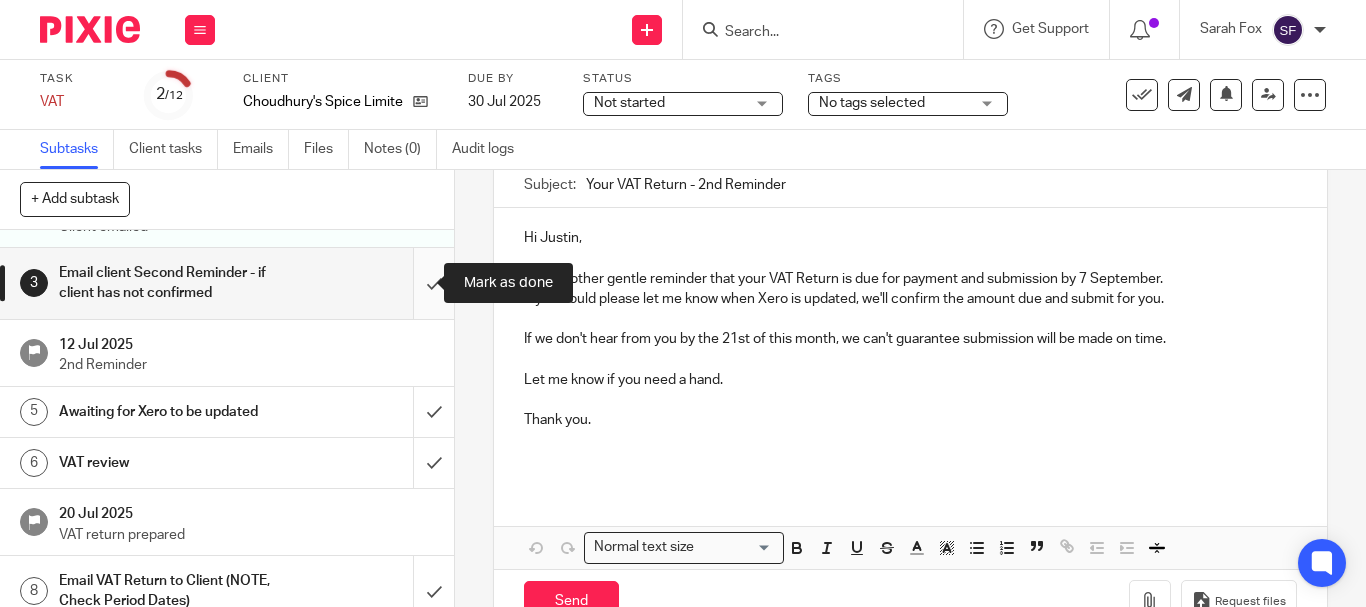 click at bounding box center (227, 283) 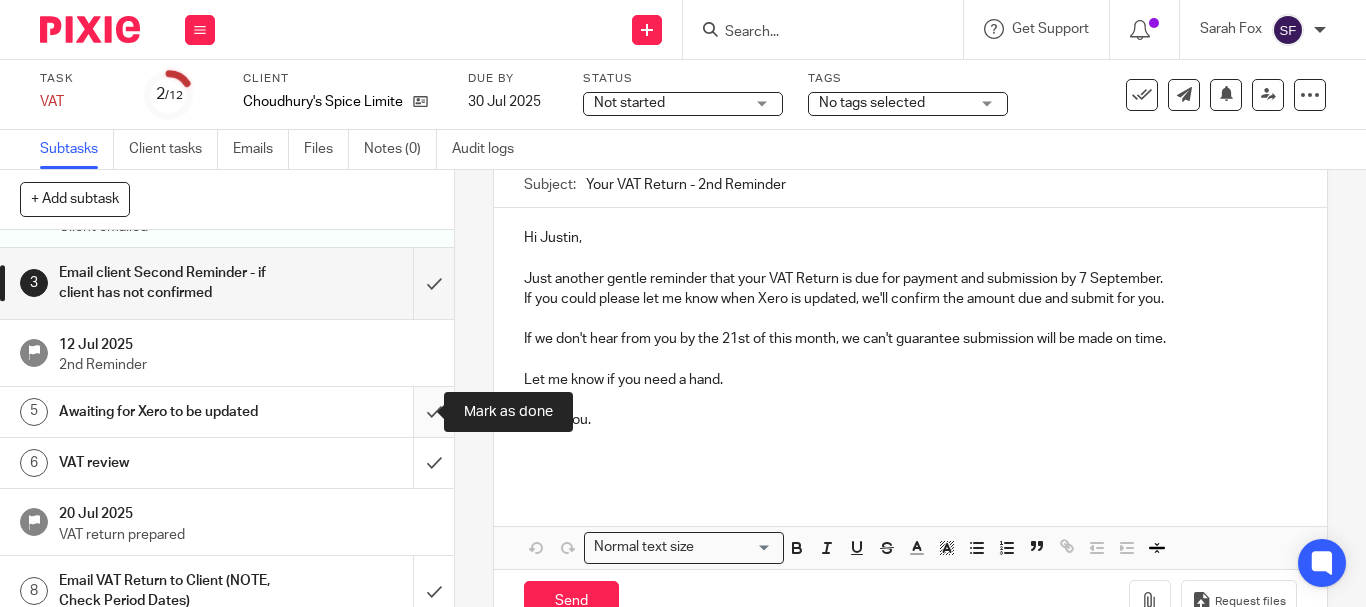 drag, startPoint x: 424, startPoint y: 408, endPoint x: 418, endPoint y: 436, distance: 28.635643 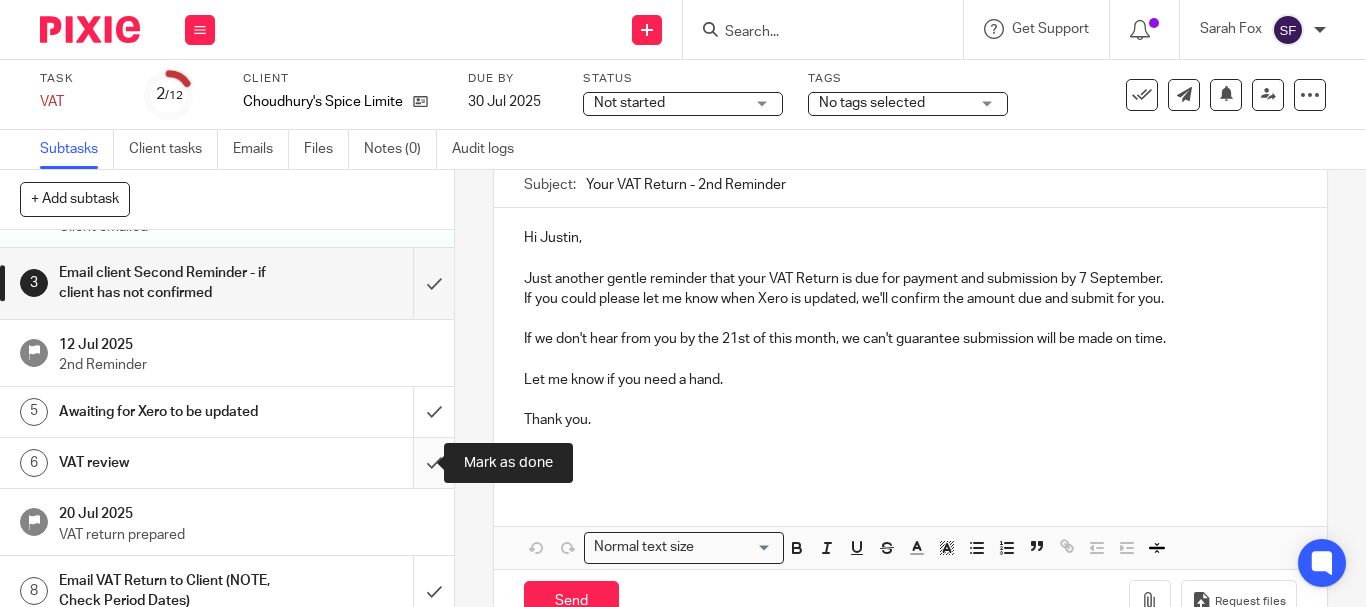 click at bounding box center [227, 463] 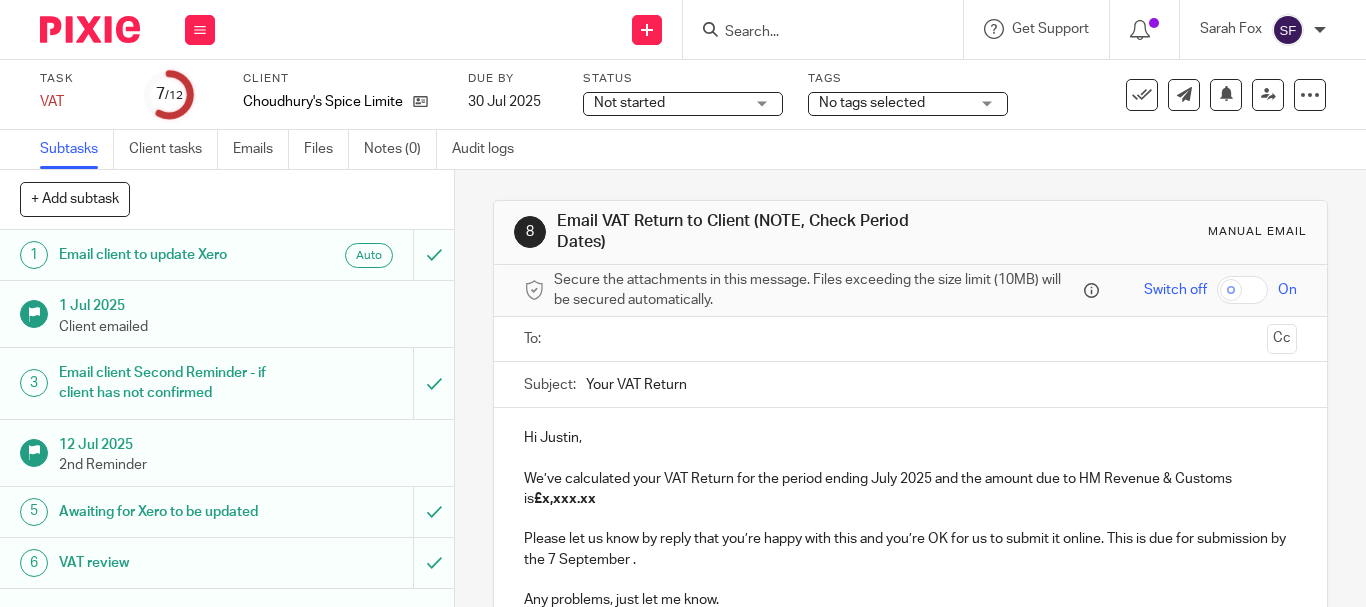 scroll, scrollTop: 0, scrollLeft: 0, axis: both 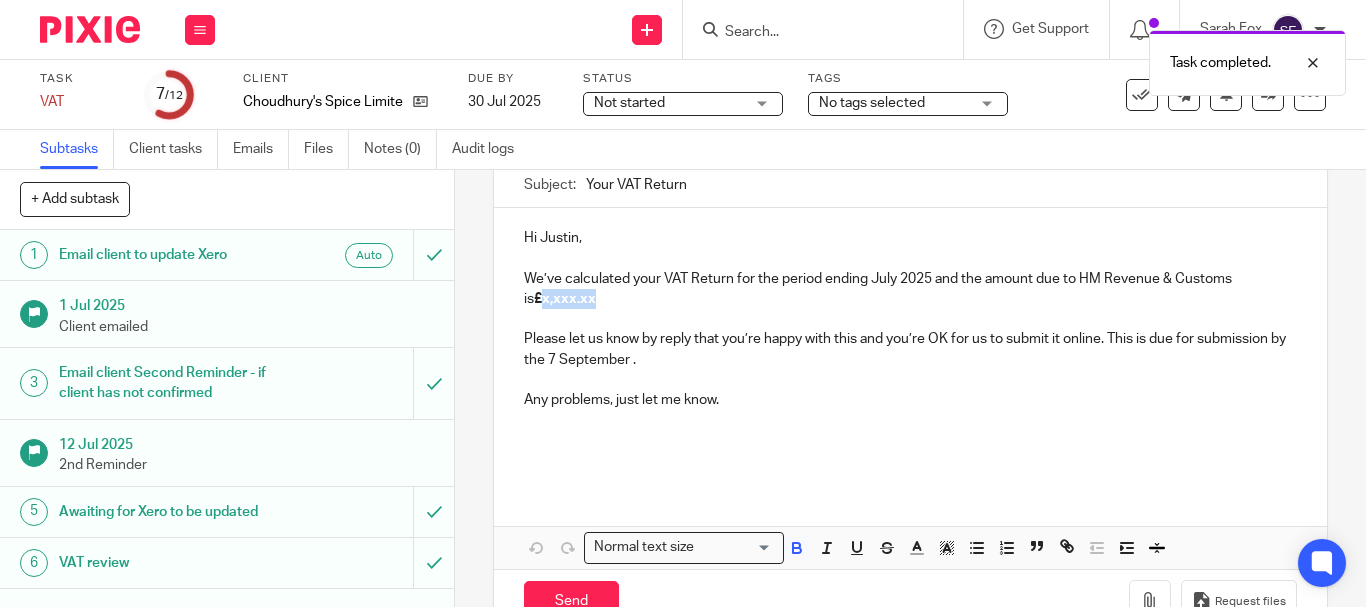 drag, startPoint x: 524, startPoint y: 301, endPoint x: 579, endPoint y: 303, distance: 55.03635 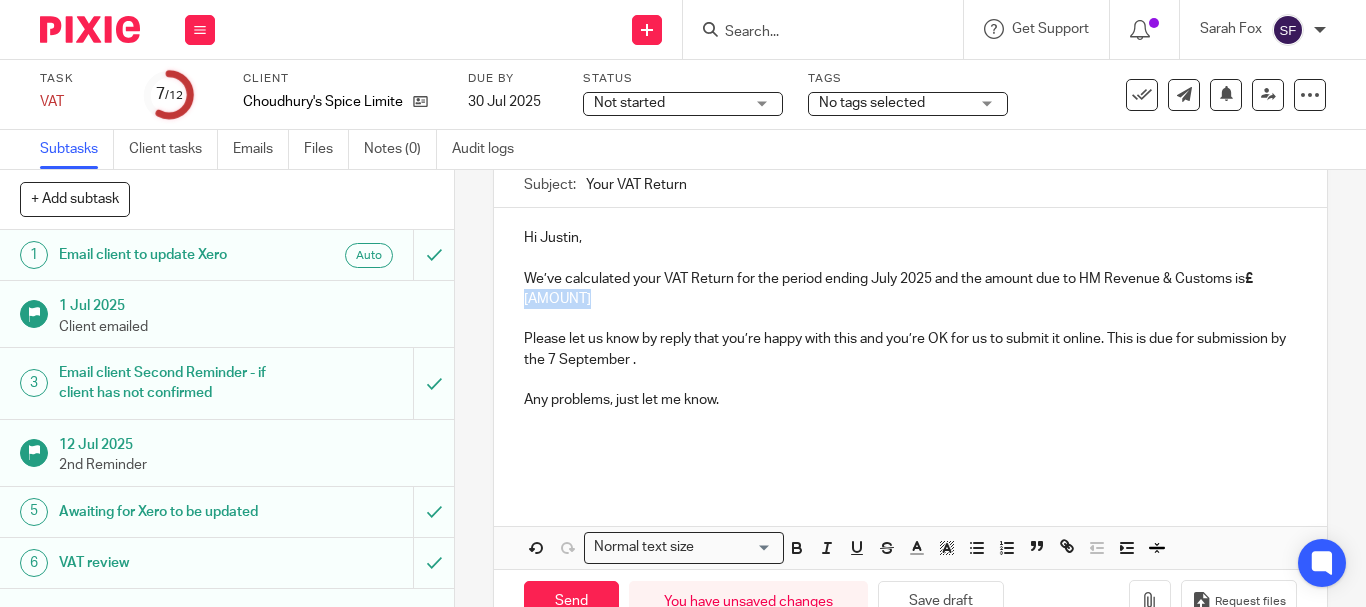 drag, startPoint x: 570, startPoint y: 306, endPoint x: 530, endPoint y: 308, distance: 40.04997 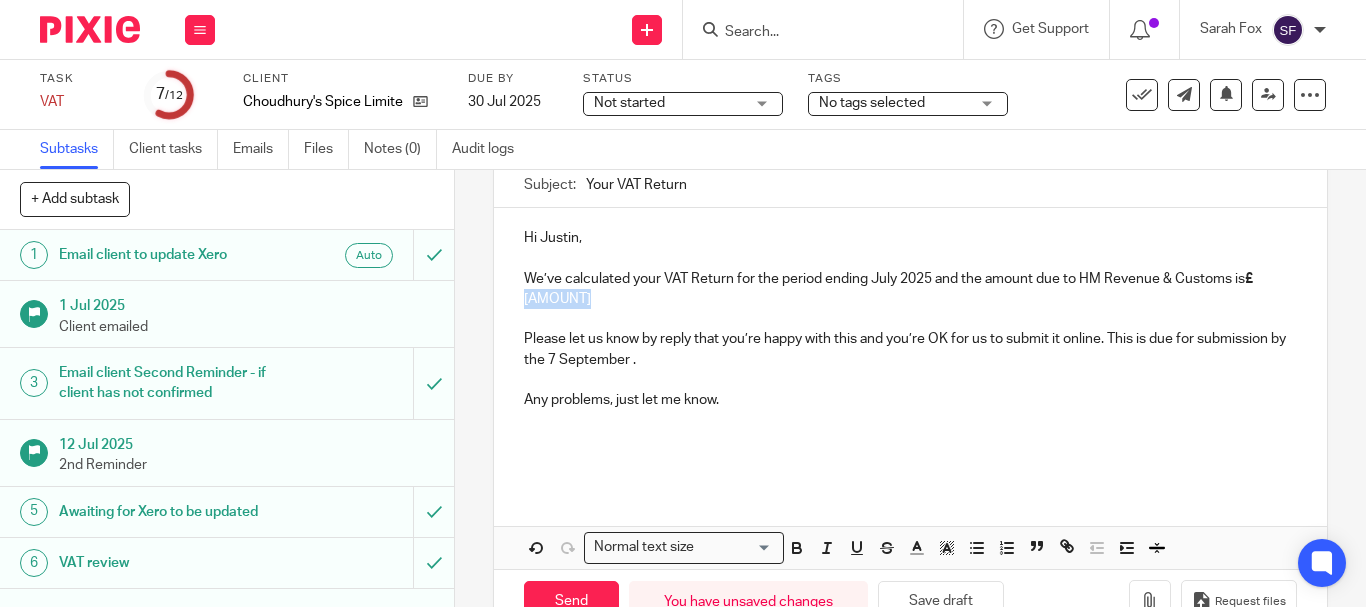 click on "We’ve calculated your VAT Return for the period ending July 2025 and the amount due to HM Revenue & Customs is  £ 2,736-67" at bounding box center (910, 289) 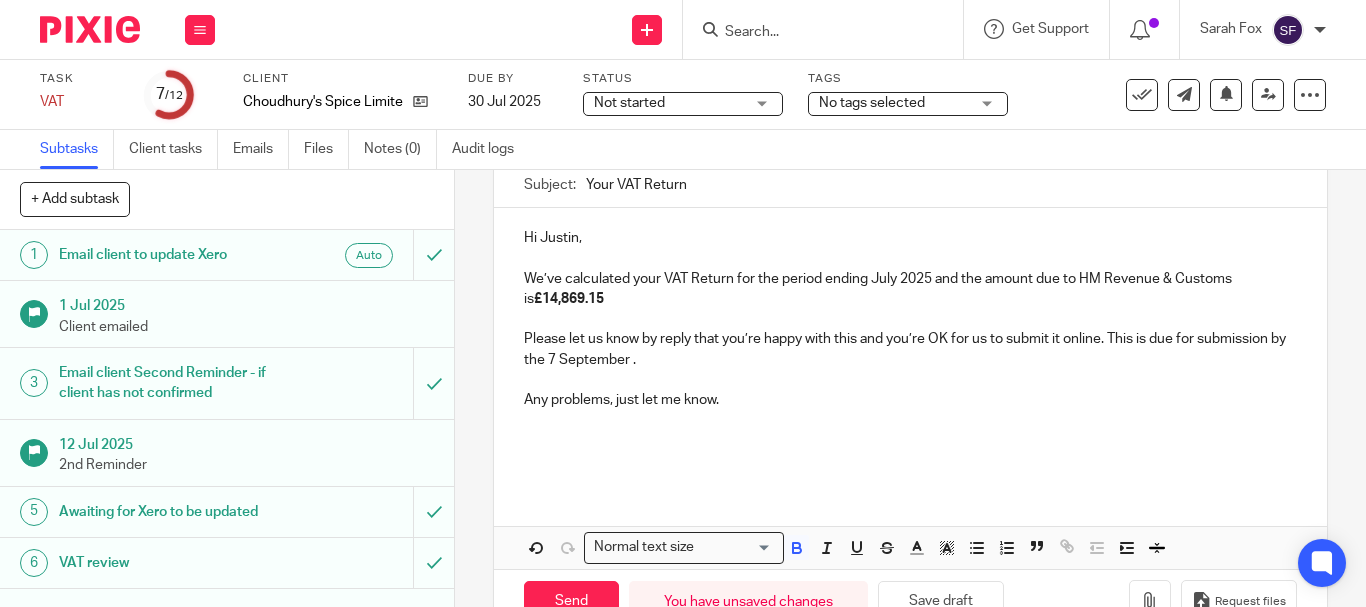 click on "We’ve calculated your VAT Return for the period ending July 2025 and the amount due to HM Revenue & Customs is  £14,869.15" at bounding box center (910, 289) 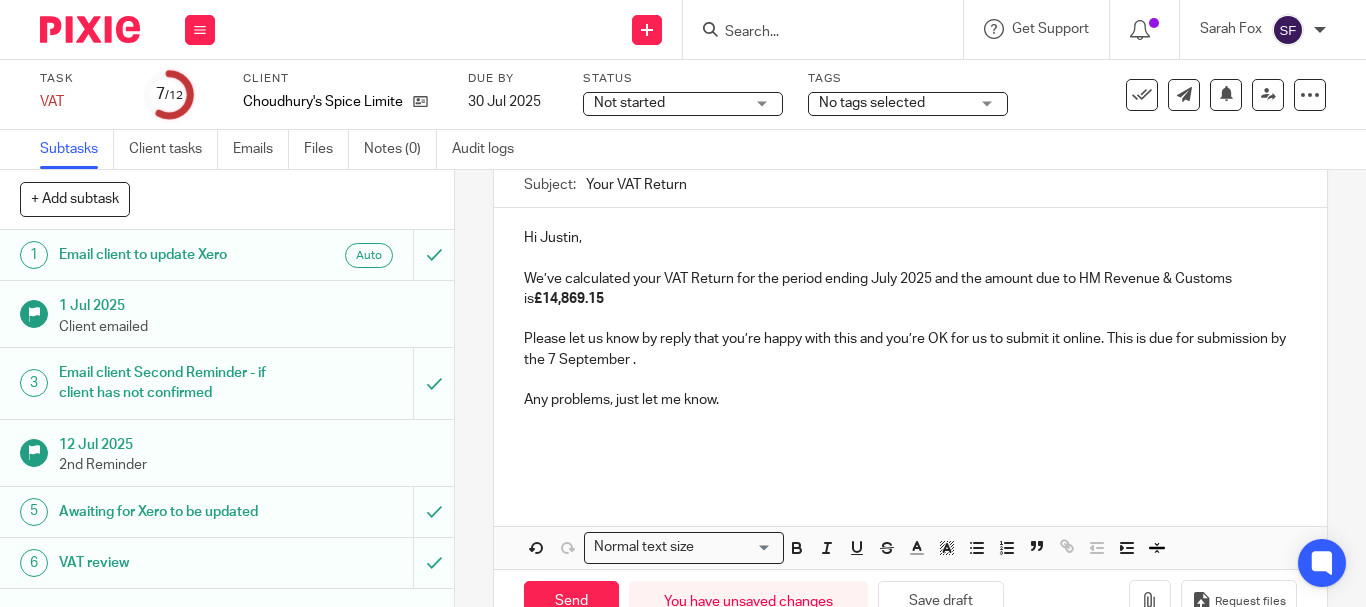 type 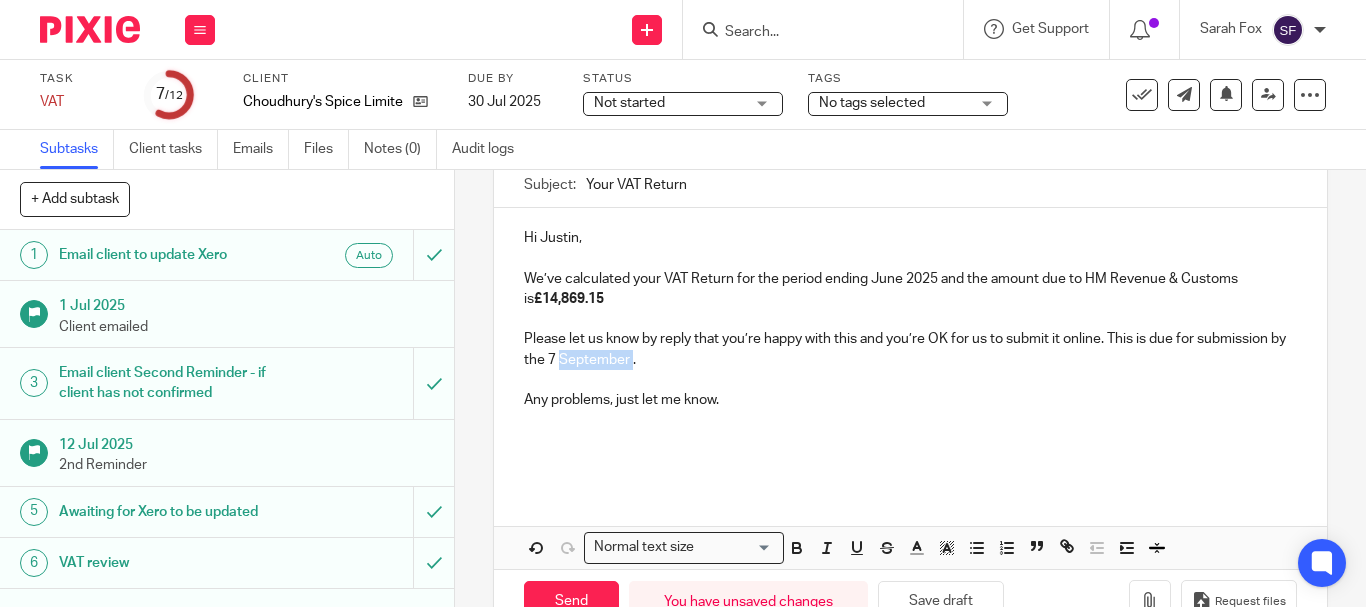 drag, startPoint x: 573, startPoint y: 358, endPoint x: 645, endPoint y: 362, distance: 72.11102 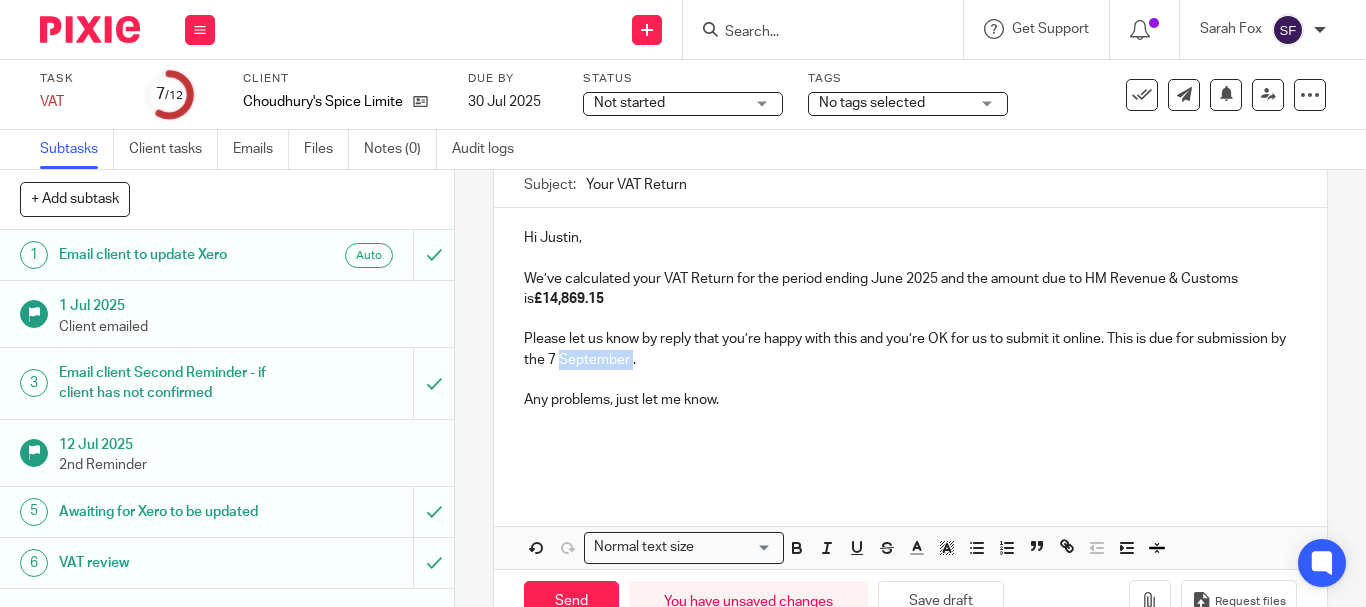 click on "Please let us know by reply that you’re happy with this and you’re OK for us to submit it online. This is due for submission by the 7 September ." at bounding box center (910, 349) 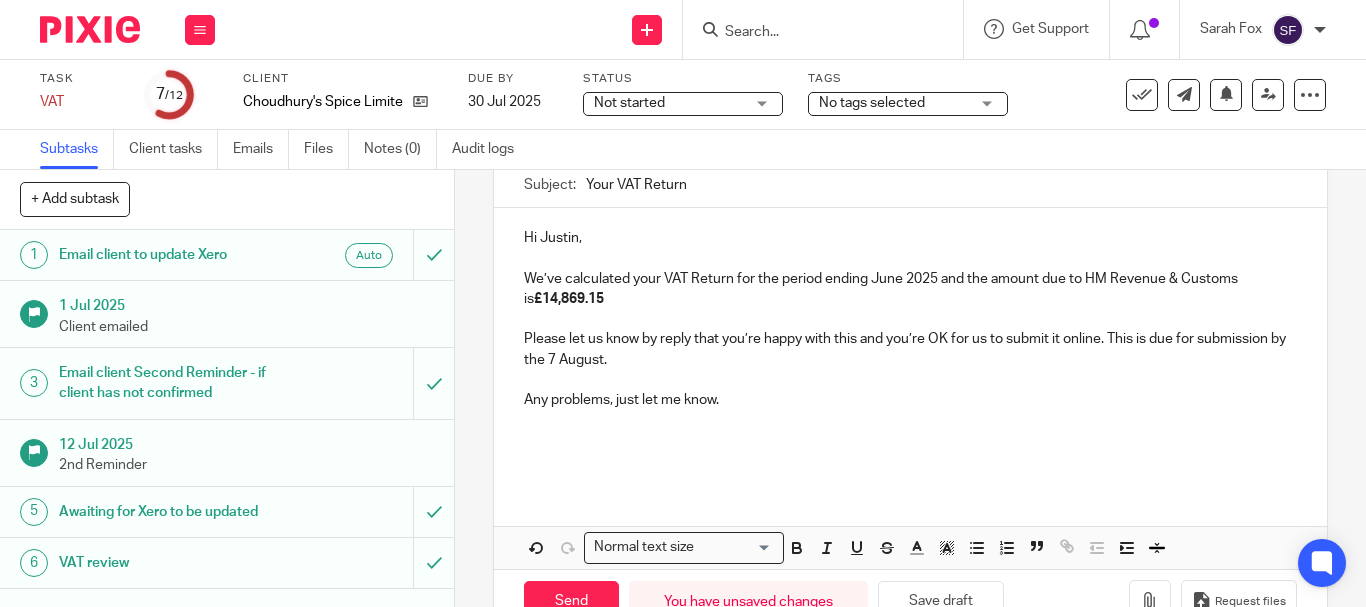click on "Please let us know by reply that you’re happy with this and you’re OK for us to submit it online. This is due for submission by the 7 August." at bounding box center (910, 349) 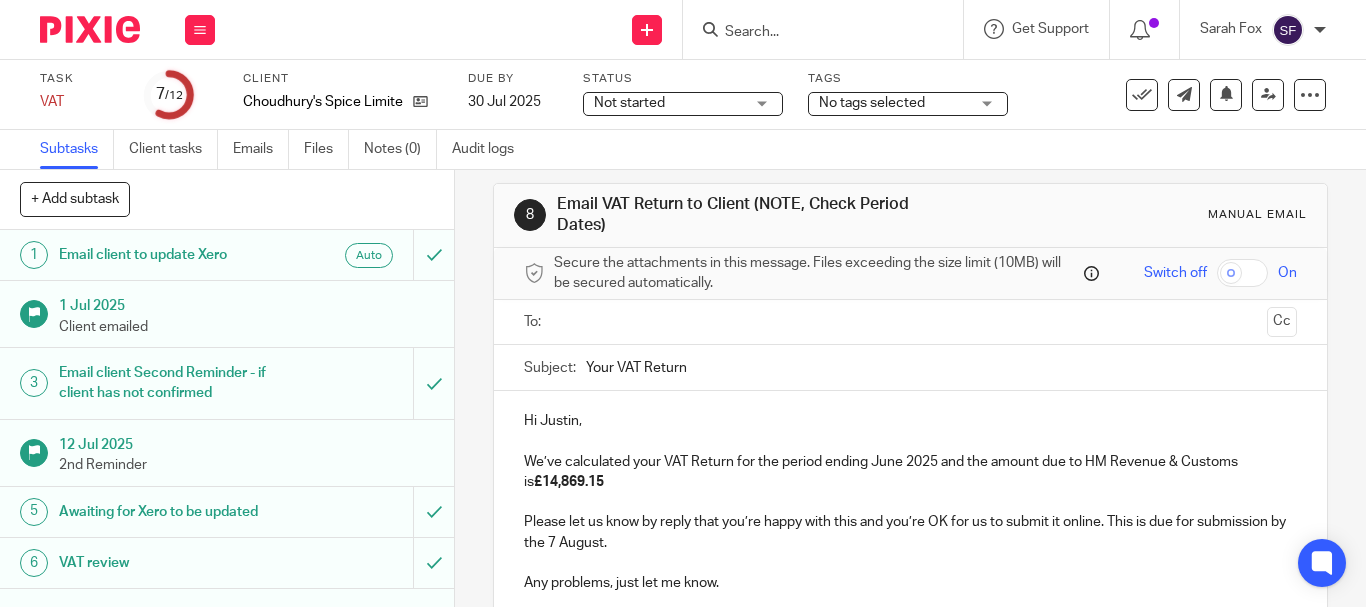 scroll, scrollTop: 0, scrollLeft: 0, axis: both 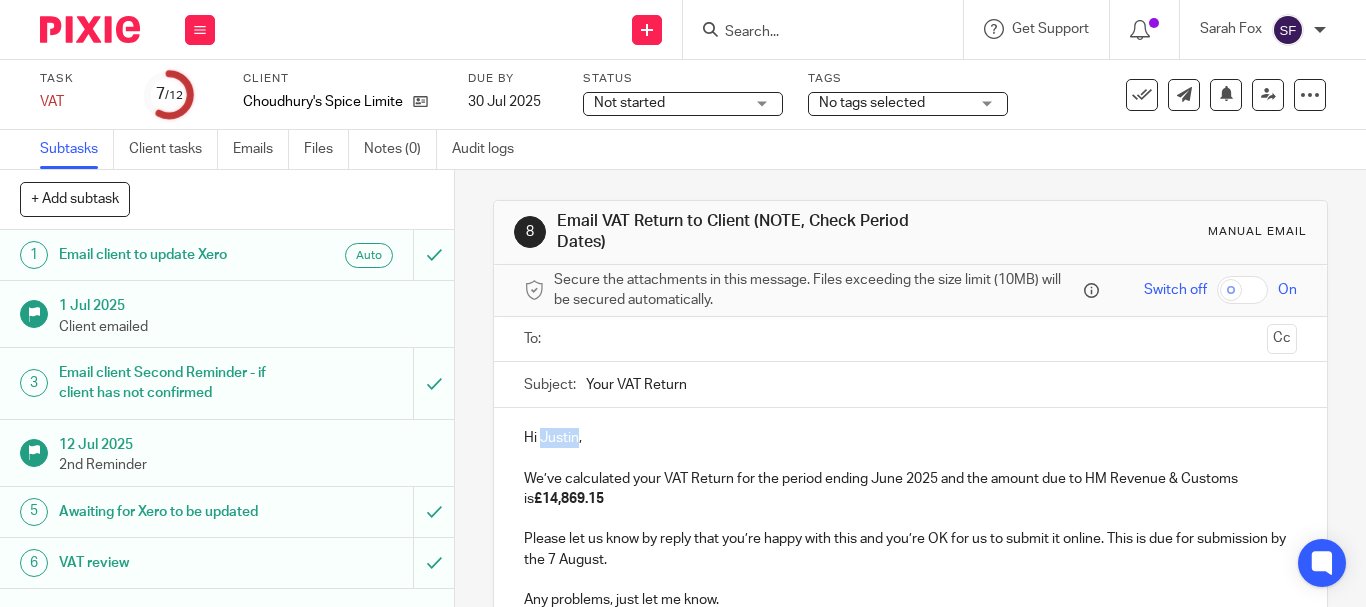 drag, startPoint x: 538, startPoint y: 440, endPoint x: 574, endPoint y: 438, distance: 36.05551 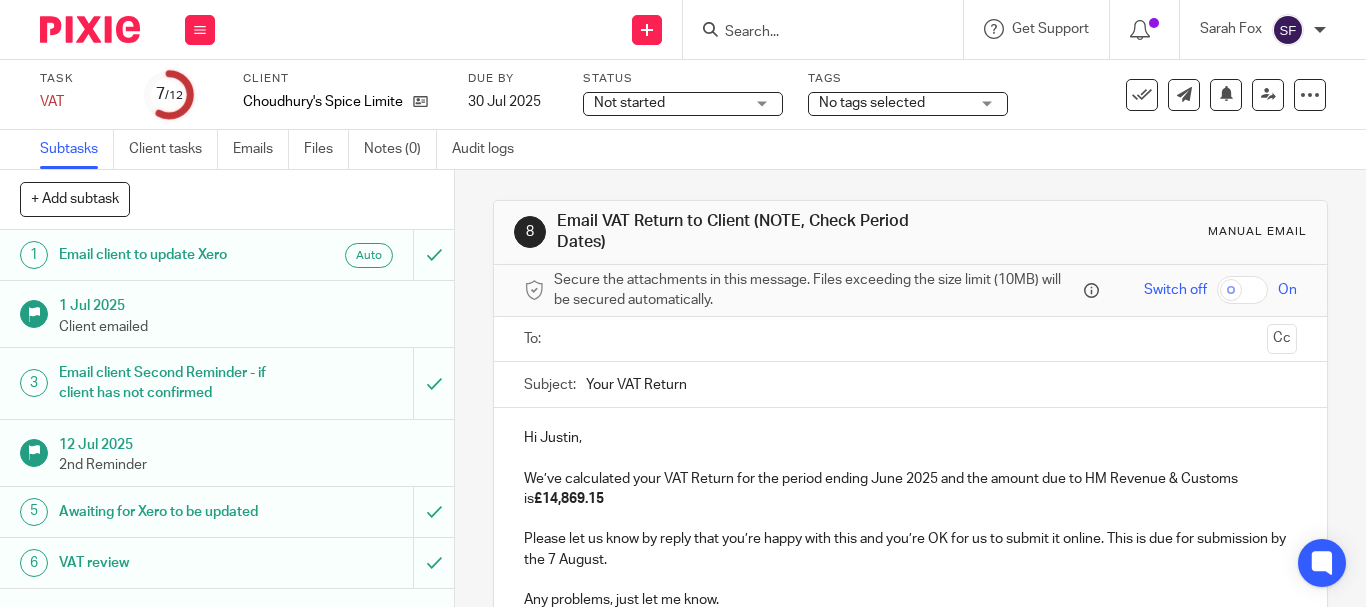 click at bounding box center [909, 339] 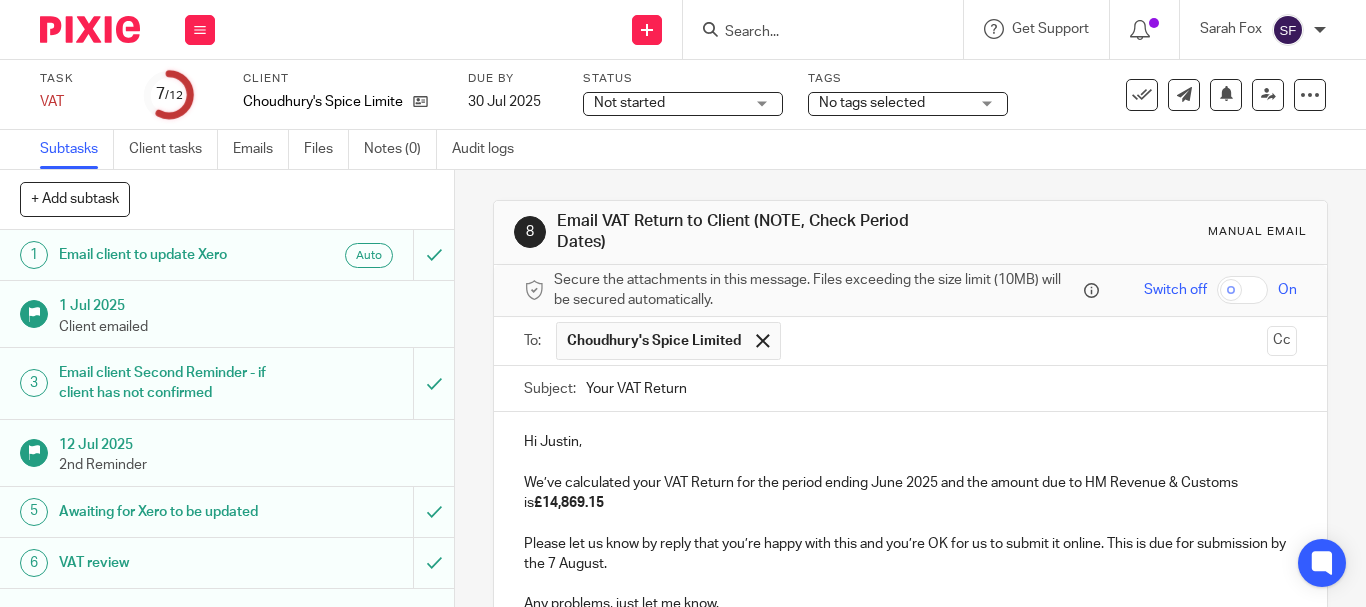 click at bounding box center [1025, 341] 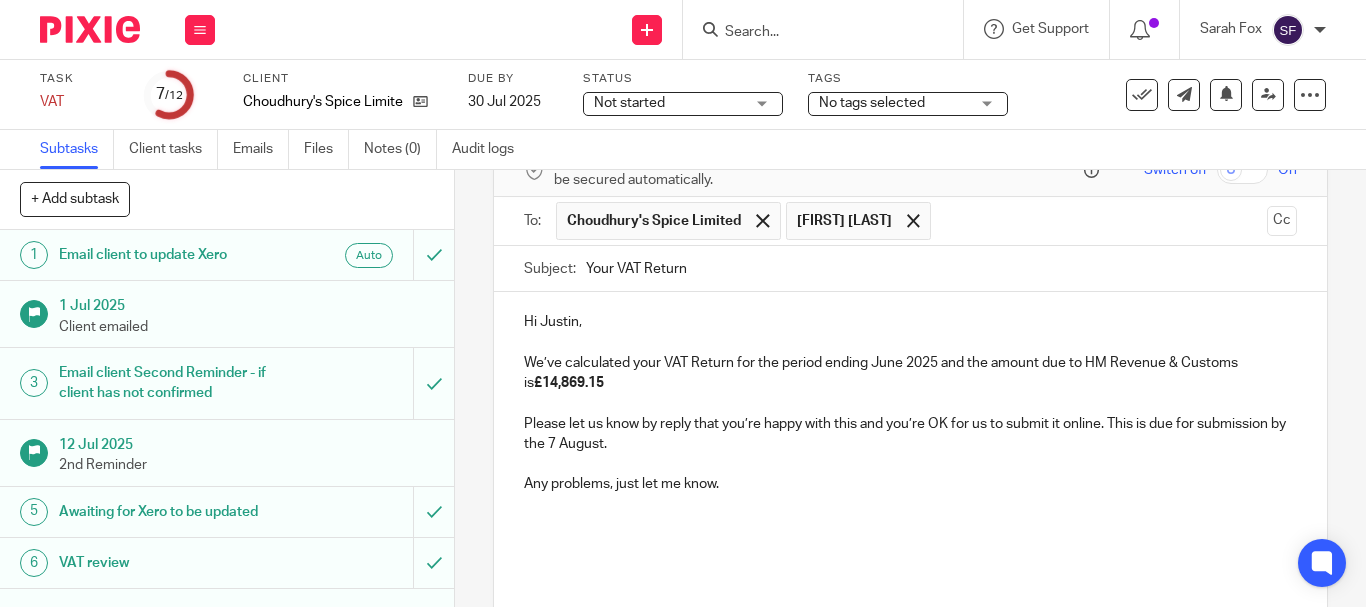 scroll, scrollTop: 263, scrollLeft: 0, axis: vertical 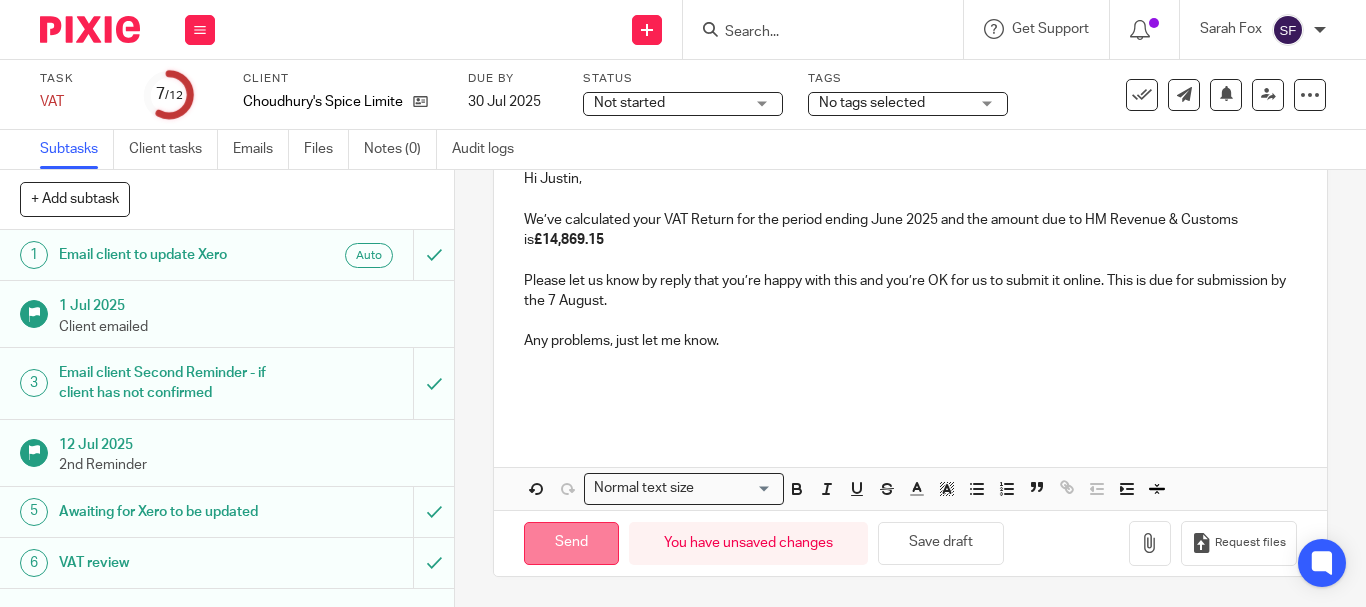 drag, startPoint x: 571, startPoint y: 551, endPoint x: 572, endPoint y: 540, distance: 11.045361 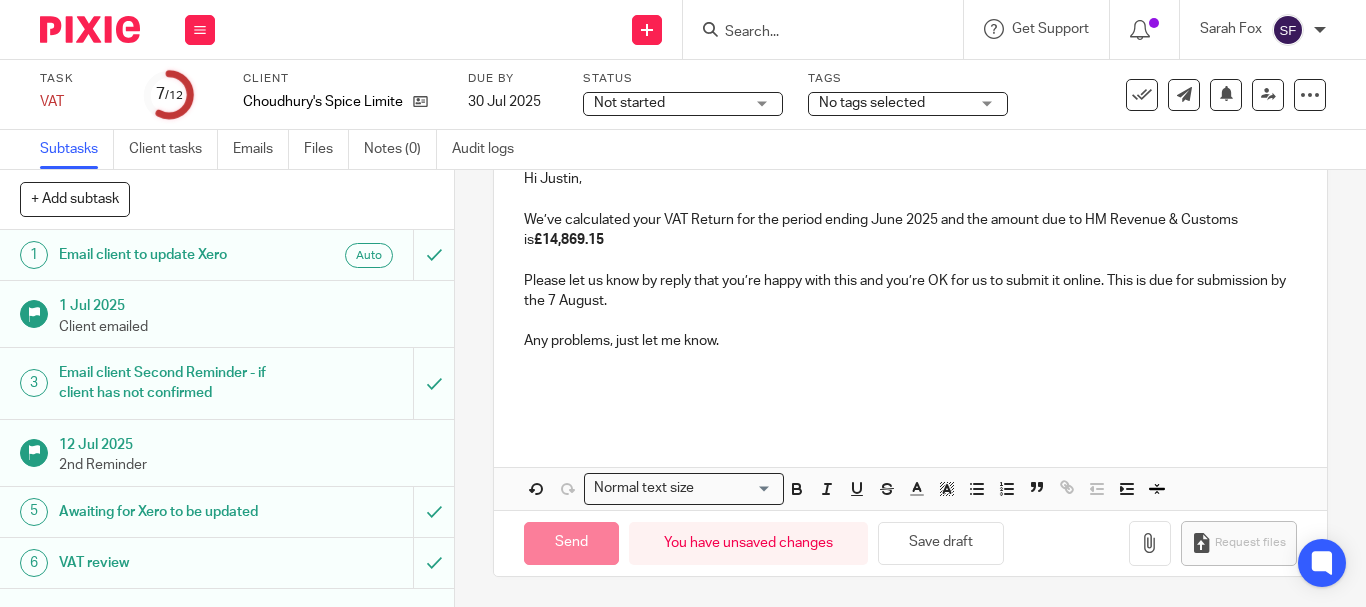 type on "Sent" 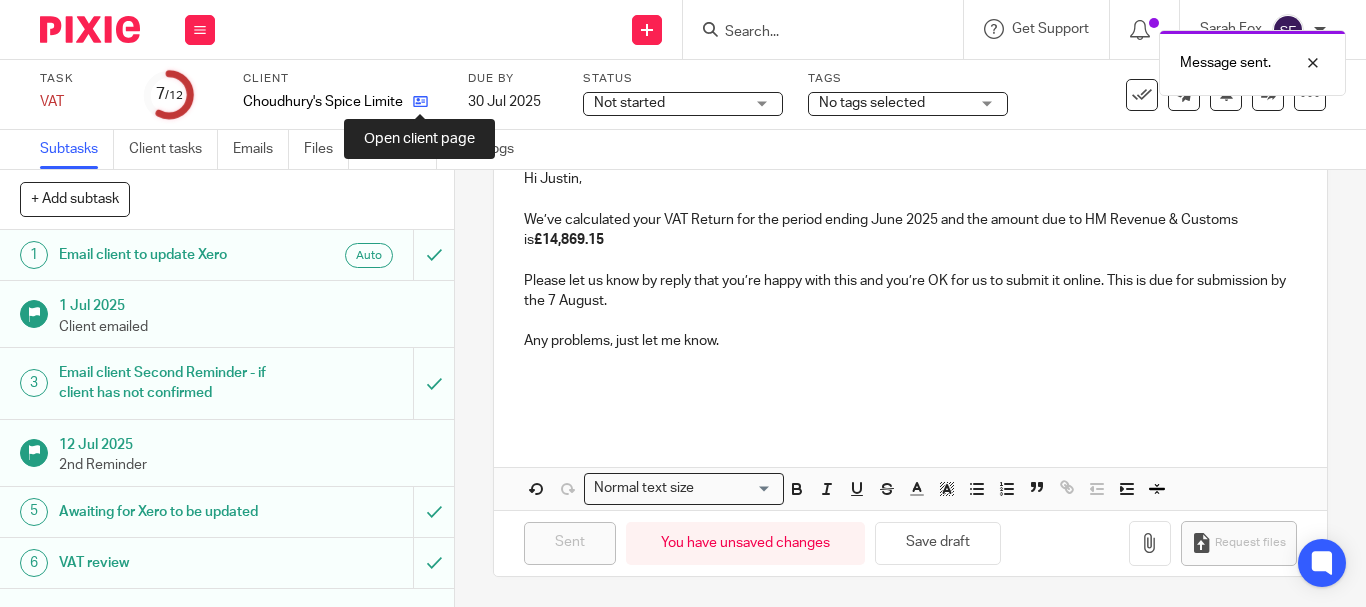 click at bounding box center (420, 101) 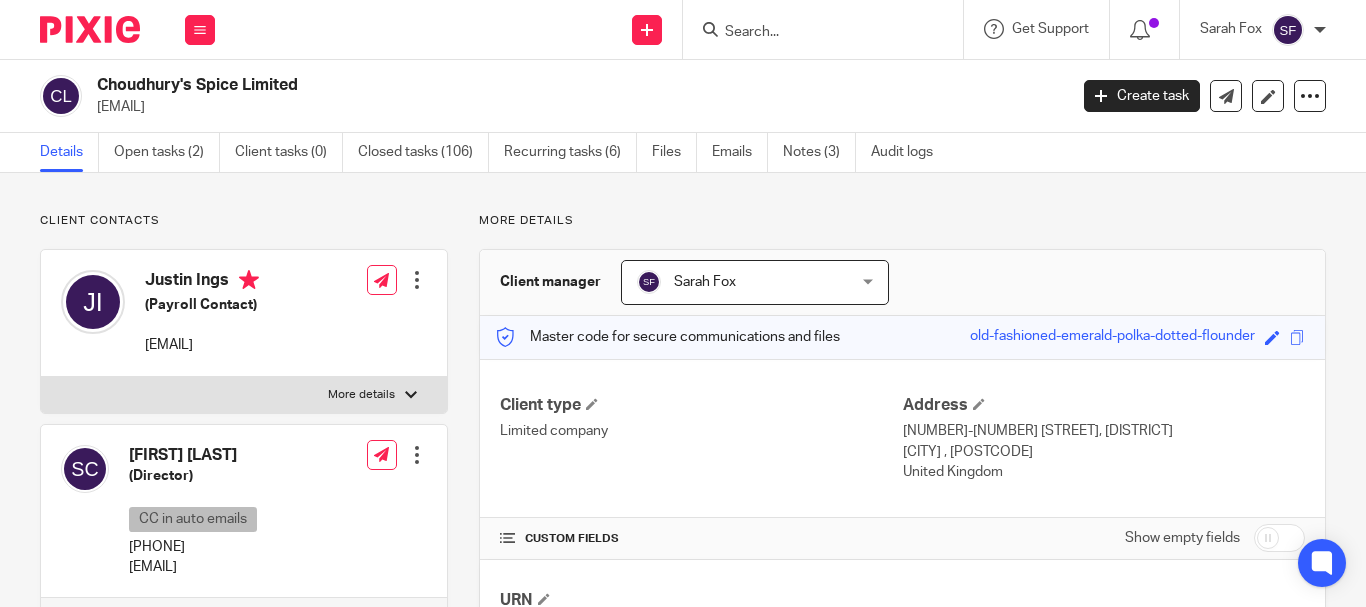 scroll, scrollTop: 0, scrollLeft: 0, axis: both 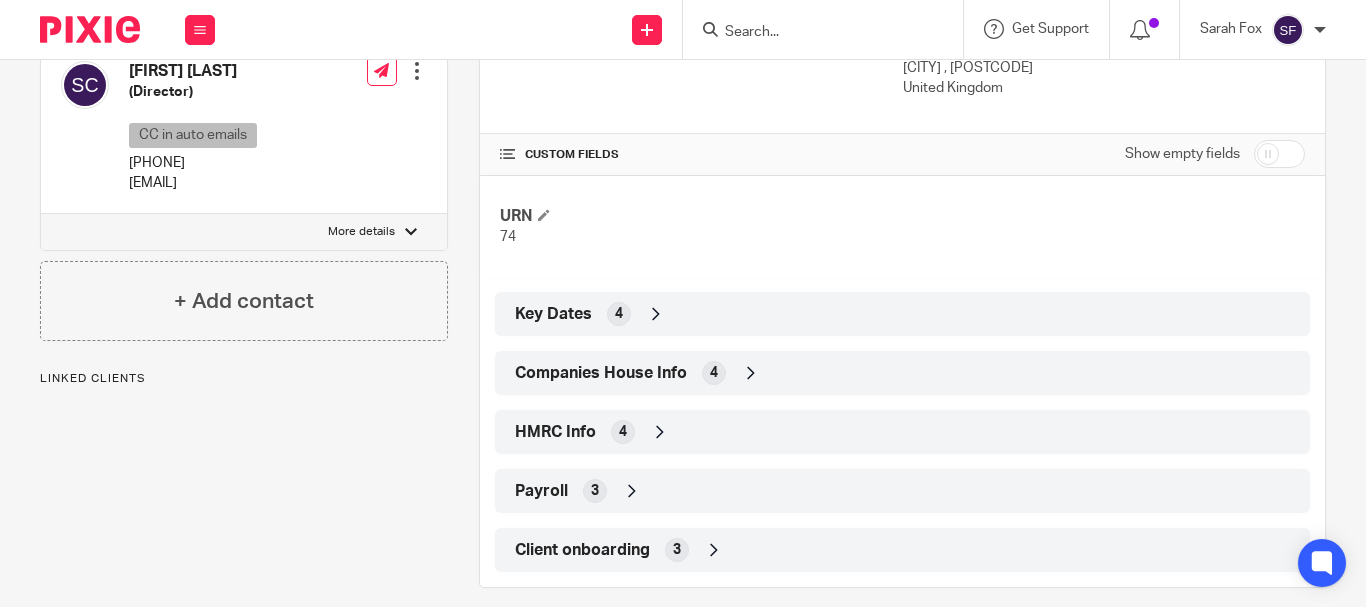 click on "Companies House Info" at bounding box center (601, 373) 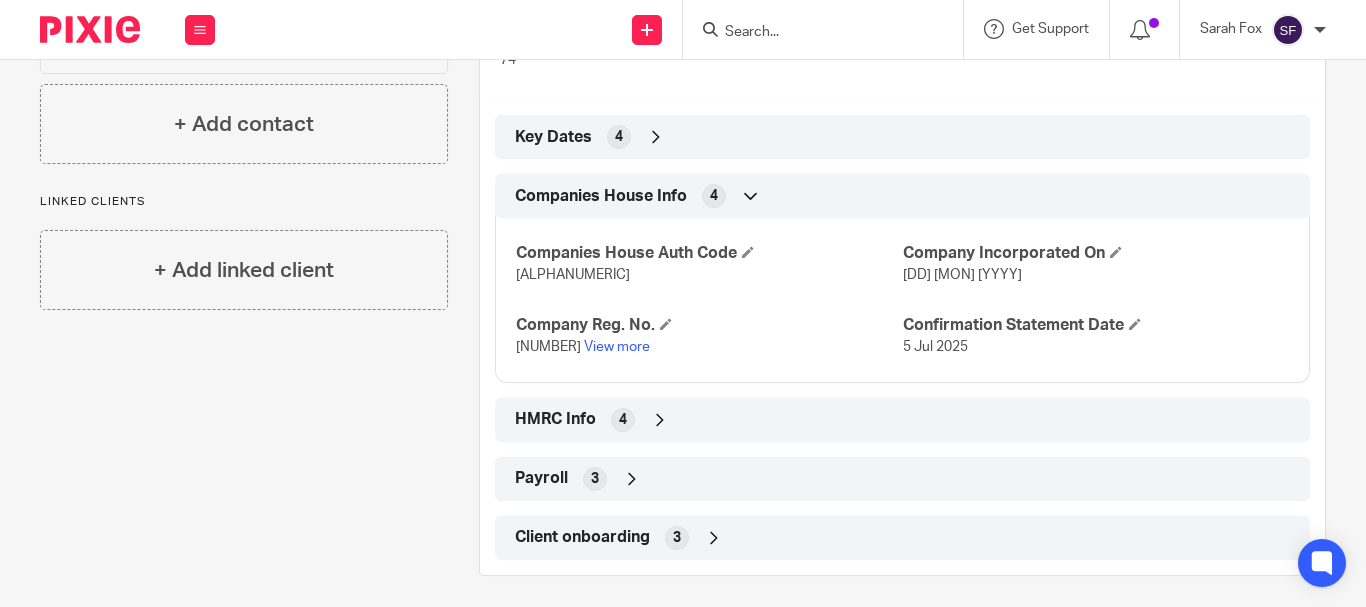 scroll, scrollTop: 570, scrollLeft: 0, axis: vertical 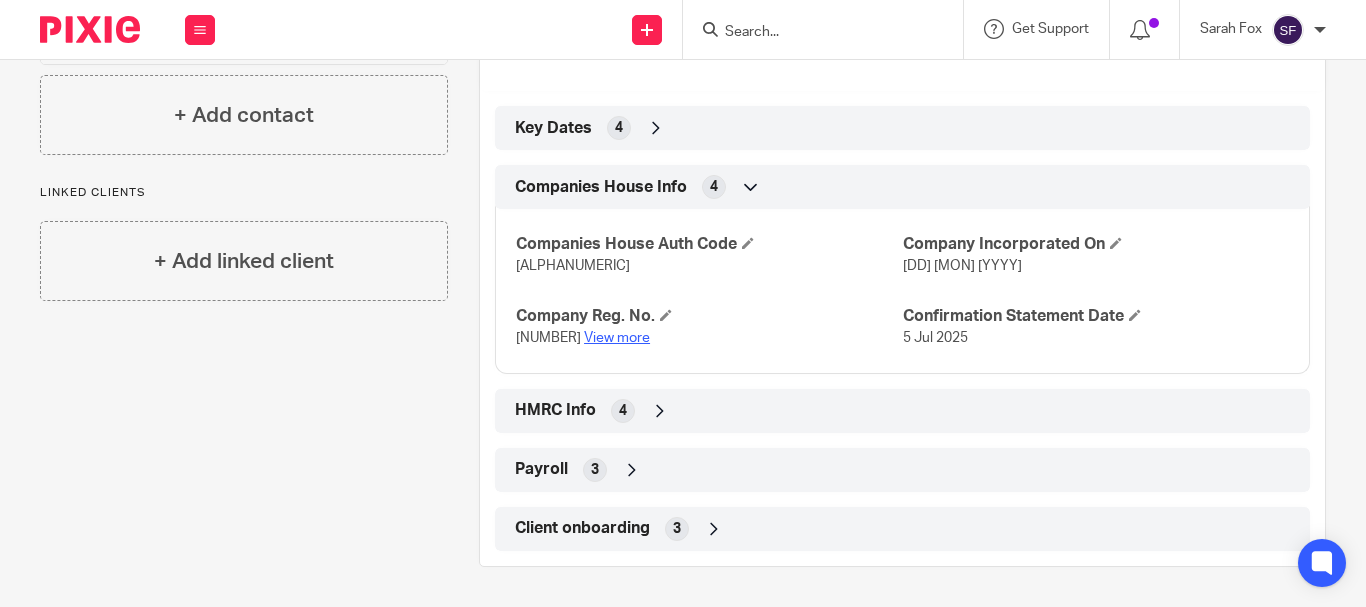 click on "View more" at bounding box center (617, 338) 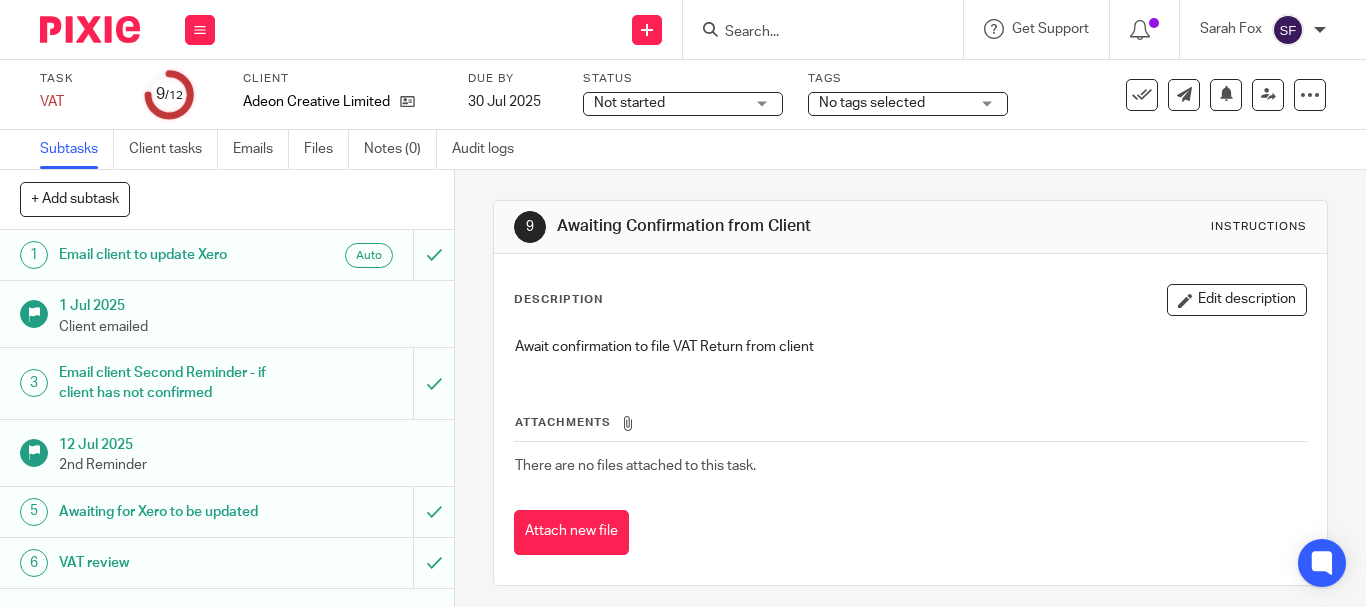 scroll, scrollTop: 0, scrollLeft: 0, axis: both 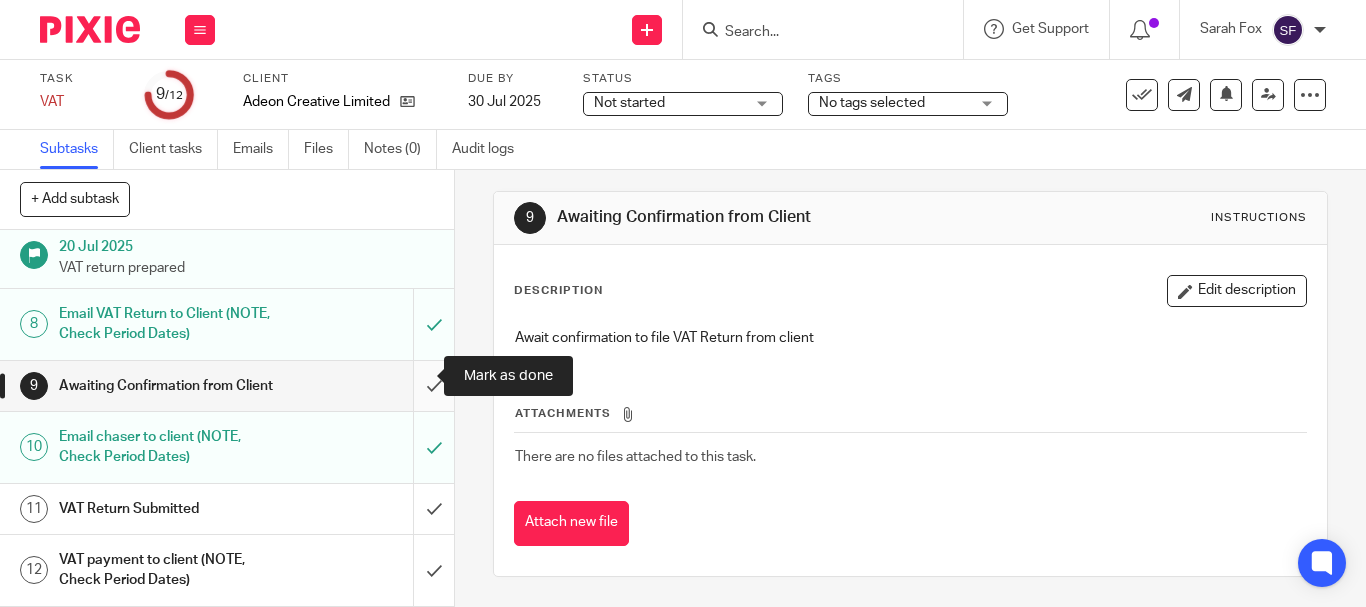 click at bounding box center [227, 386] 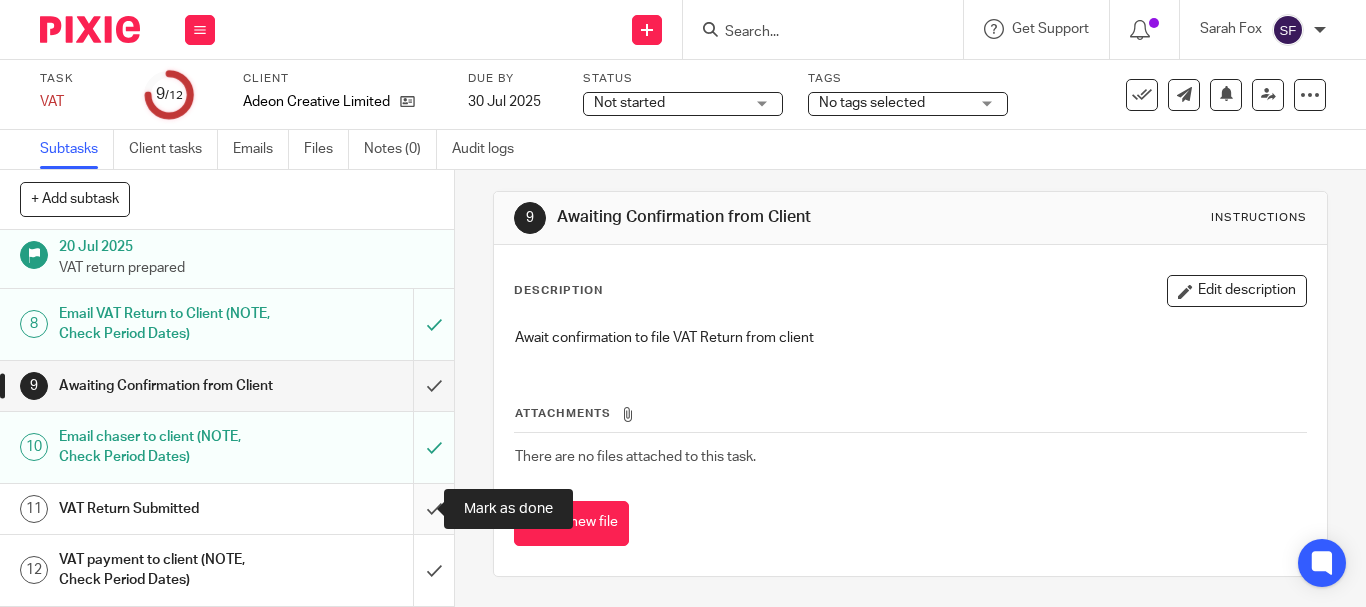 click at bounding box center (227, 509) 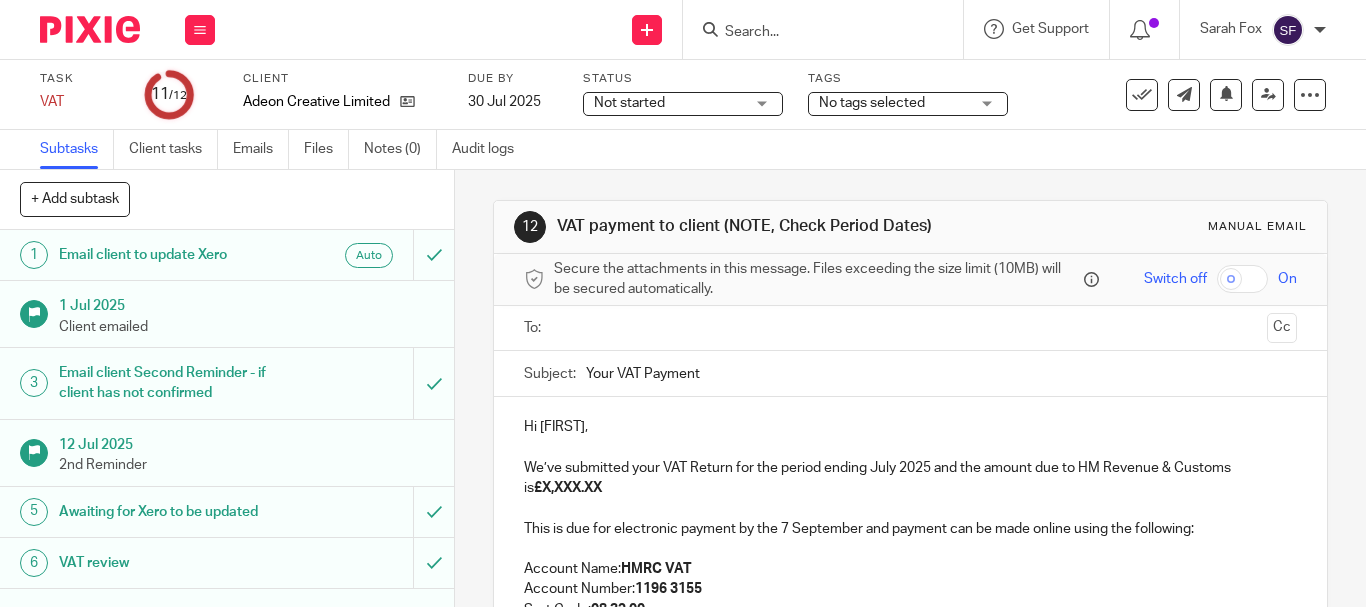 scroll, scrollTop: 0, scrollLeft: 0, axis: both 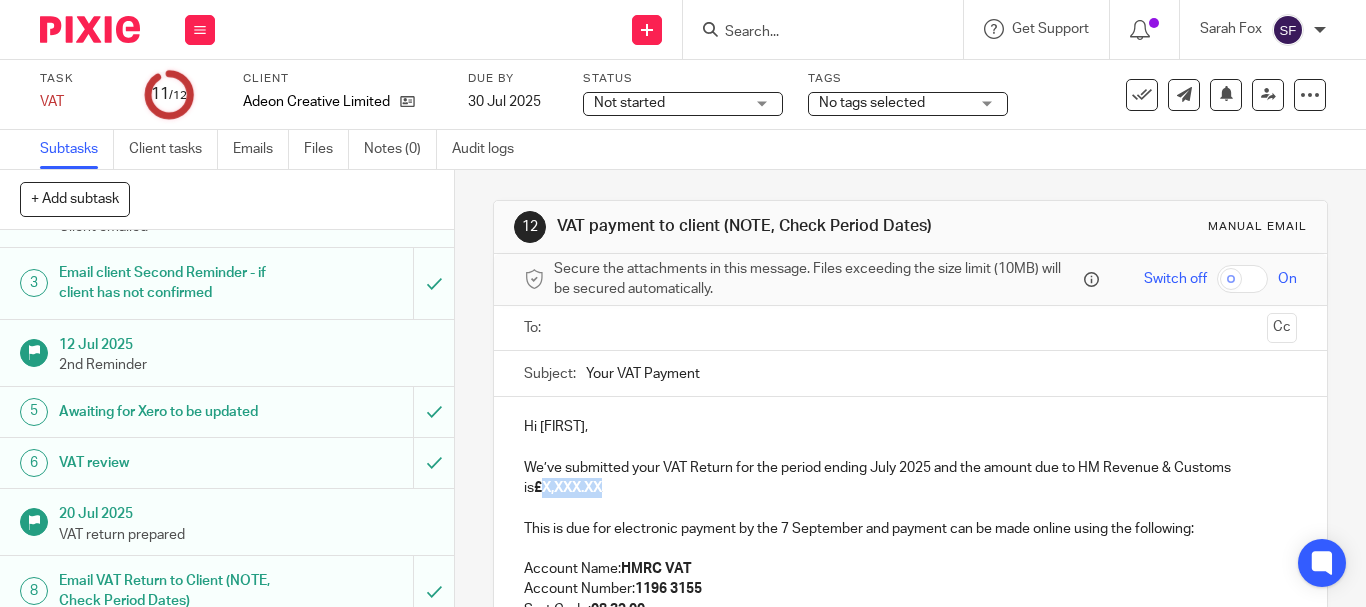drag, startPoint x: 523, startPoint y: 493, endPoint x: 593, endPoint y: 491, distance: 70.028564 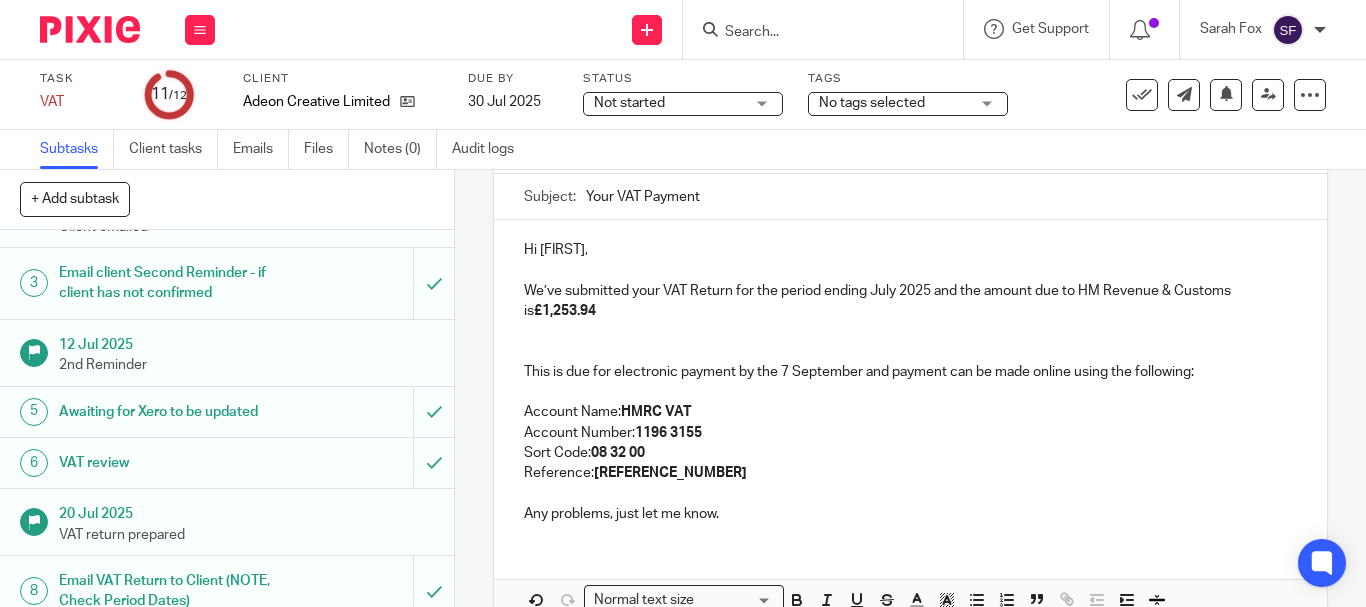 scroll, scrollTop: 200, scrollLeft: 0, axis: vertical 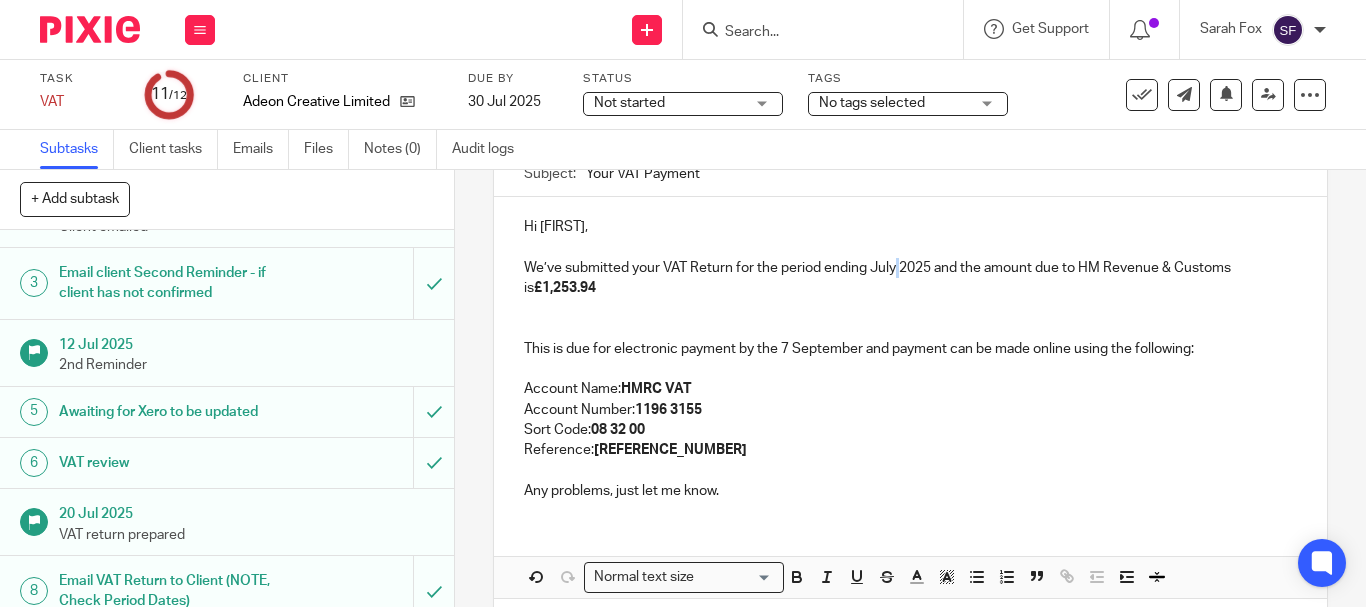 click on "We’ve submitted your VAT Return for the period ending [MONTH] [YEAR] and the amount due to HM Revenue & Customs is  £1,253.94" at bounding box center (910, 278) 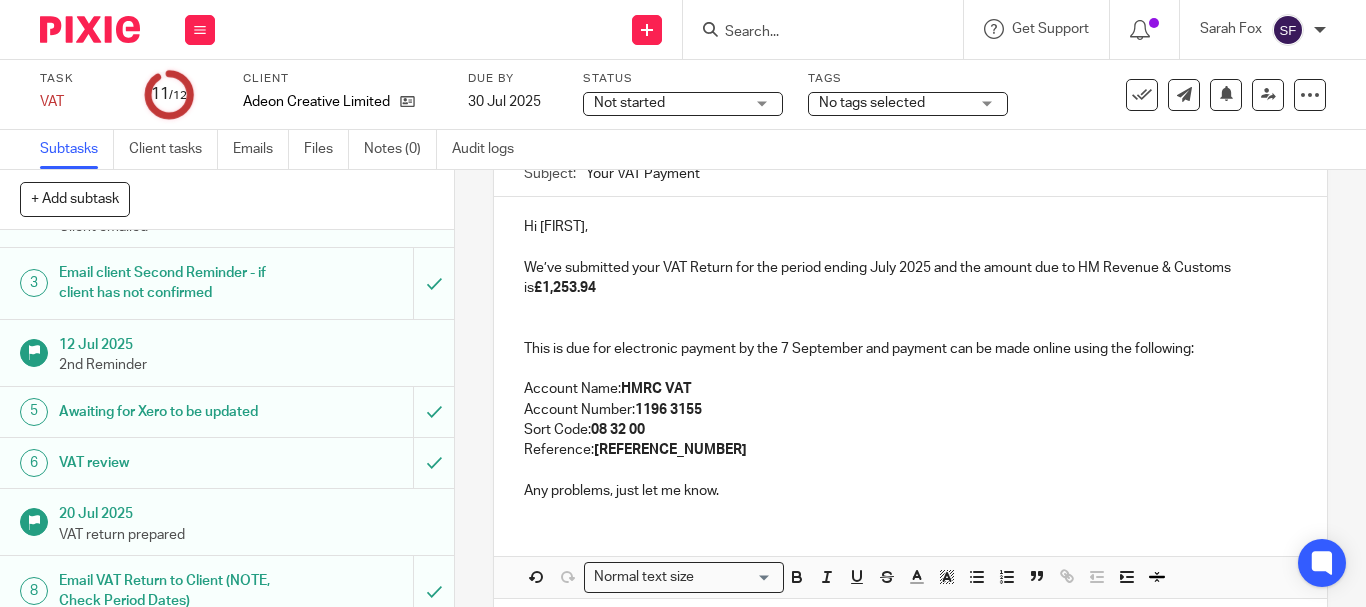 type 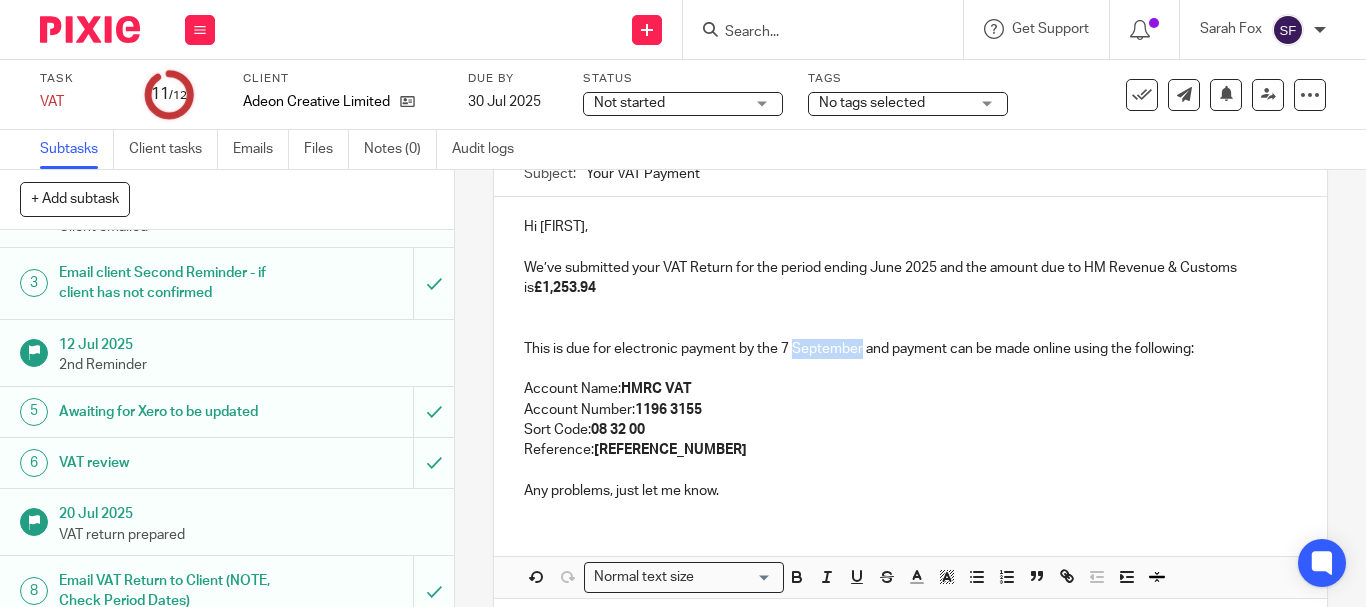 drag, startPoint x: 791, startPoint y: 349, endPoint x: 858, endPoint y: 345, distance: 67.11929 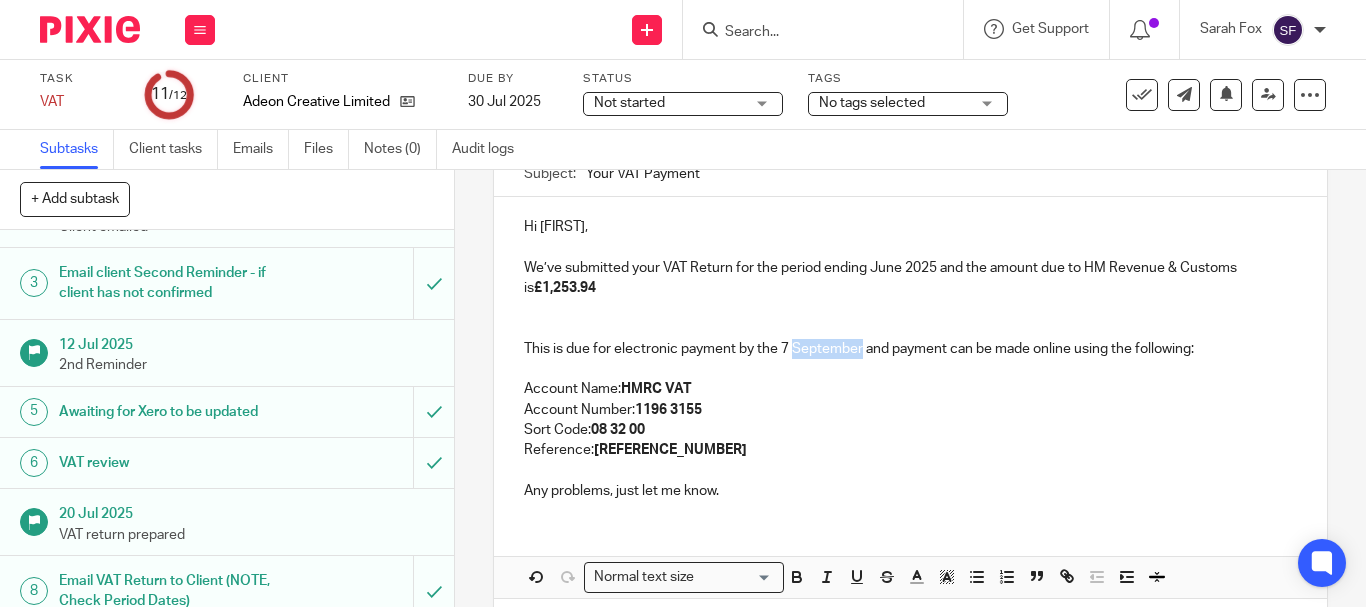 click on "This is due for electronic payment by the 7 September and payment can be made online using the following:" at bounding box center (910, 349) 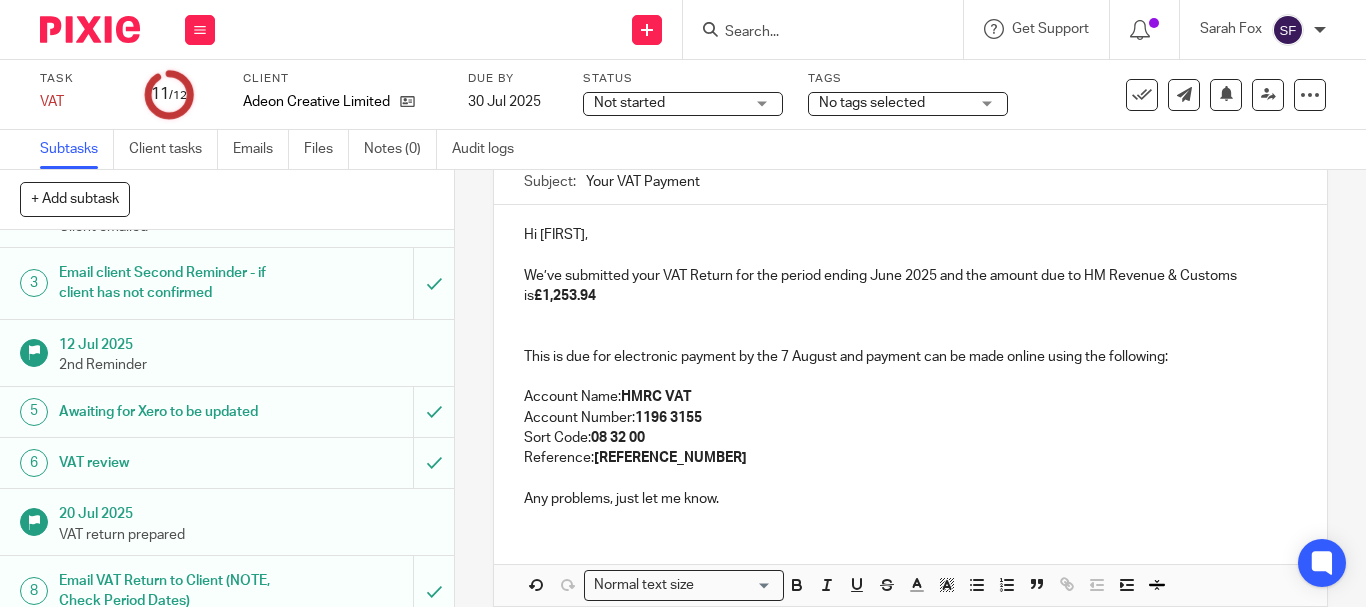 scroll, scrollTop: 88, scrollLeft: 0, axis: vertical 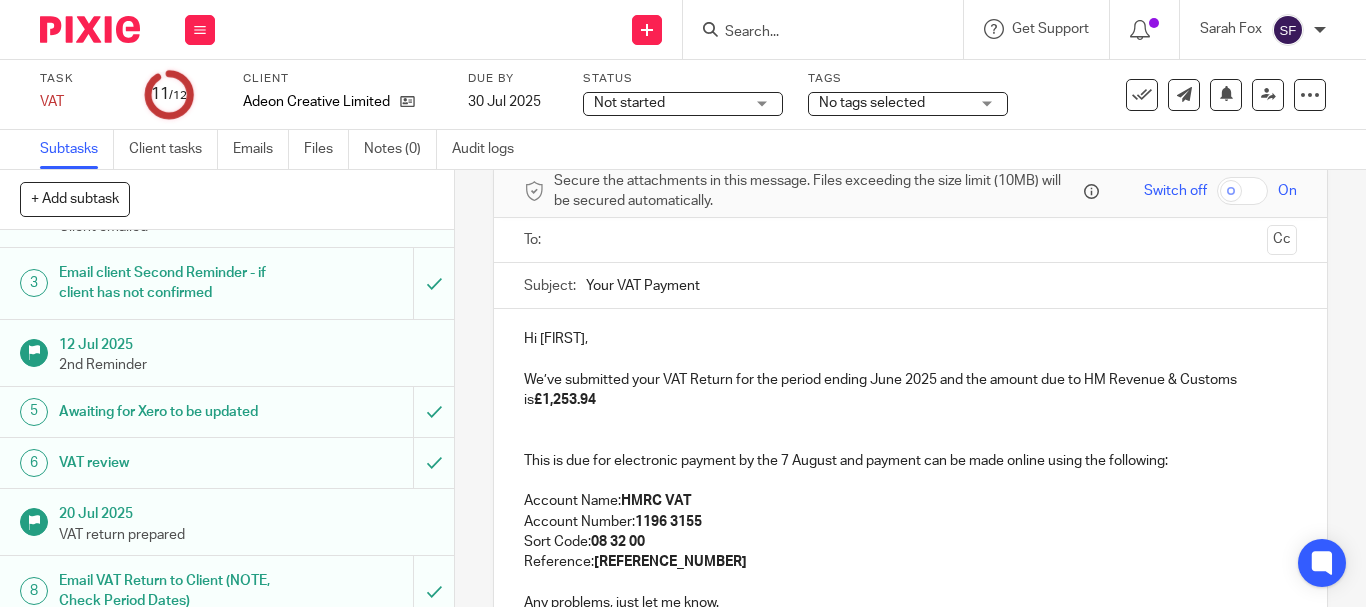 click at bounding box center [909, 240] 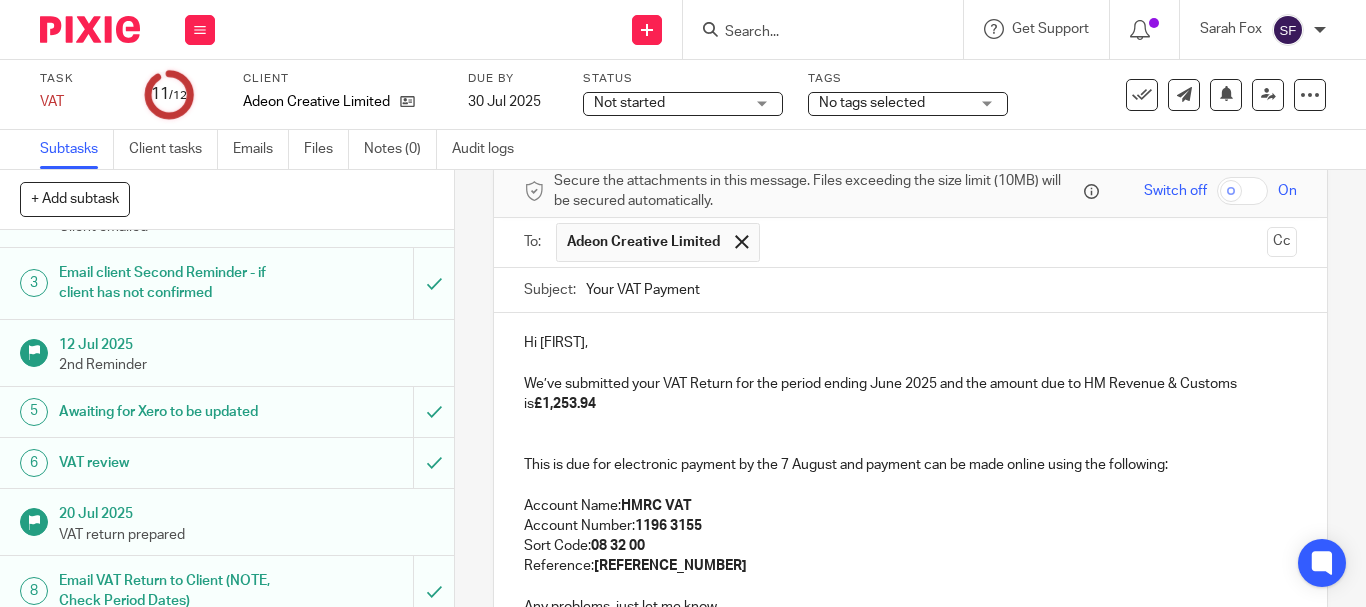scroll, scrollTop: 292, scrollLeft: 0, axis: vertical 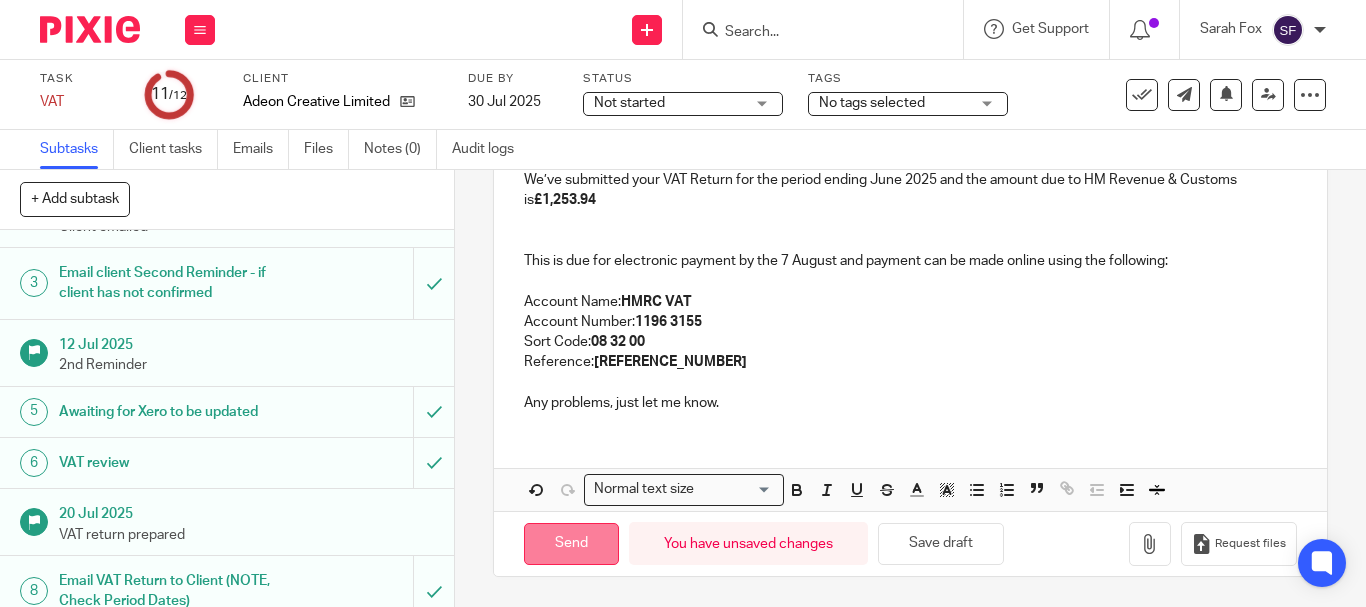 click on "Send" at bounding box center (571, 544) 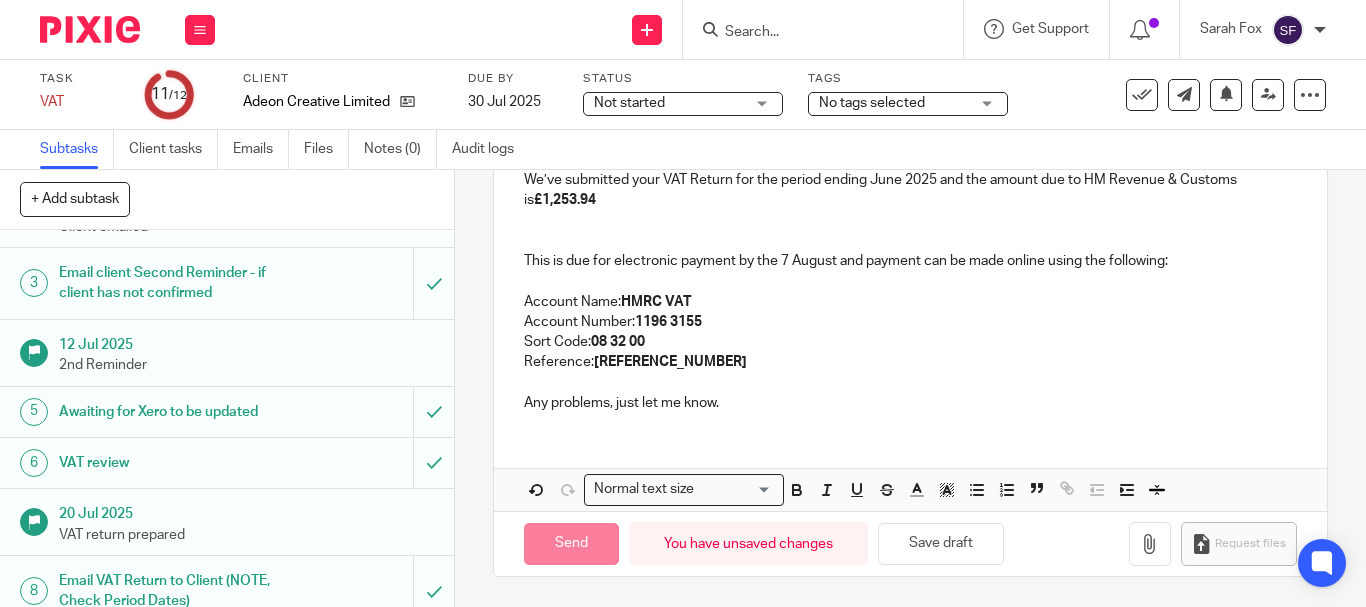 type on "Sent" 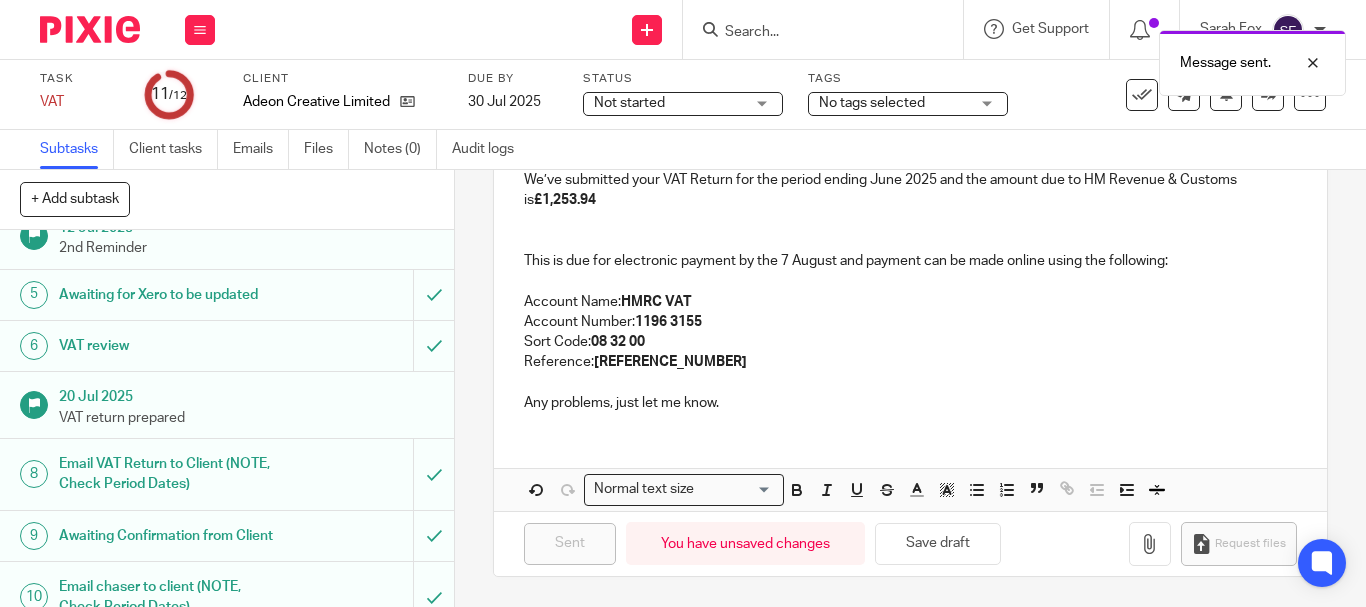 scroll, scrollTop: 387, scrollLeft: 0, axis: vertical 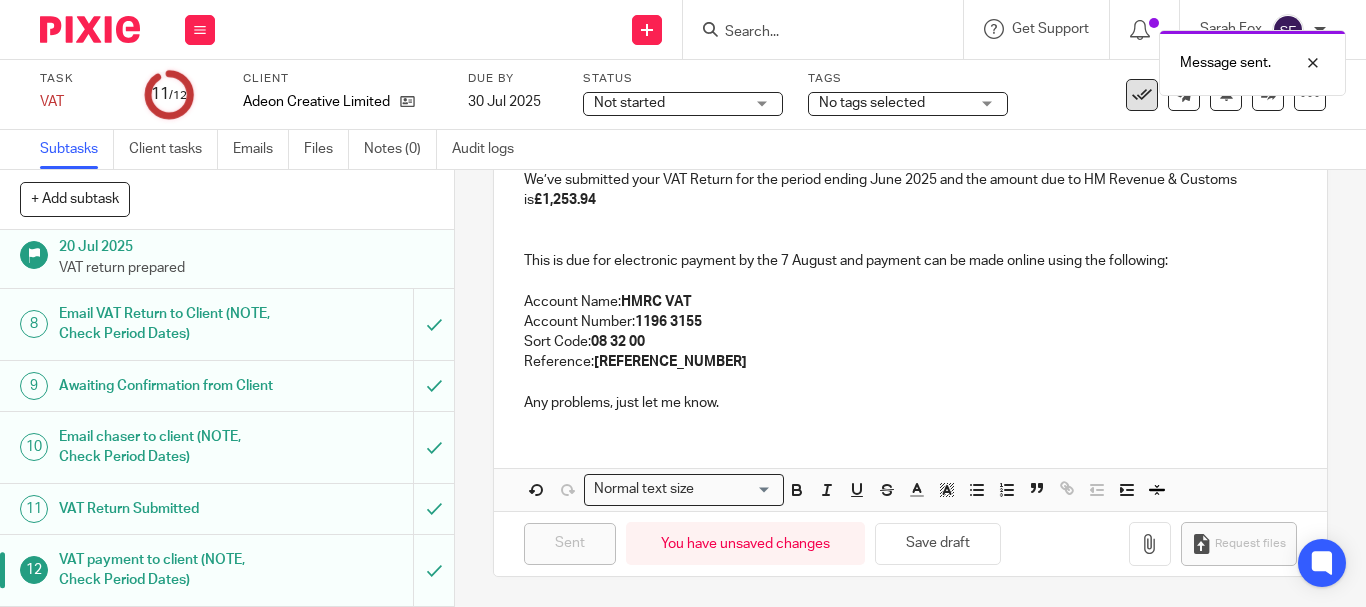 drag, startPoint x: 1126, startPoint y: 102, endPoint x: 1061, endPoint y: 132, distance: 71.5891 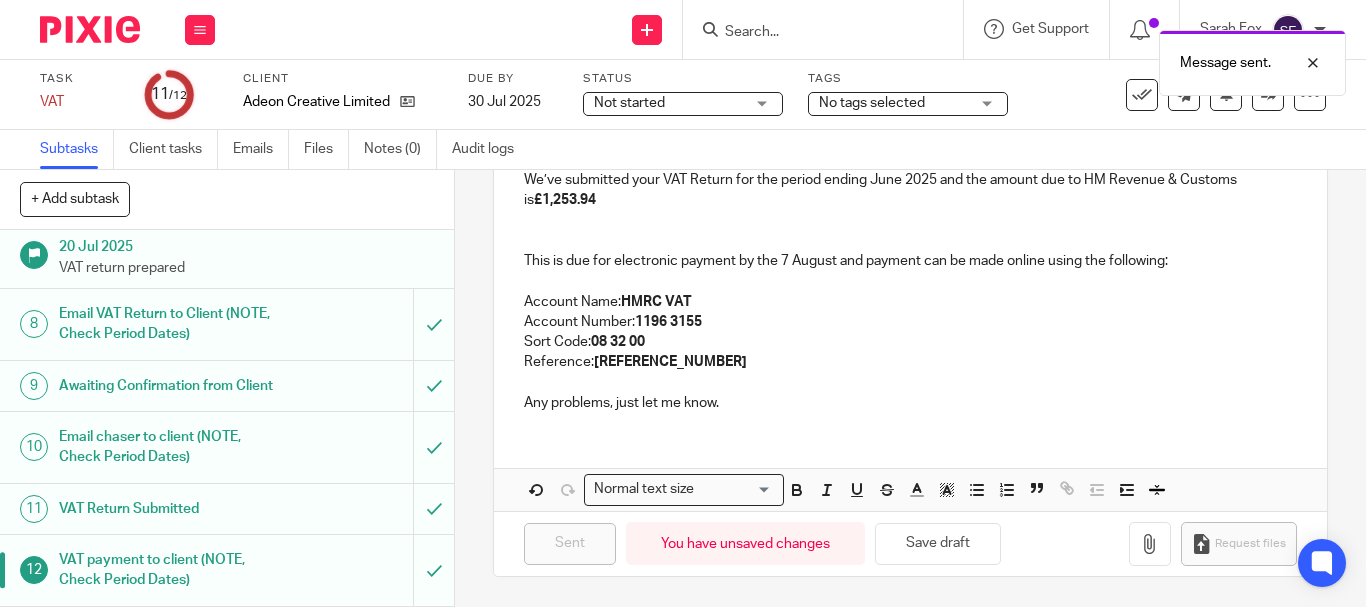click at bounding box center [1142, 95] 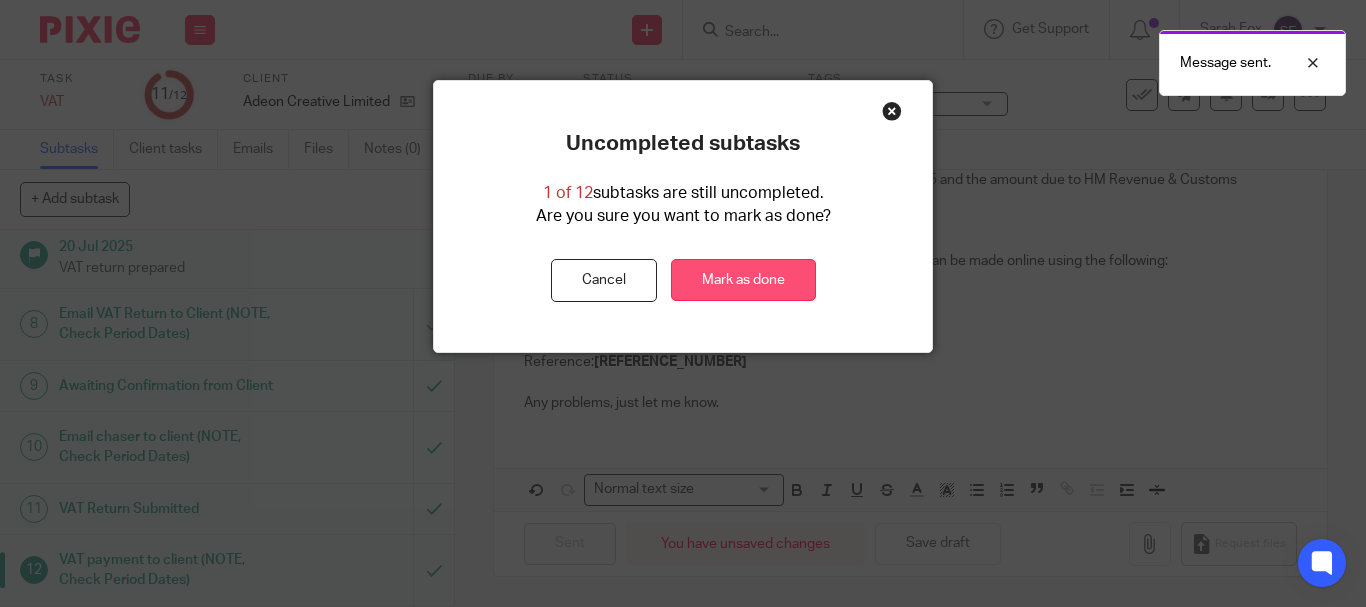 click on "Mark as done" at bounding box center [743, 280] 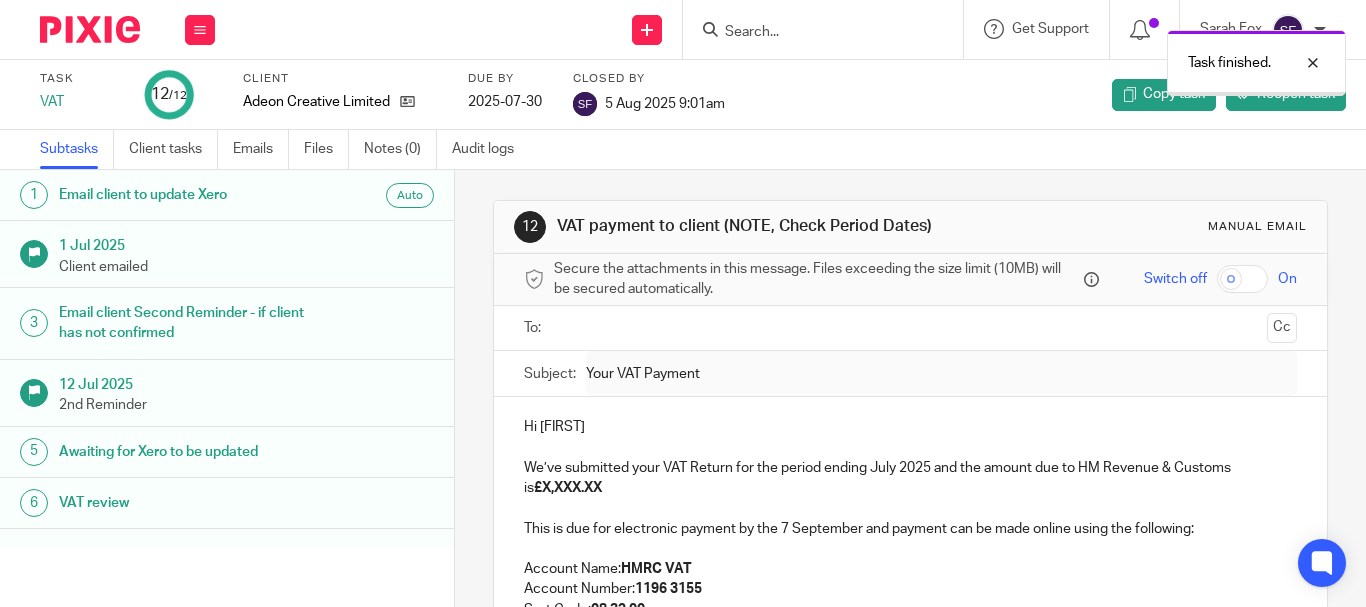 scroll, scrollTop: 0, scrollLeft: 0, axis: both 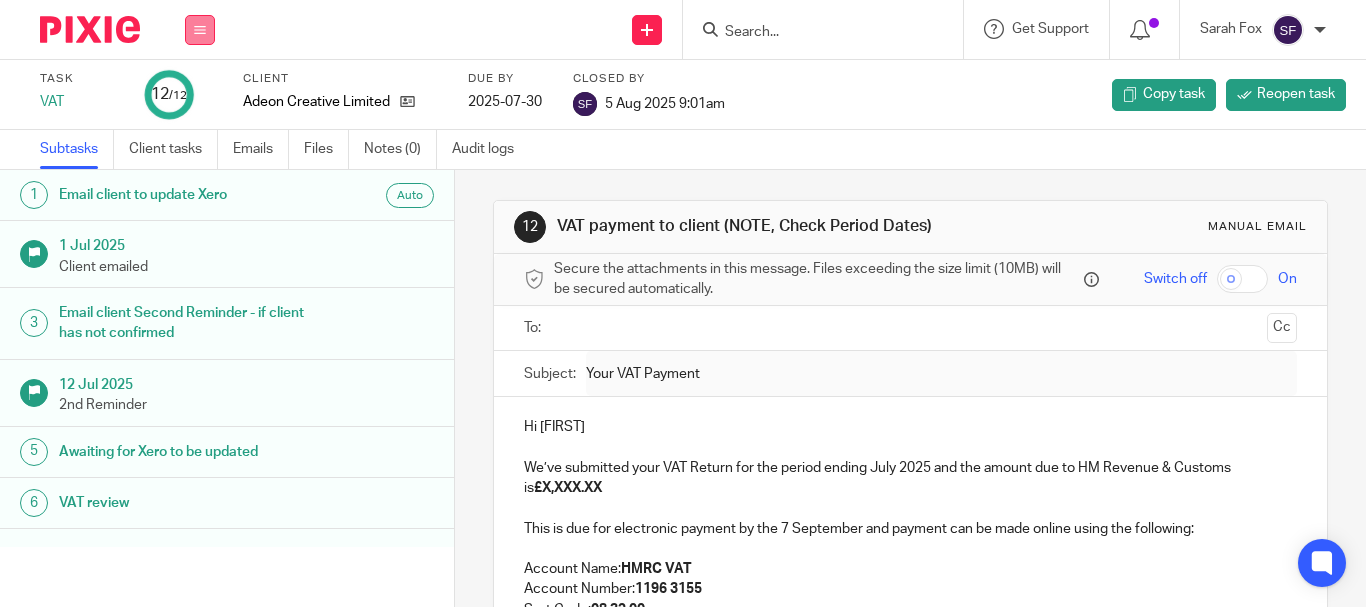 click at bounding box center (200, 30) 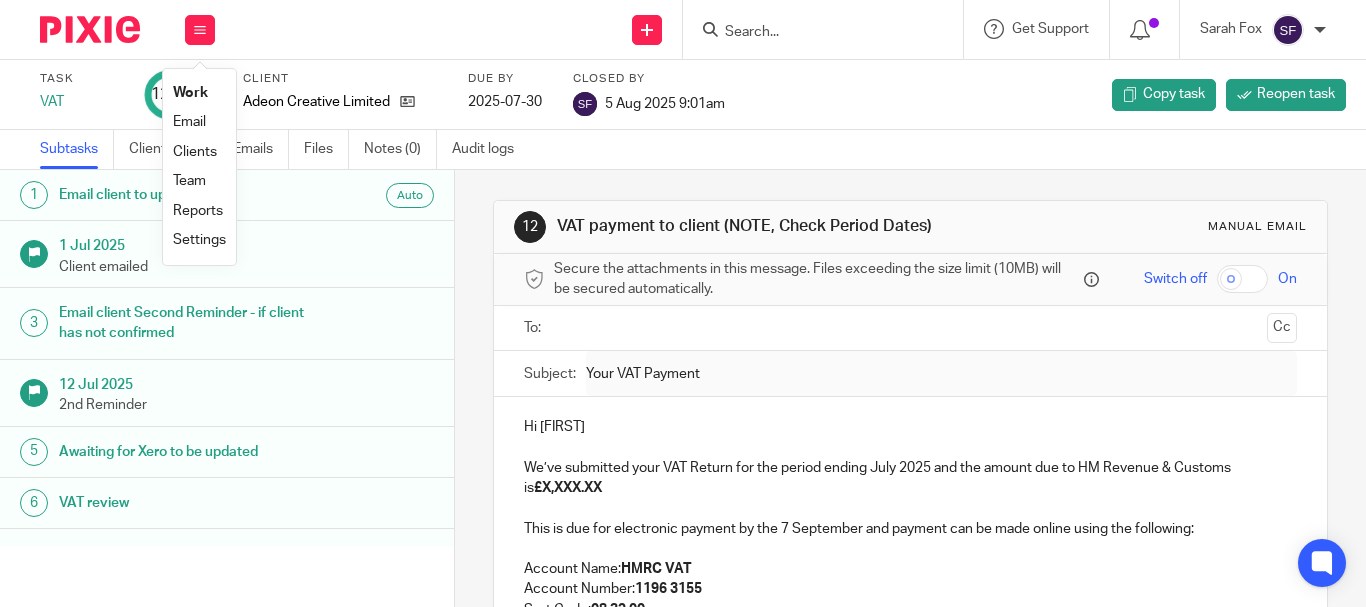 click on "Team" at bounding box center [189, 181] 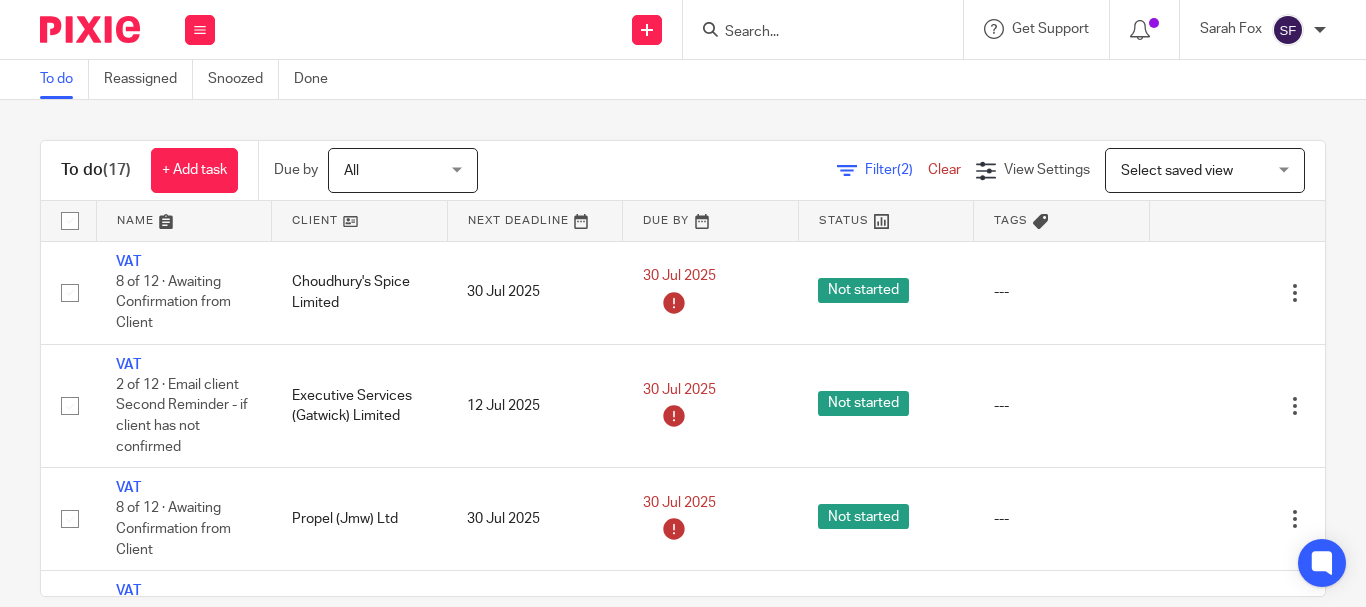 scroll, scrollTop: 0, scrollLeft: 0, axis: both 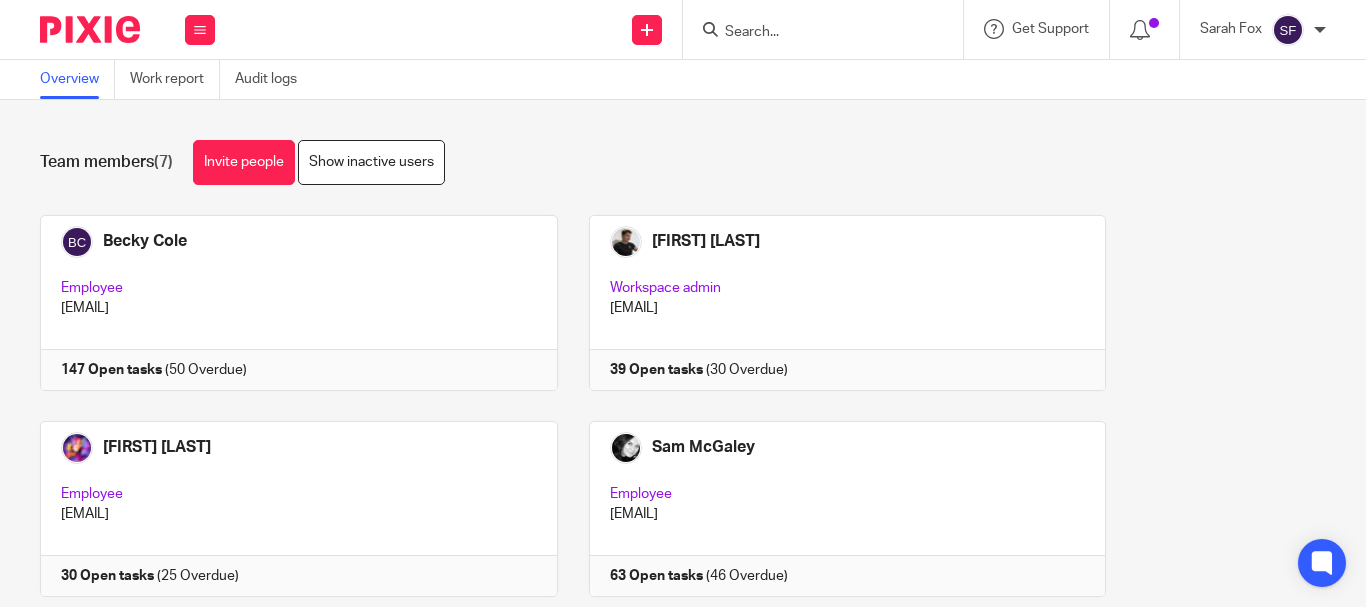 click at bounding box center (813, 33) 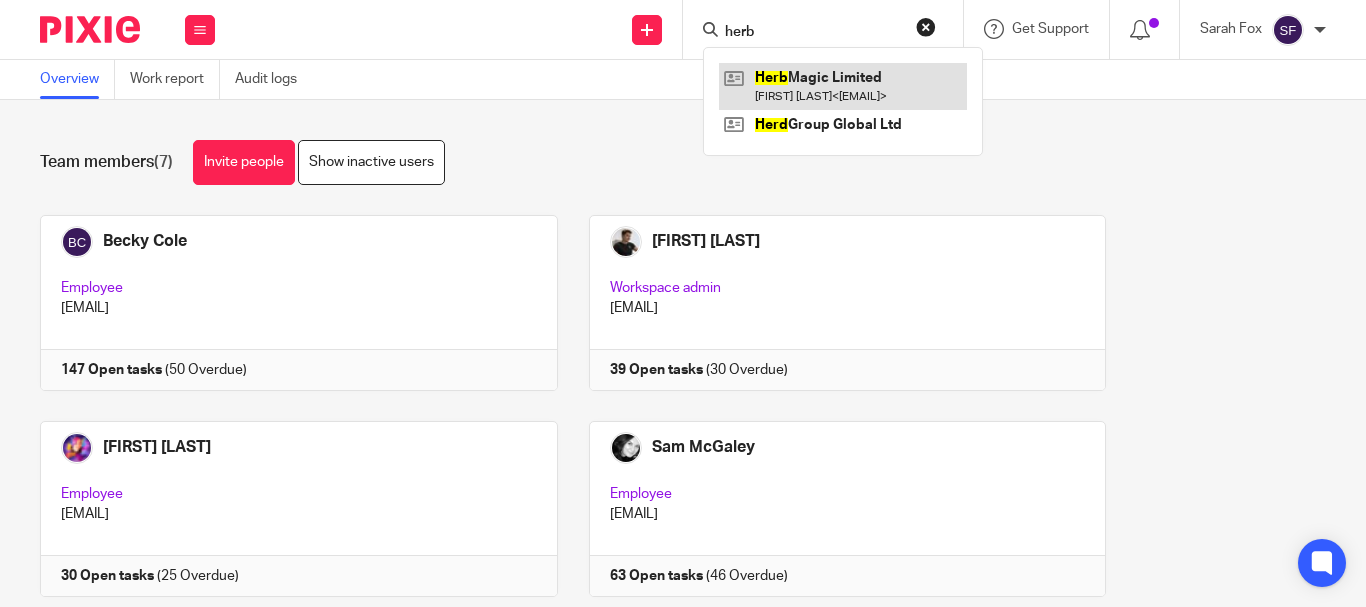 type on "herb" 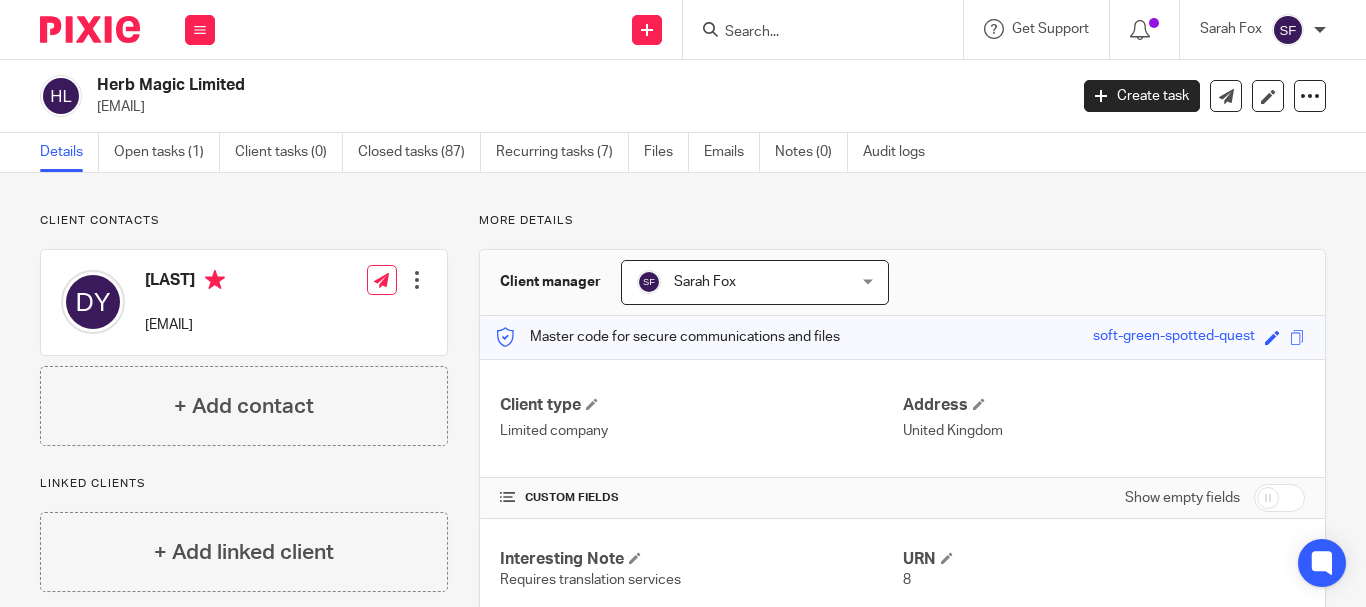 scroll, scrollTop: 0, scrollLeft: 0, axis: both 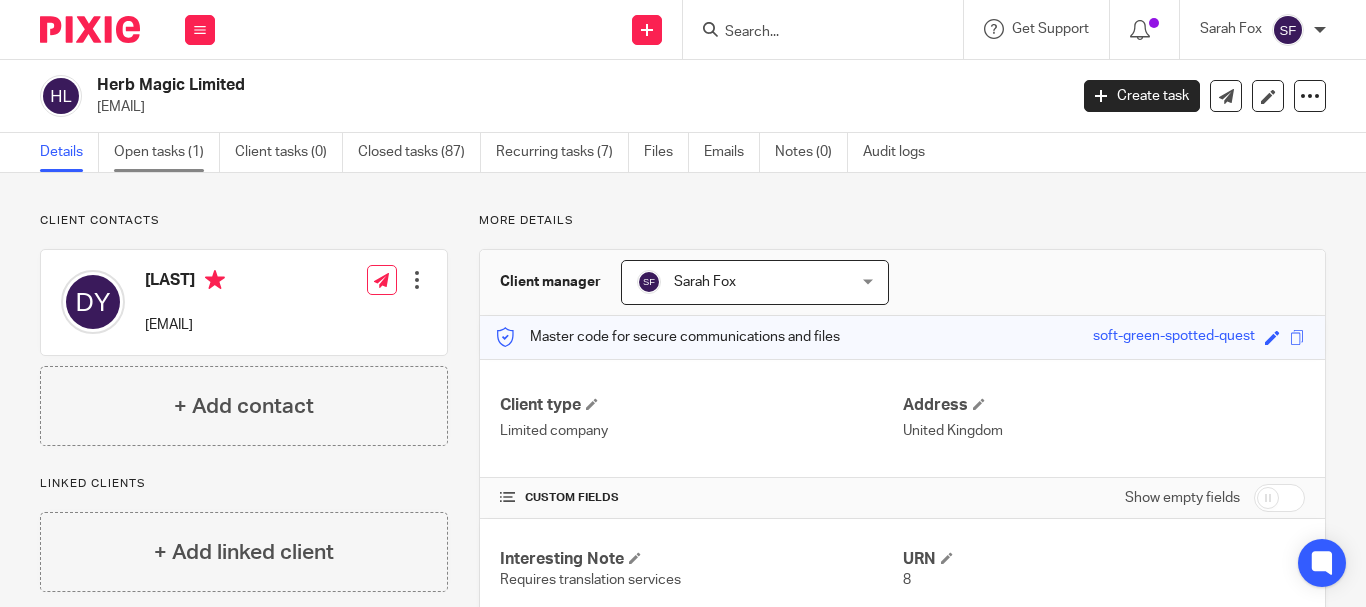 click on "Open tasks (1)" at bounding box center (167, 152) 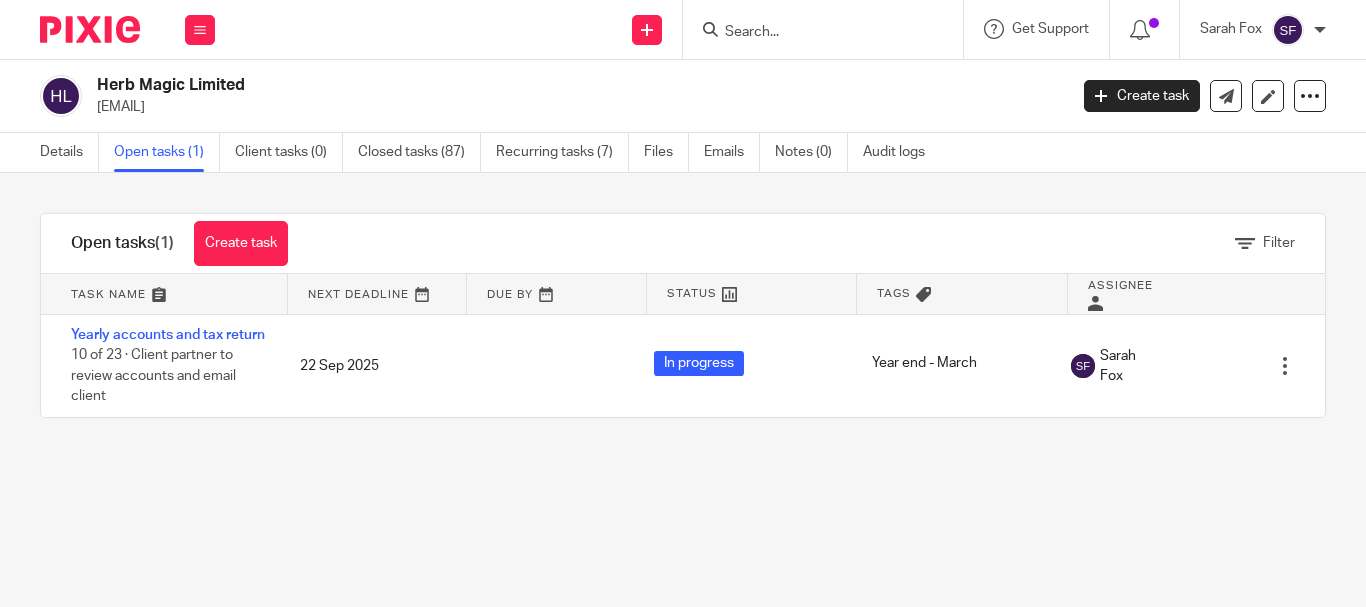 scroll, scrollTop: 0, scrollLeft: 0, axis: both 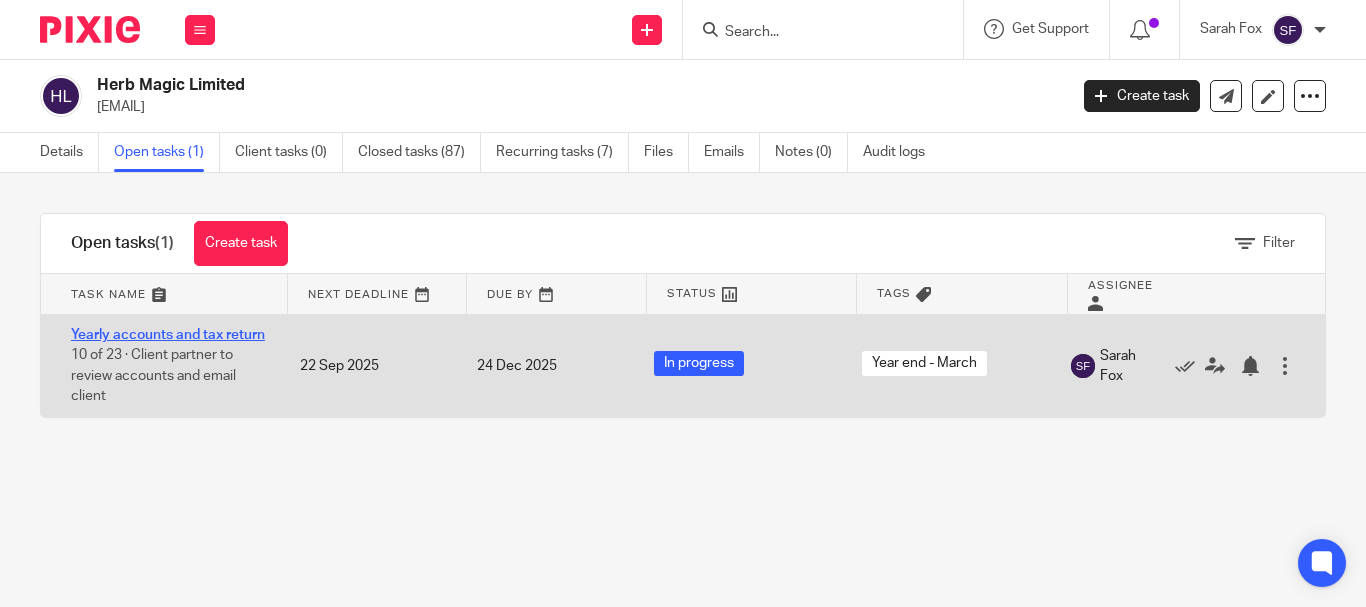 click on "Yearly accounts and tax return" at bounding box center (168, 335) 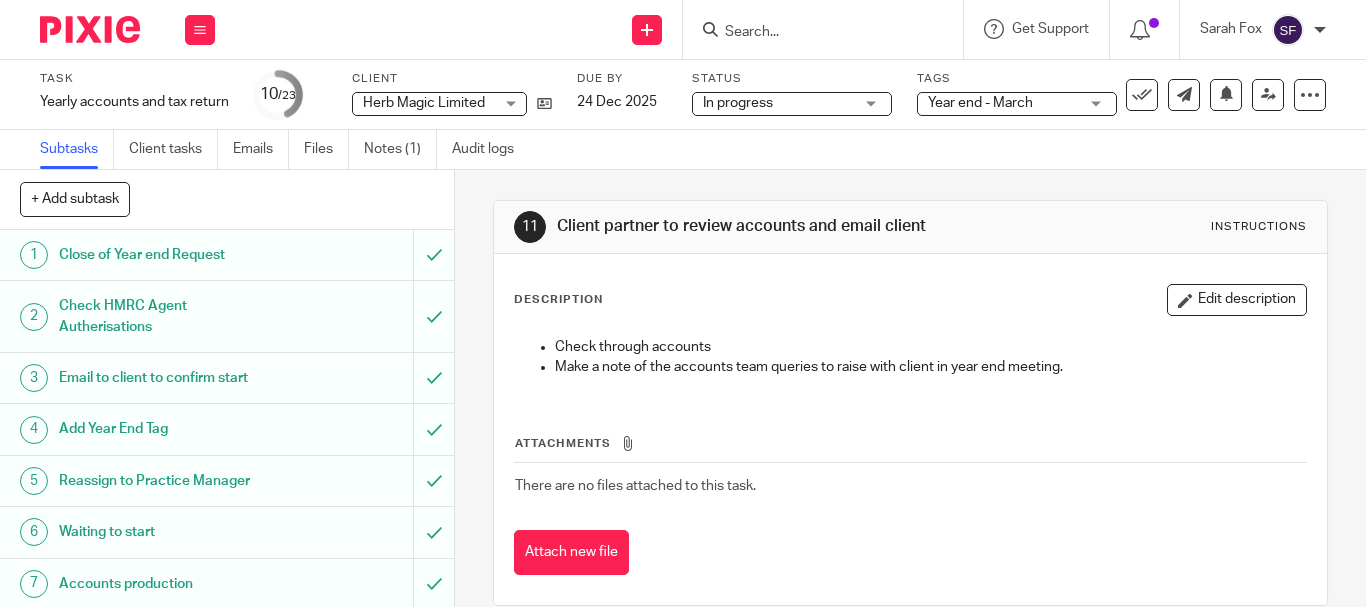 scroll, scrollTop: 0, scrollLeft: 0, axis: both 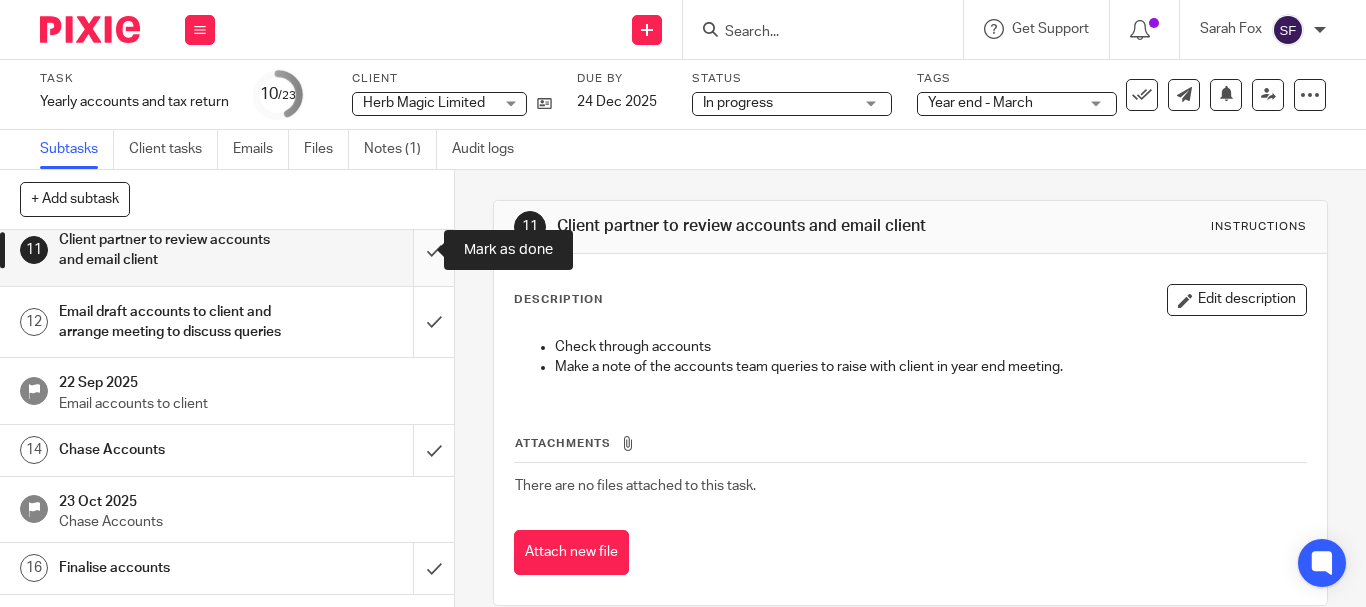 click at bounding box center [227, 250] 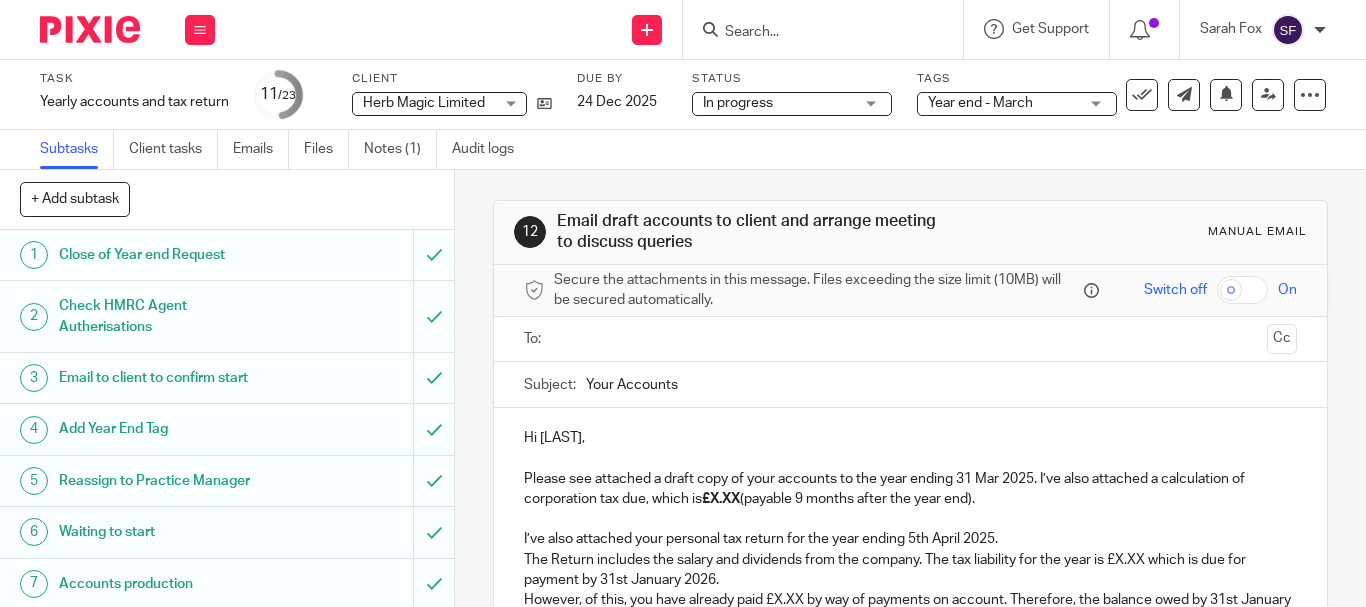 scroll, scrollTop: 0, scrollLeft: 0, axis: both 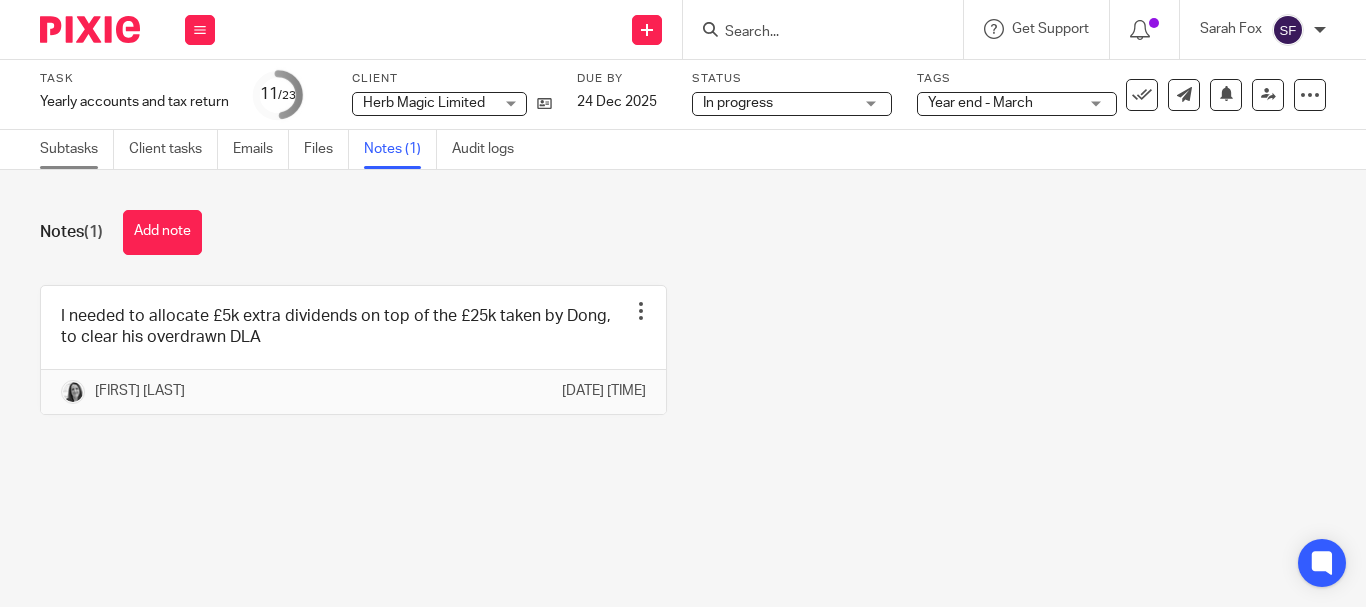click on "Subtasks" at bounding box center (77, 149) 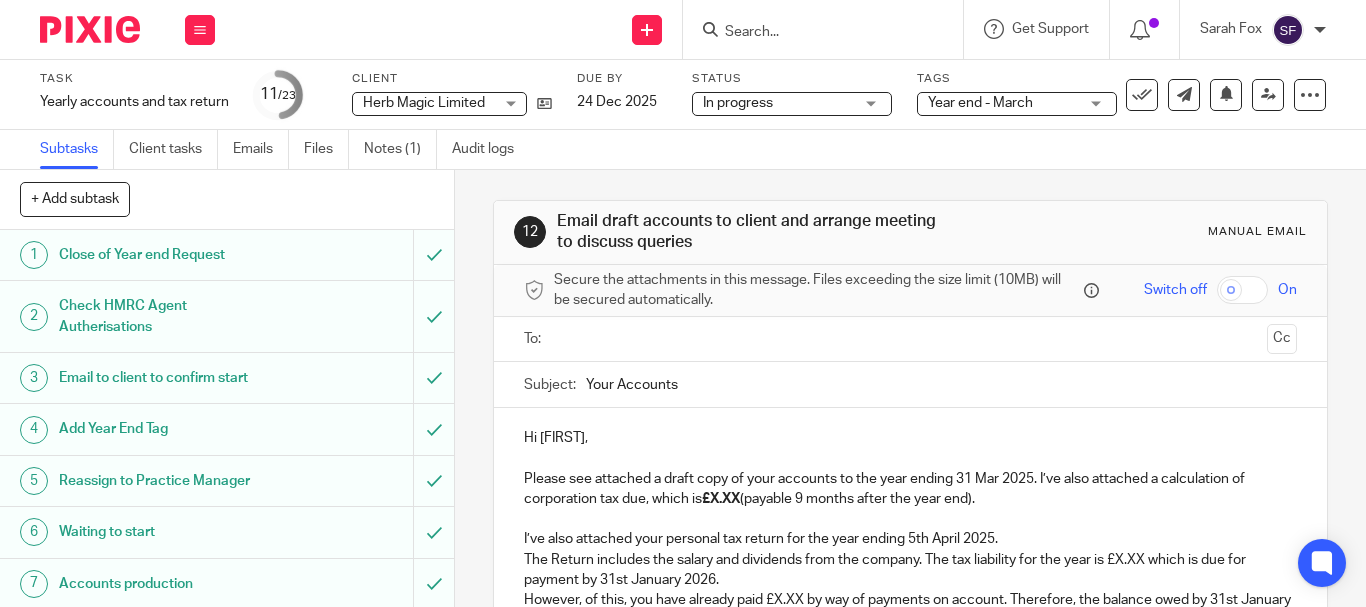 scroll, scrollTop: 0, scrollLeft: 0, axis: both 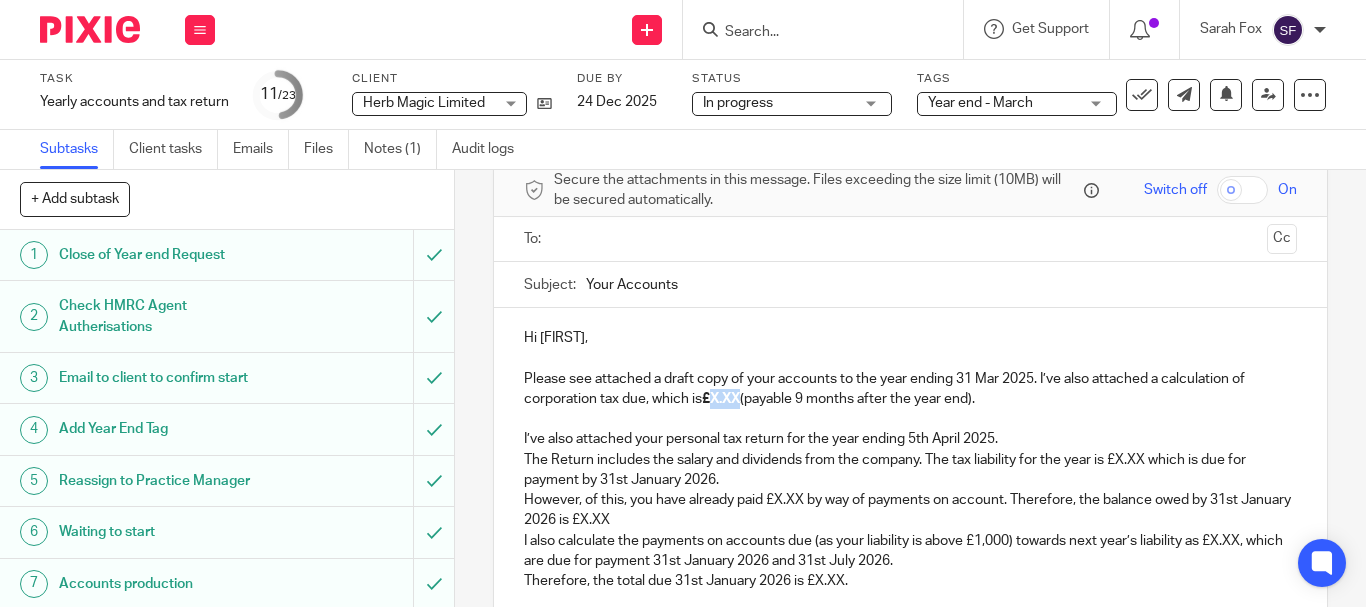 drag, startPoint x: 713, startPoint y: 401, endPoint x: 742, endPoint y: 409, distance: 30.083218 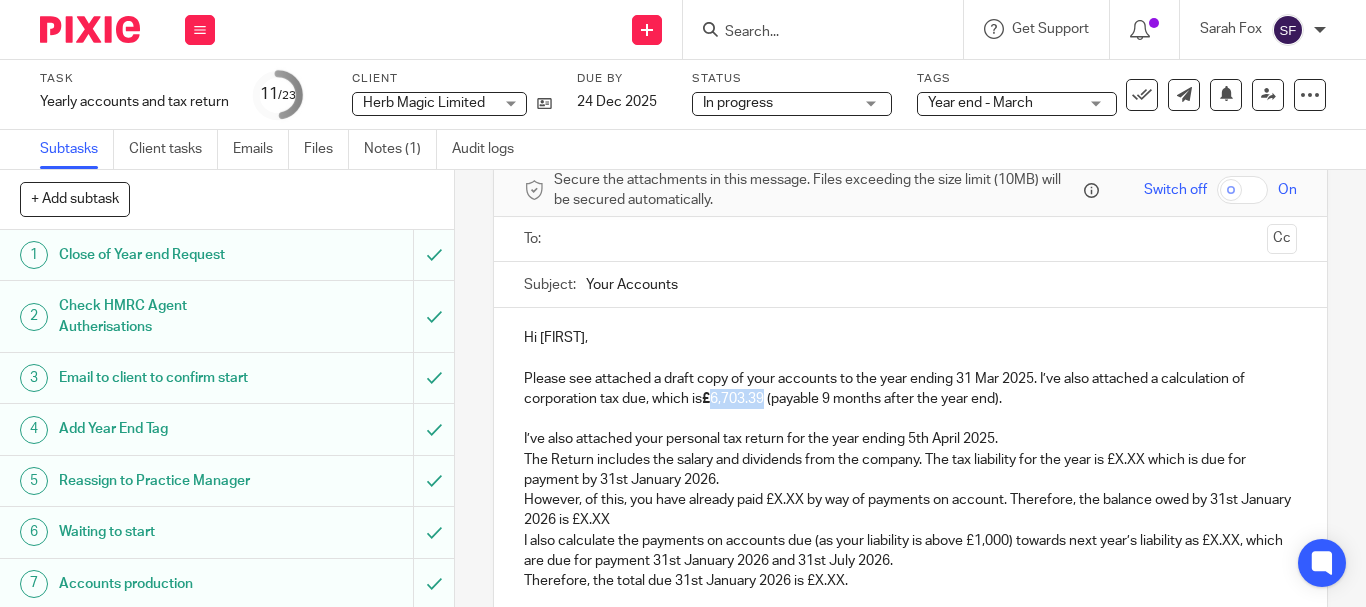 drag, startPoint x: 712, startPoint y: 404, endPoint x: 764, endPoint y: 400, distance: 52.153618 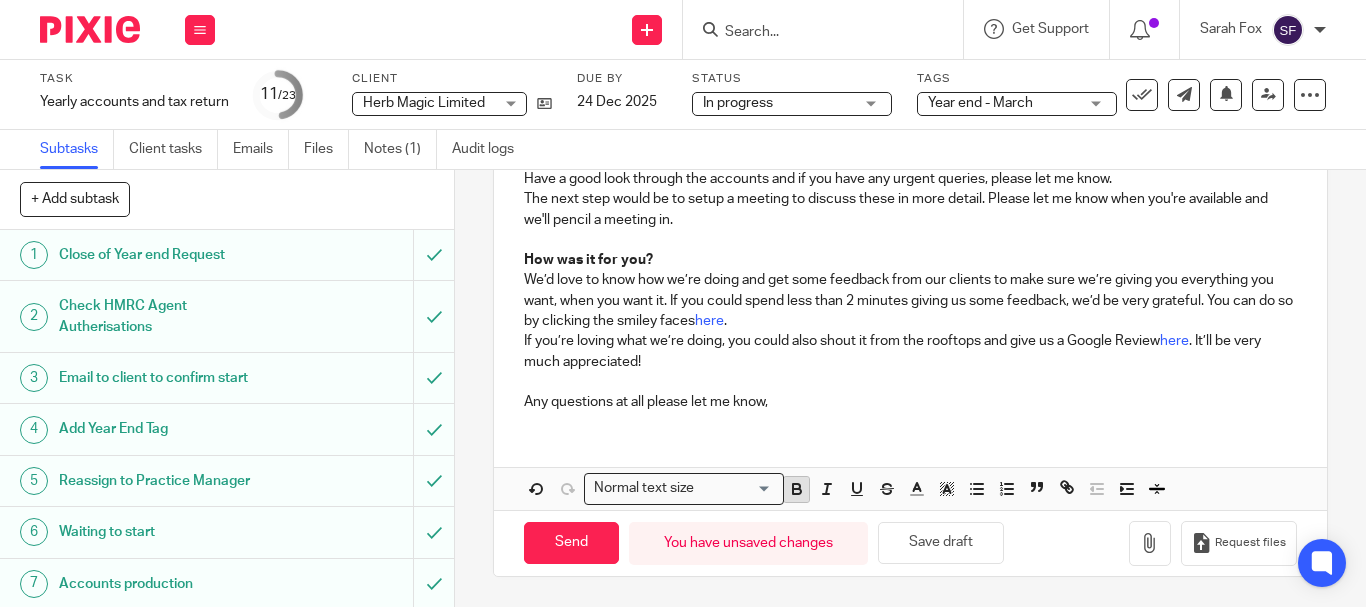 click 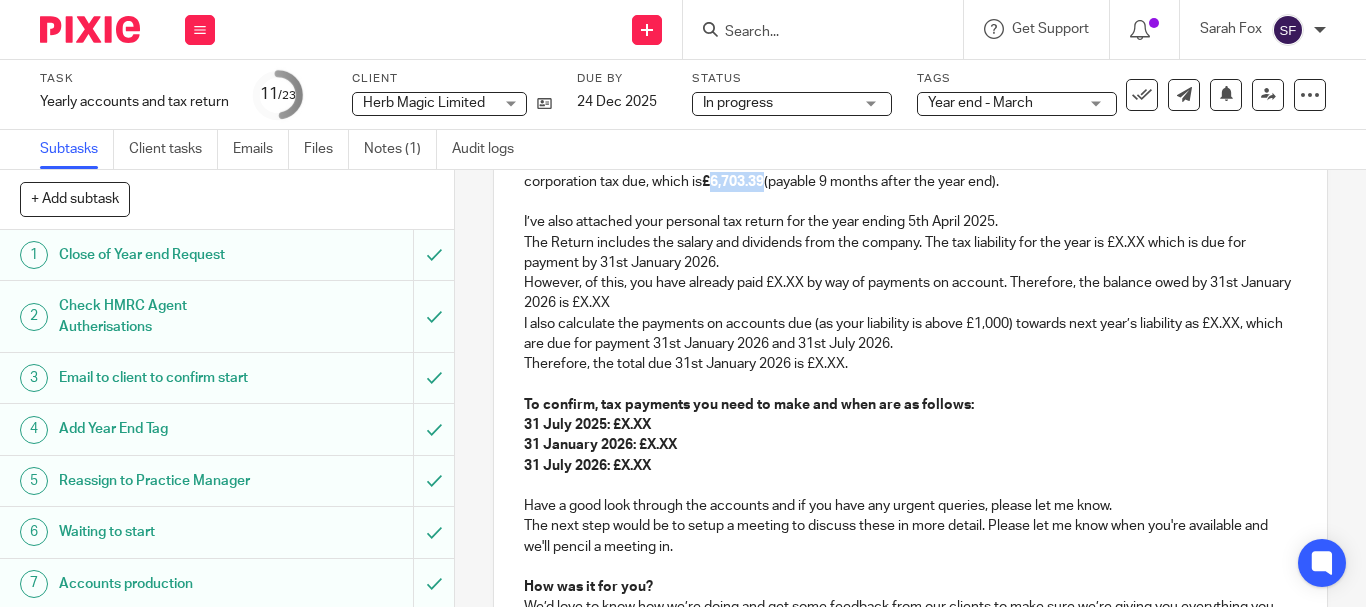 scroll, scrollTop: 117, scrollLeft: 0, axis: vertical 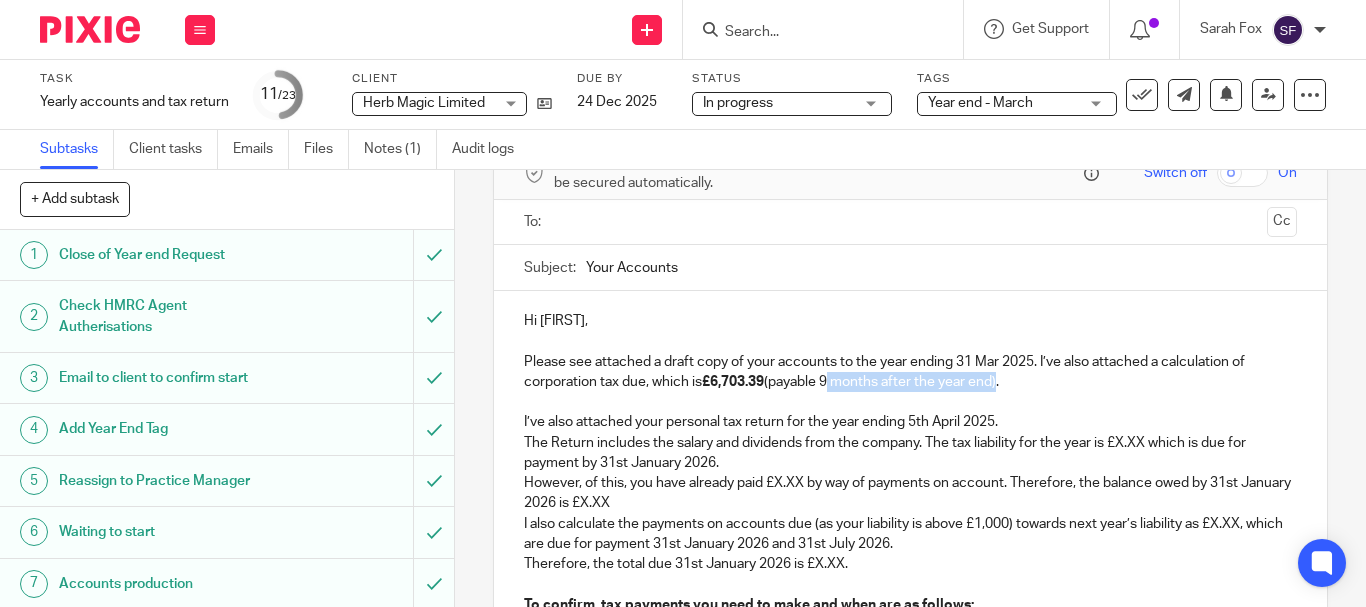 drag, startPoint x: 825, startPoint y: 380, endPoint x: 997, endPoint y: 388, distance: 172.18594 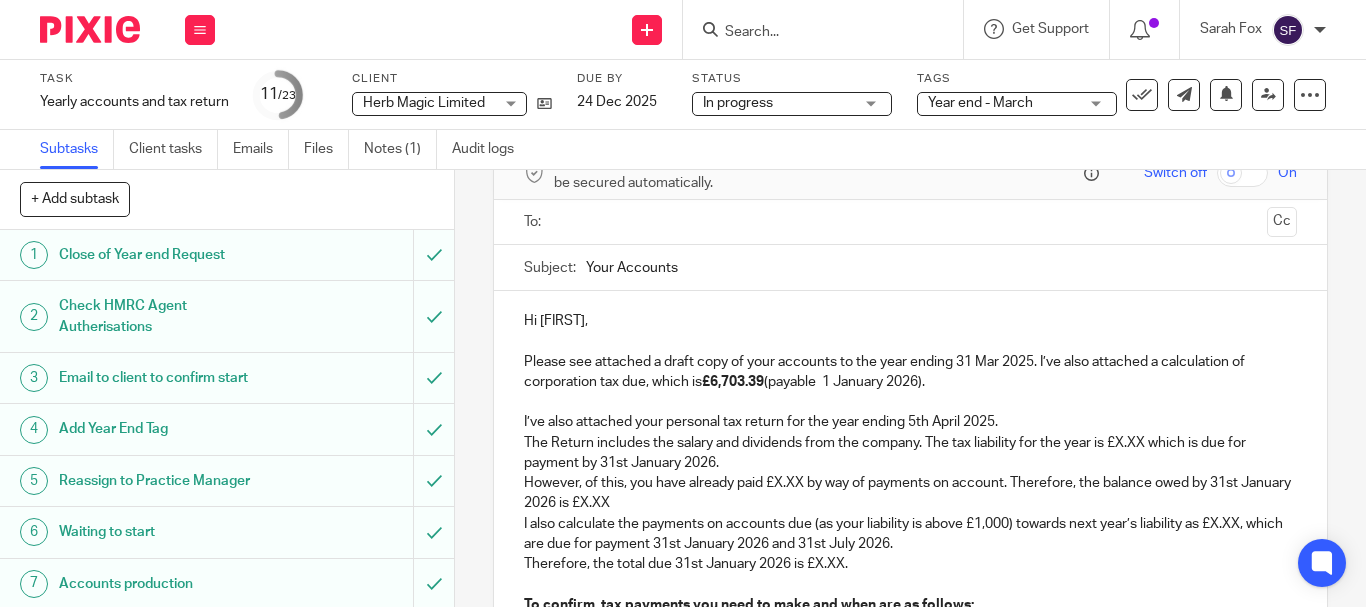 click on "Please see attached a draft copy of your accounts to the year ending 31 Mar 2025. I’ve also attached a calculation of corporation tax due, which is  £6,703.39  (payable  1 January 2026)." at bounding box center [910, 372] 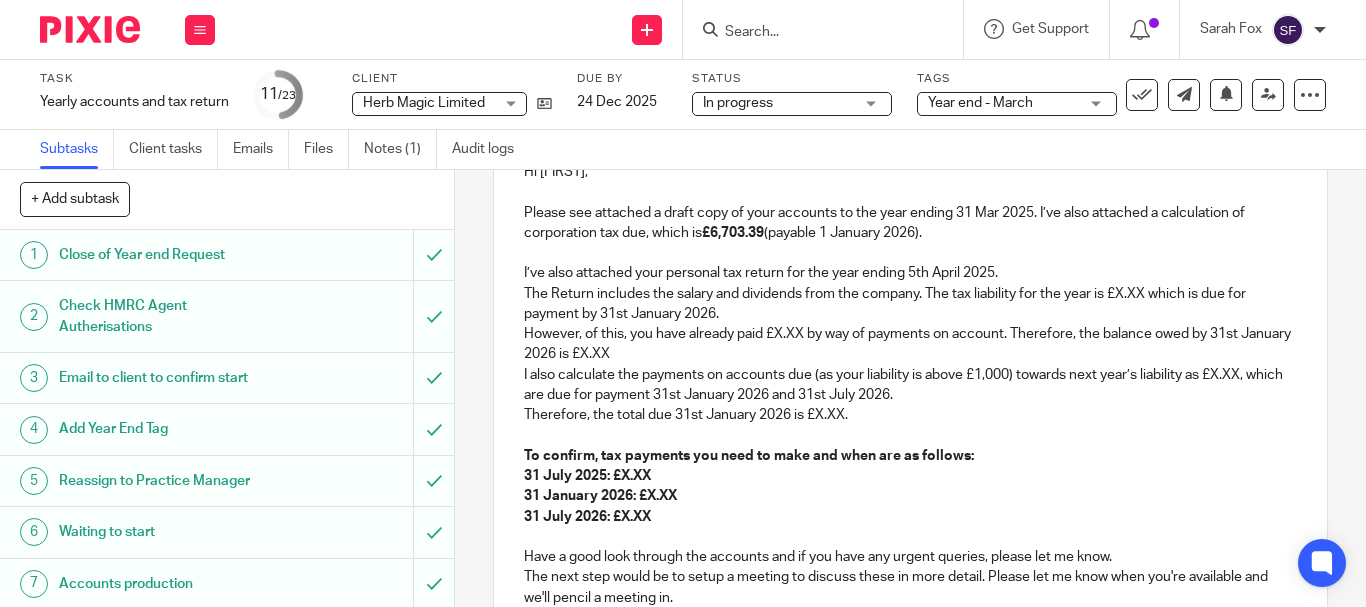 scroll, scrollTop: 317, scrollLeft: 0, axis: vertical 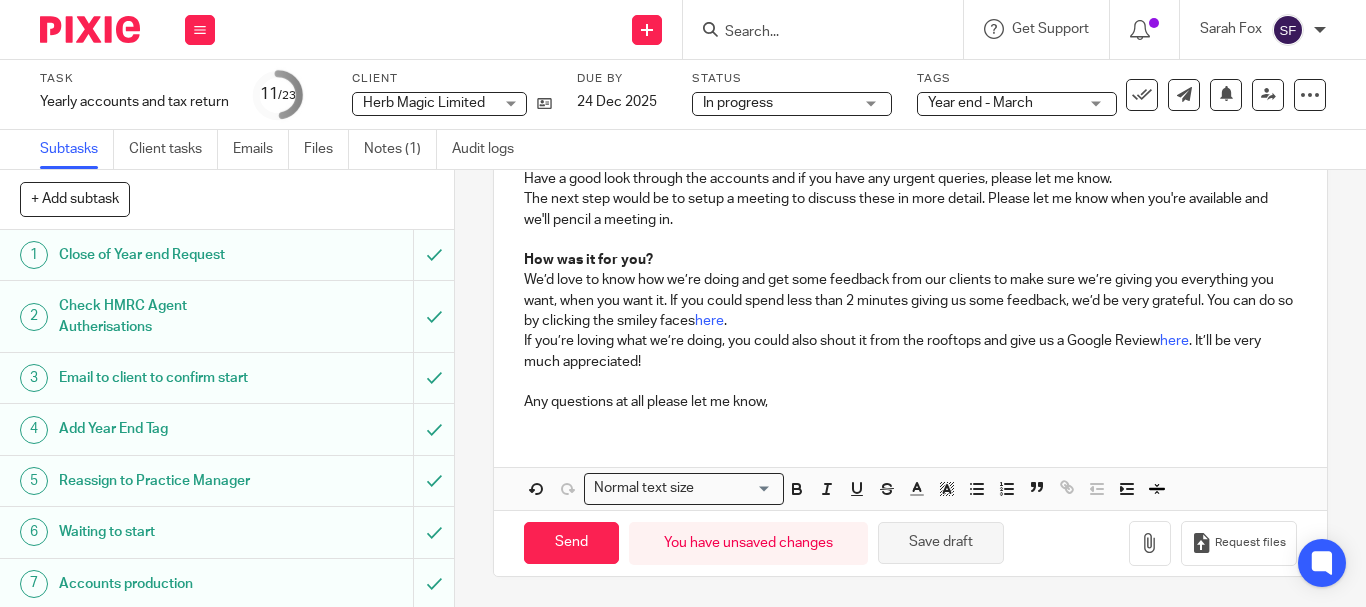 click on "Save draft" at bounding box center (941, 543) 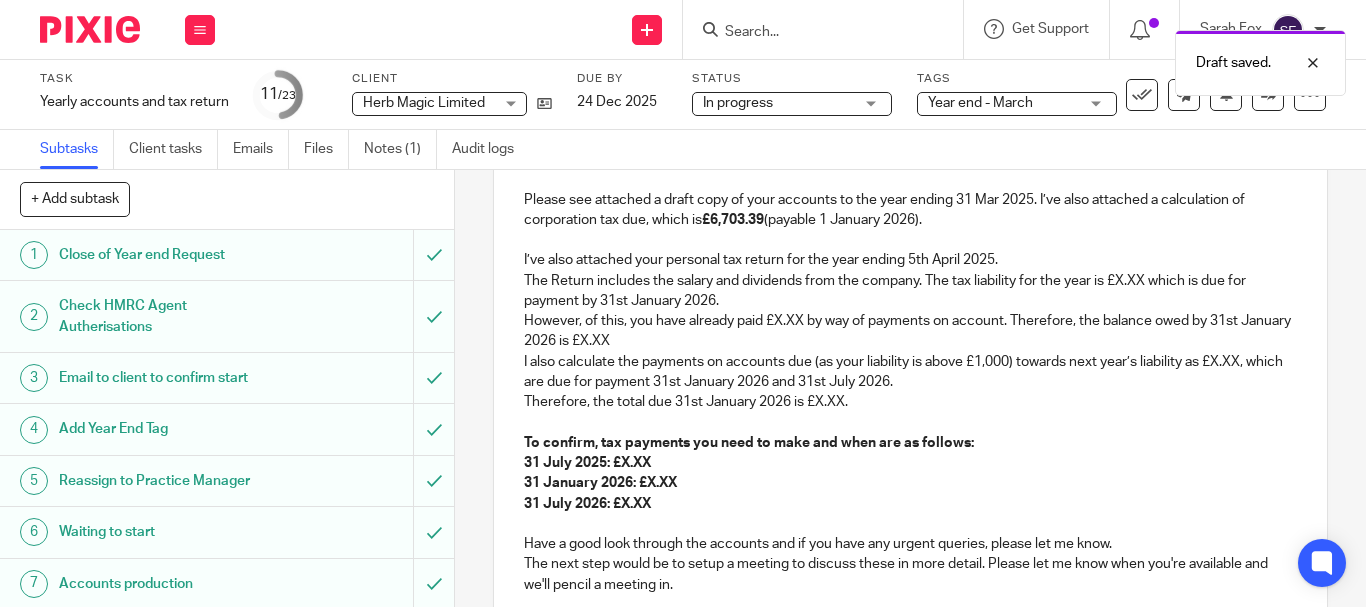 scroll, scrollTop: 244, scrollLeft: 0, axis: vertical 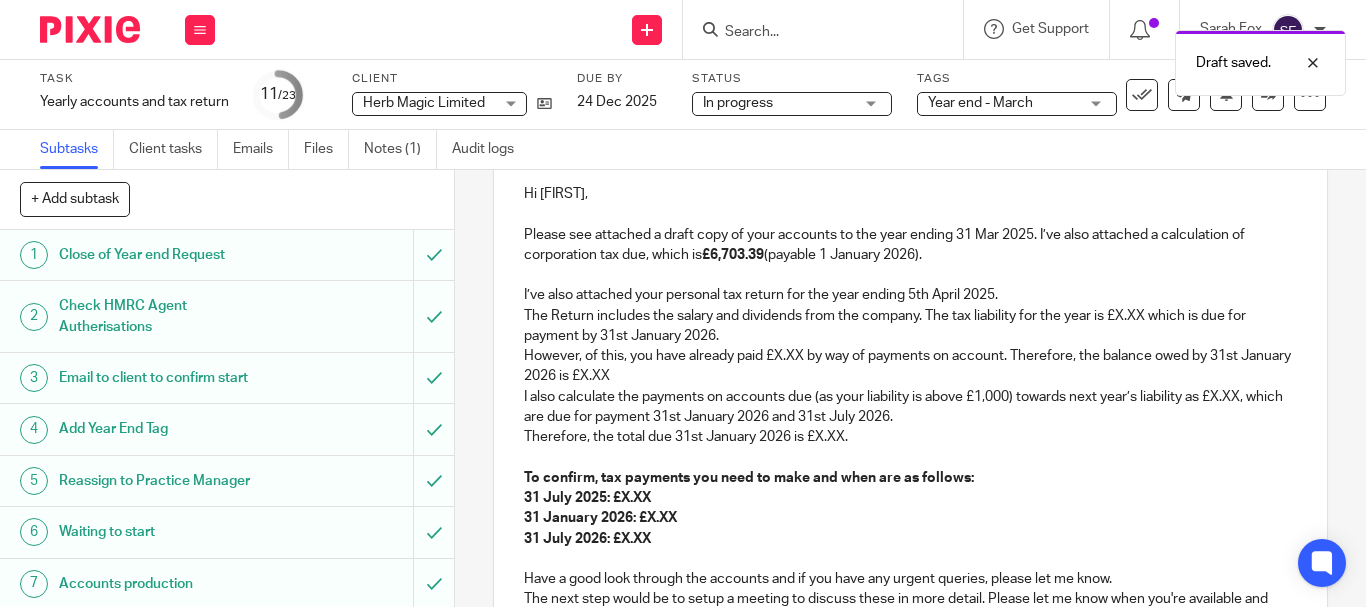click on "I’ve also attached your personal tax return for the year ending 5th April 2025." at bounding box center (910, 295) 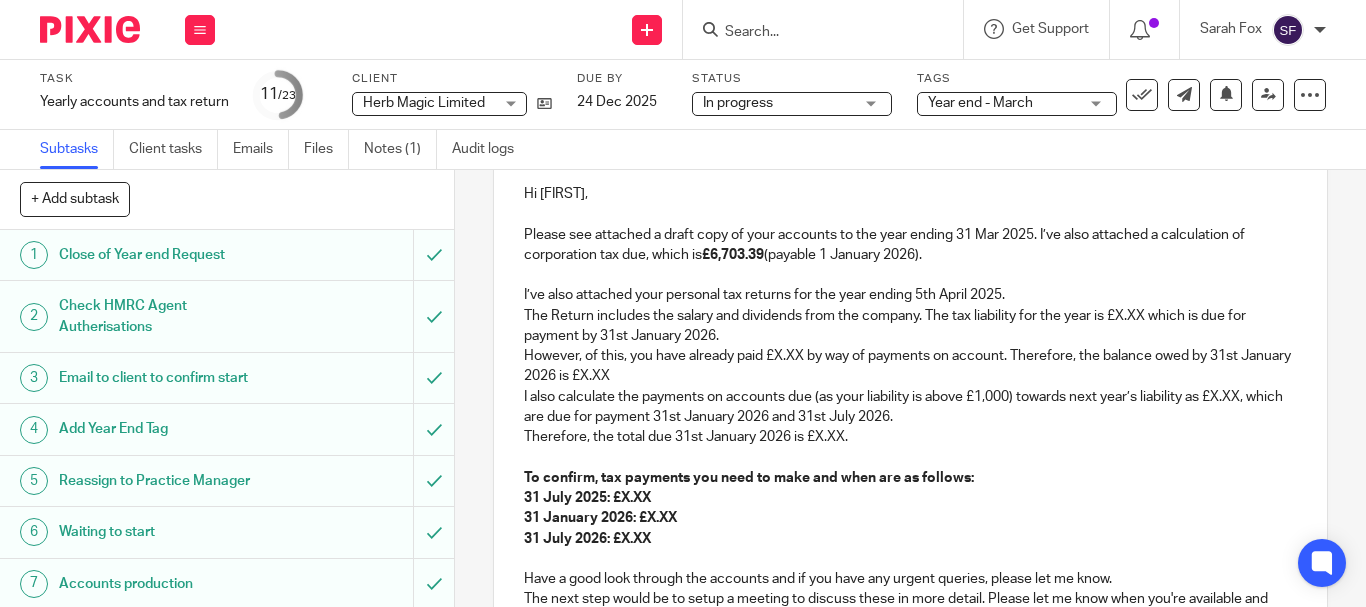 click on "I’ve also attached your personal tax returns for the year ending 5th April 2025." at bounding box center (910, 295) 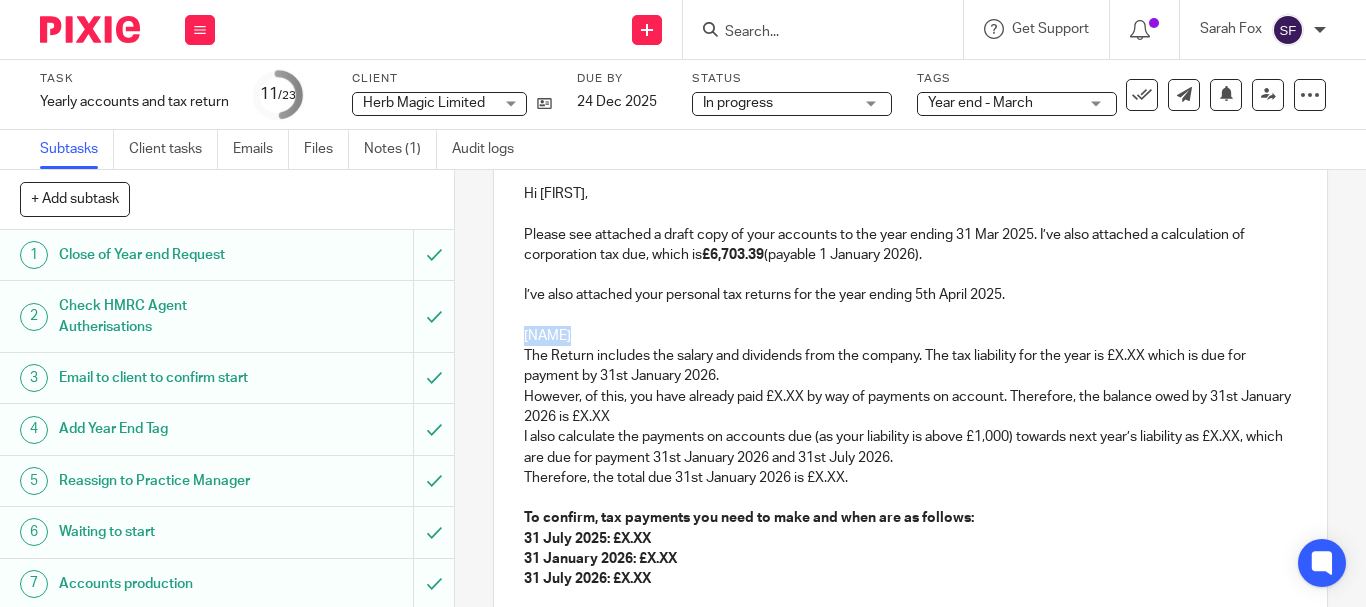 drag, startPoint x: 566, startPoint y: 342, endPoint x: 518, endPoint y: 341, distance: 48.010414 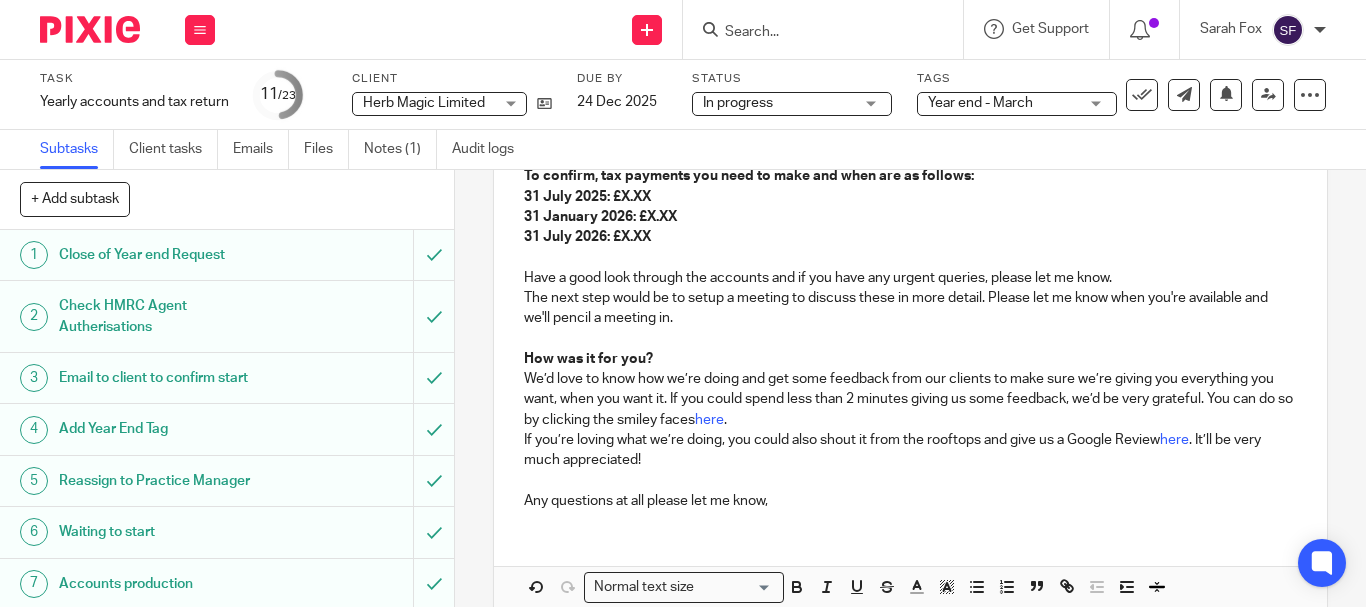 scroll, scrollTop: 644, scrollLeft: 0, axis: vertical 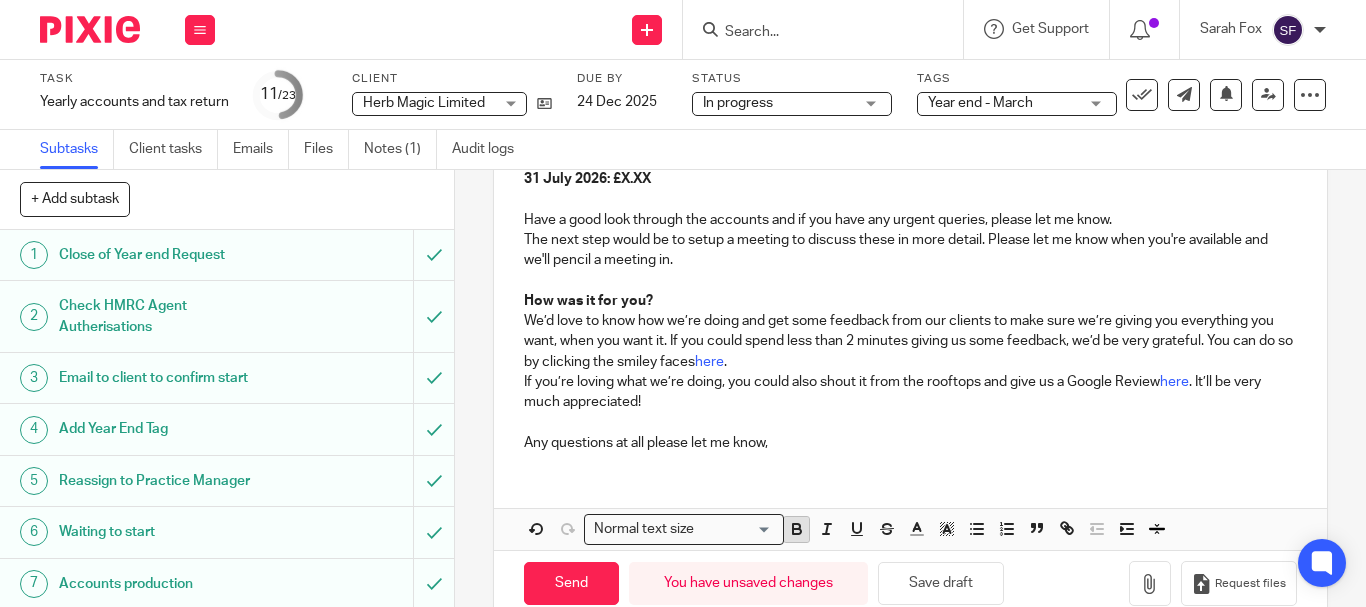 click 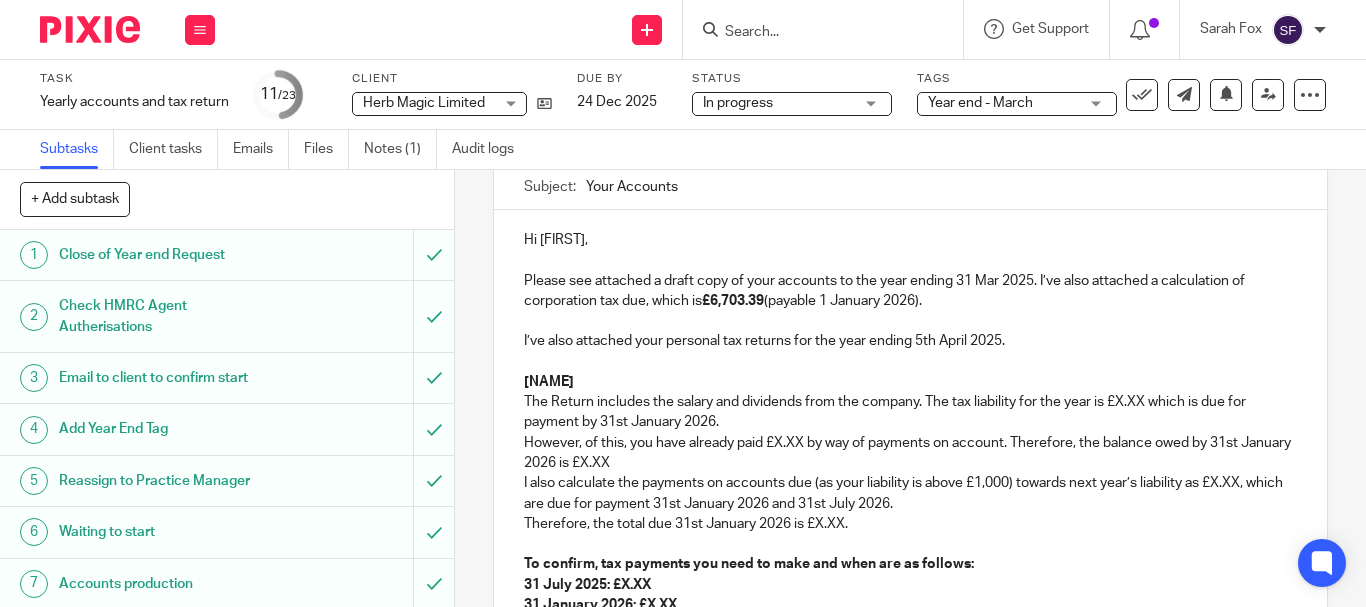 scroll, scrollTop: 298, scrollLeft: 0, axis: vertical 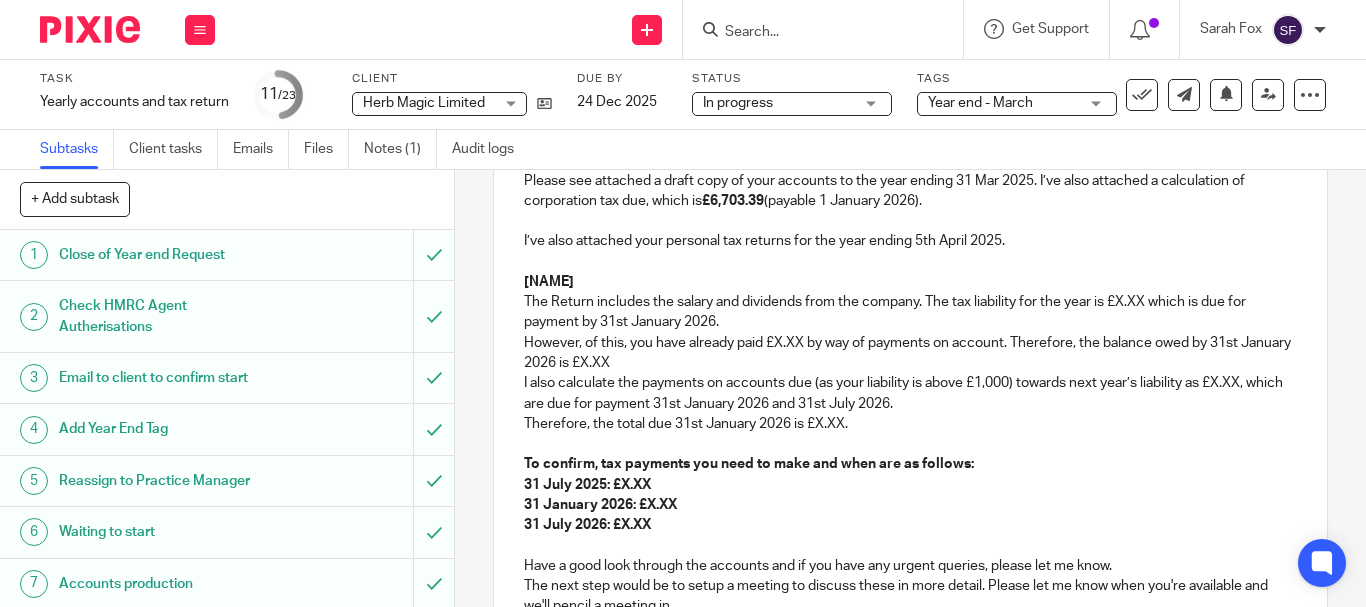 click on "The Return includes the salary and dividends from the company. The tax liability for the year is £X.XX which is due for payment by 31st January 2026." at bounding box center [910, 312] 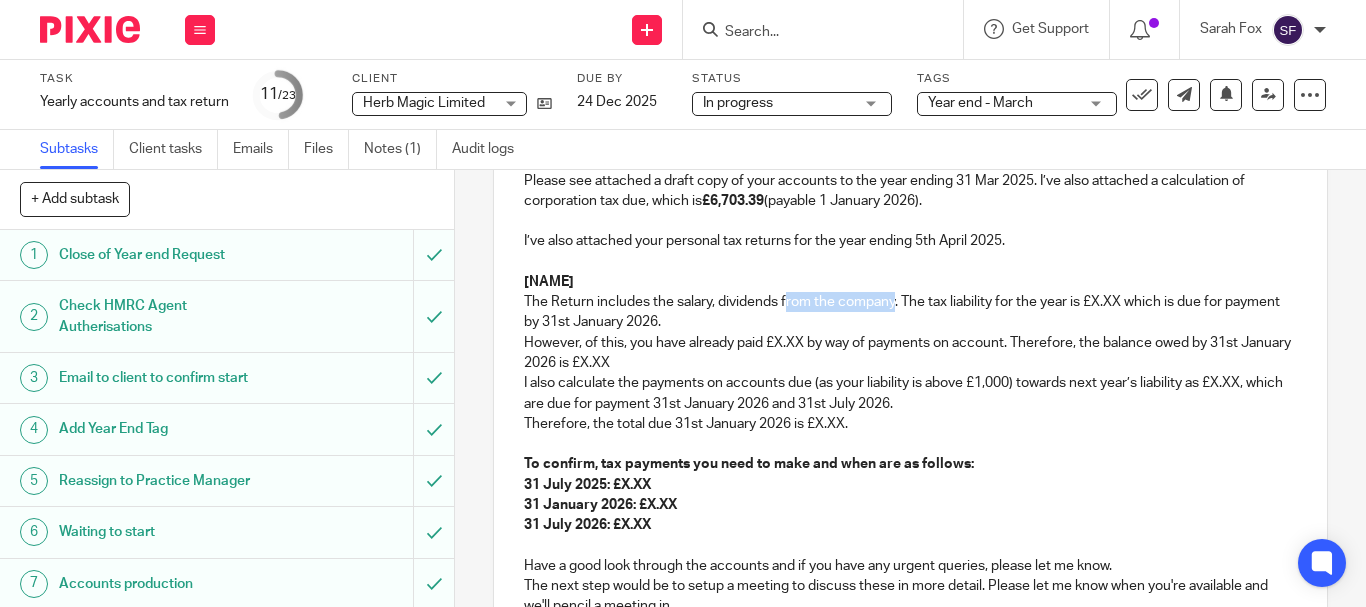 drag, startPoint x: 780, startPoint y: 304, endPoint x: 892, endPoint y: 306, distance: 112.01785 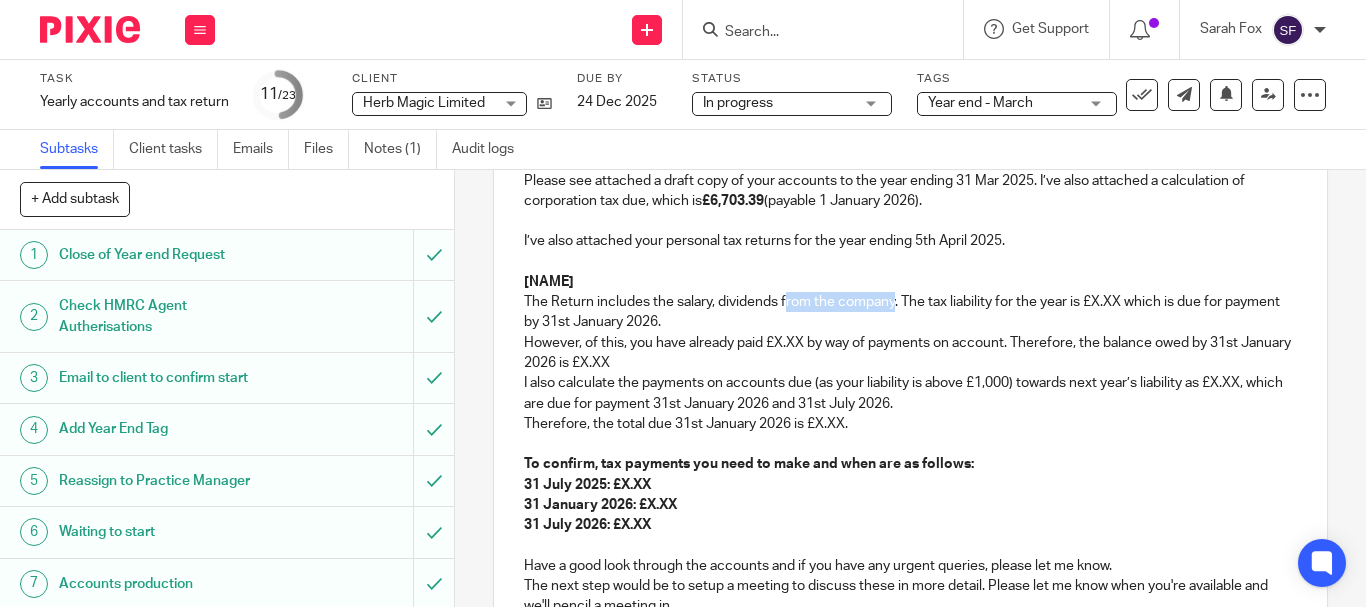 click on "The Return includes the salary, dividends from the company. The tax liability for the year is £X.XX which is due for payment by 31st January 2026." at bounding box center [910, 312] 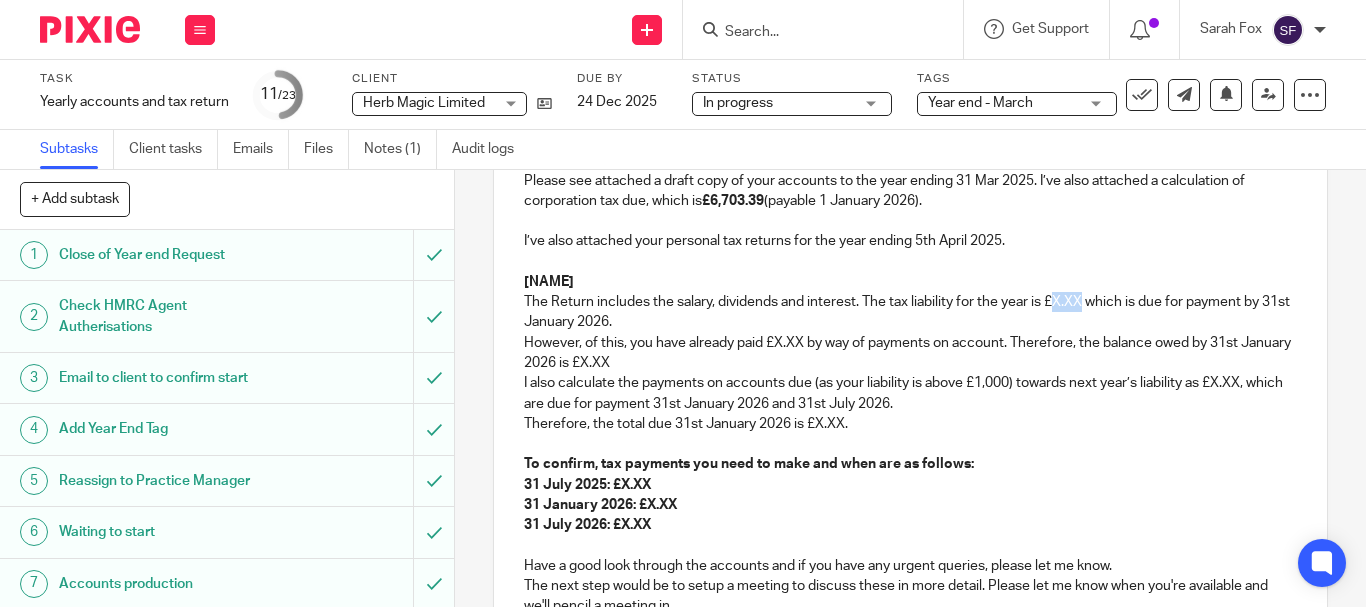 drag, startPoint x: 1056, startPoint y: 303, endPoint x: 1080, endPoint y: 300, distance: 24.186773 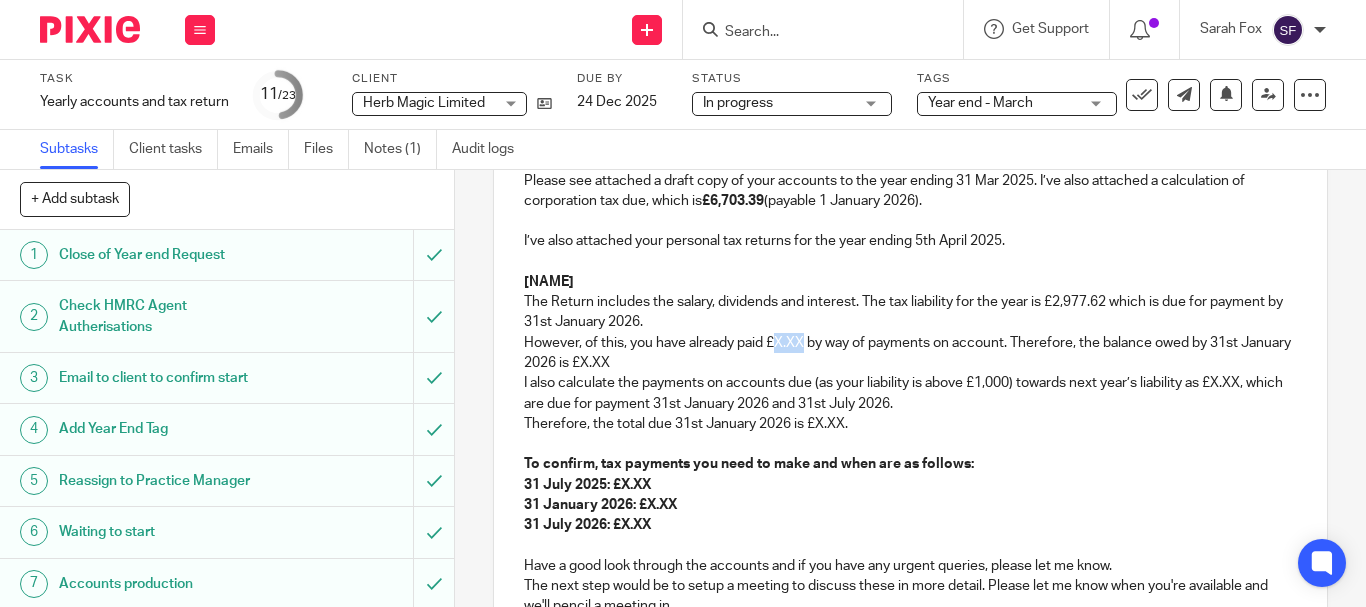 drag, startPoint x: 772, startPoint y: 344, endPoint x: 799, endPoint y: 347, distance: 27.166155 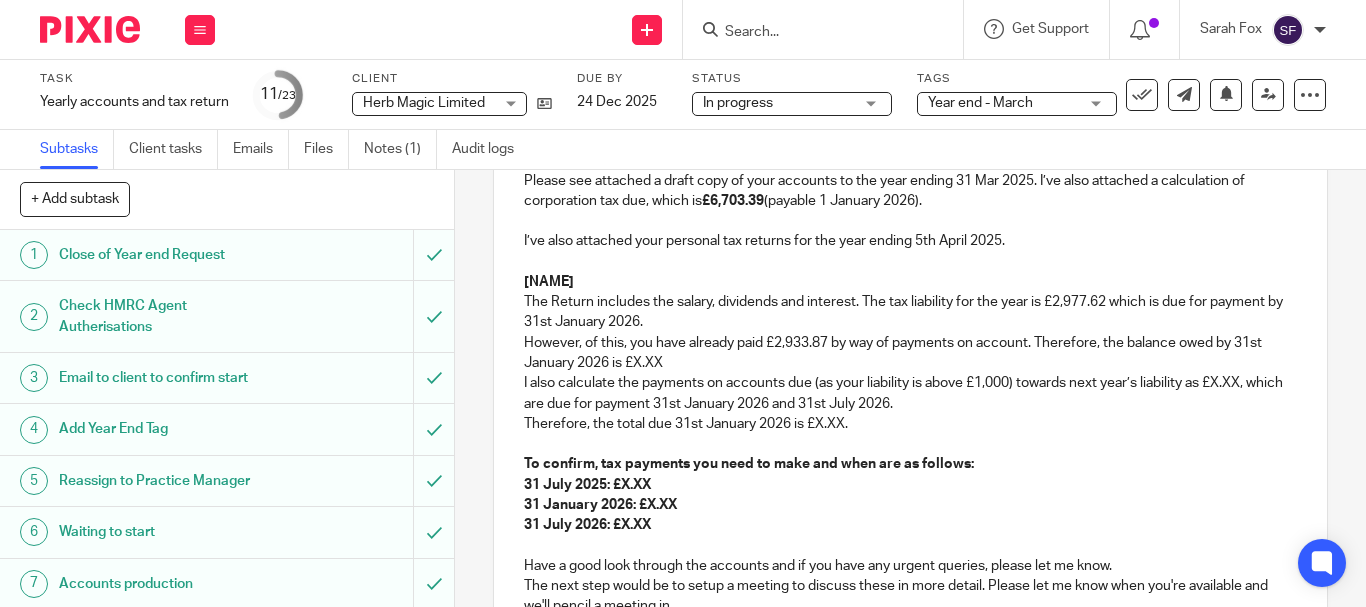 click at bounding box center (910, 221) 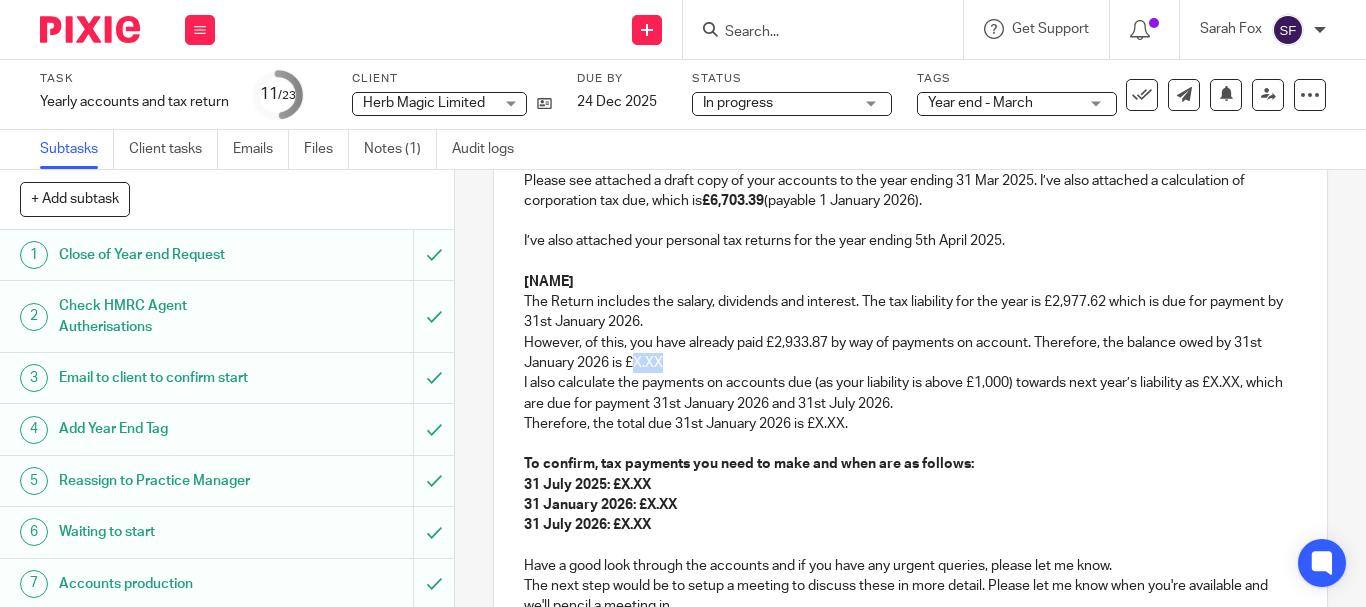 drag, startPoint x: 633, startPoint y: 365, endPoint x: 662, endPoint y: 367, distance: 29.068884 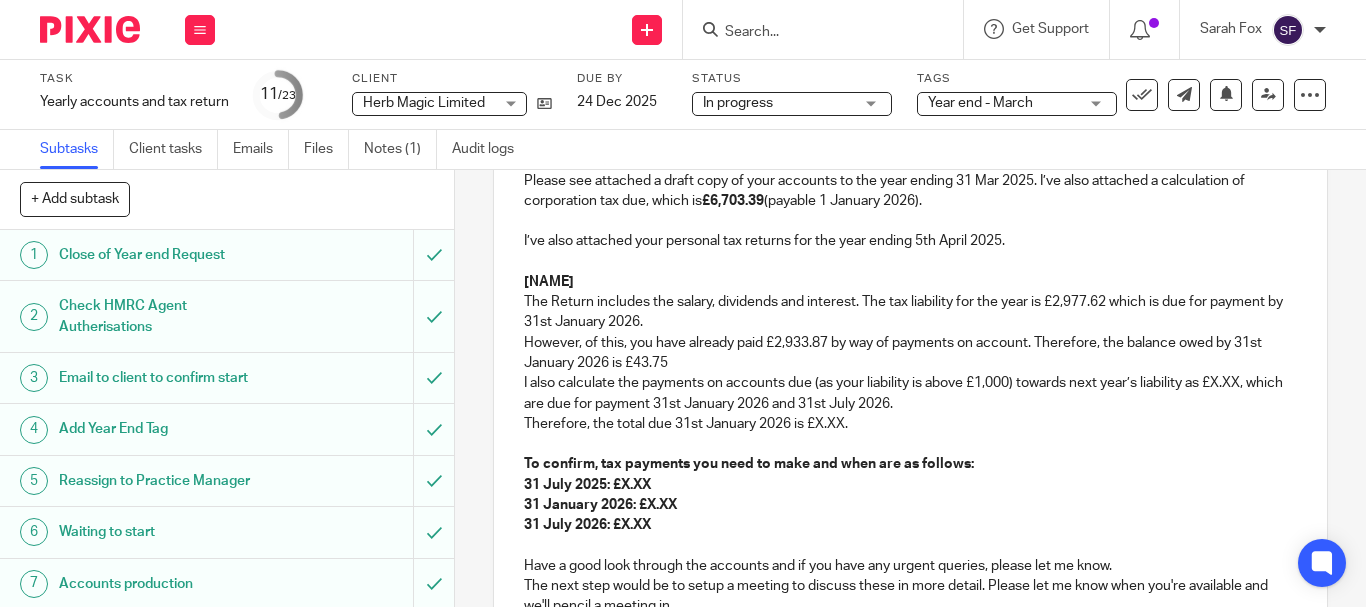 click on "[NAME]" at bounding box center (910, 282) 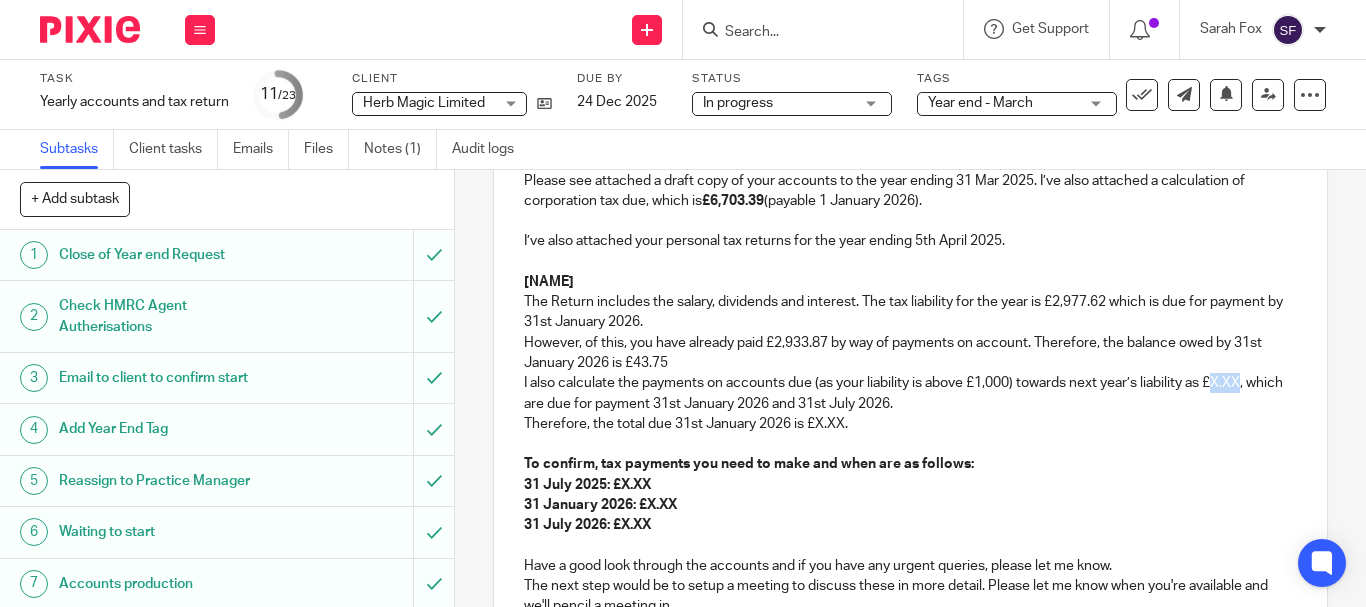 drag, startPoint x: 1215, startPoint y: 385, endPoint x: 1242, endPoint y: 387, distance: 27.073973 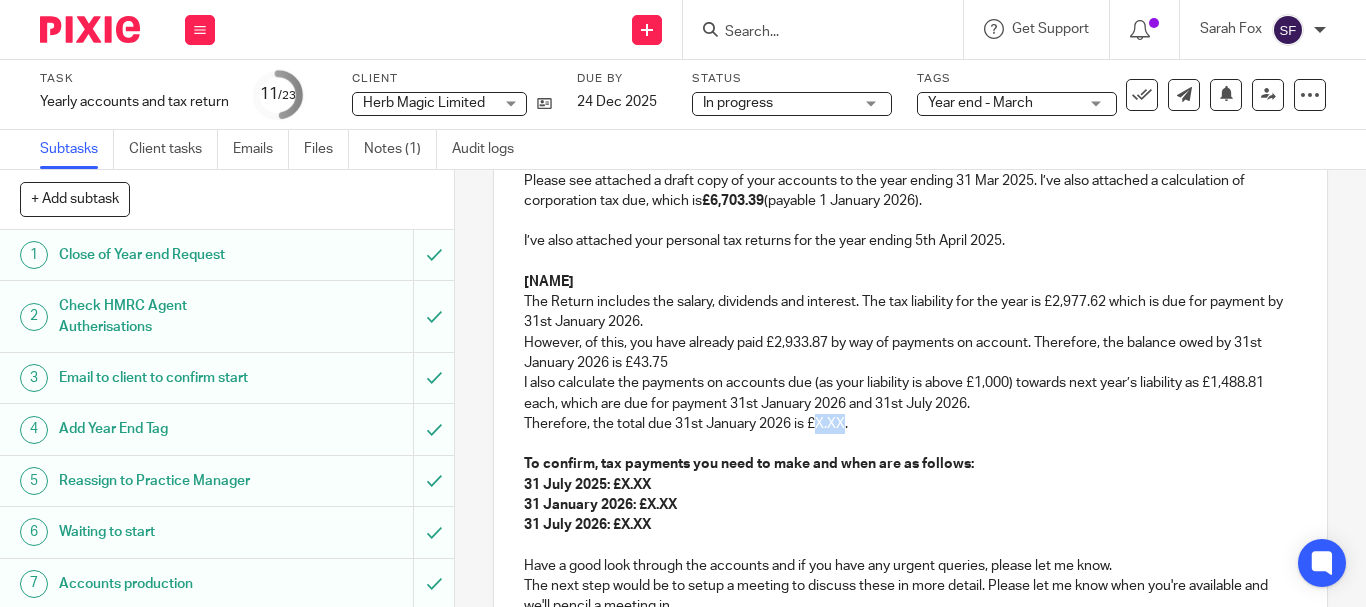 drag, startPoint x: 811, startPoint y: 423, endPoint x: 841, endPoint y: 427, distance: 30.265491 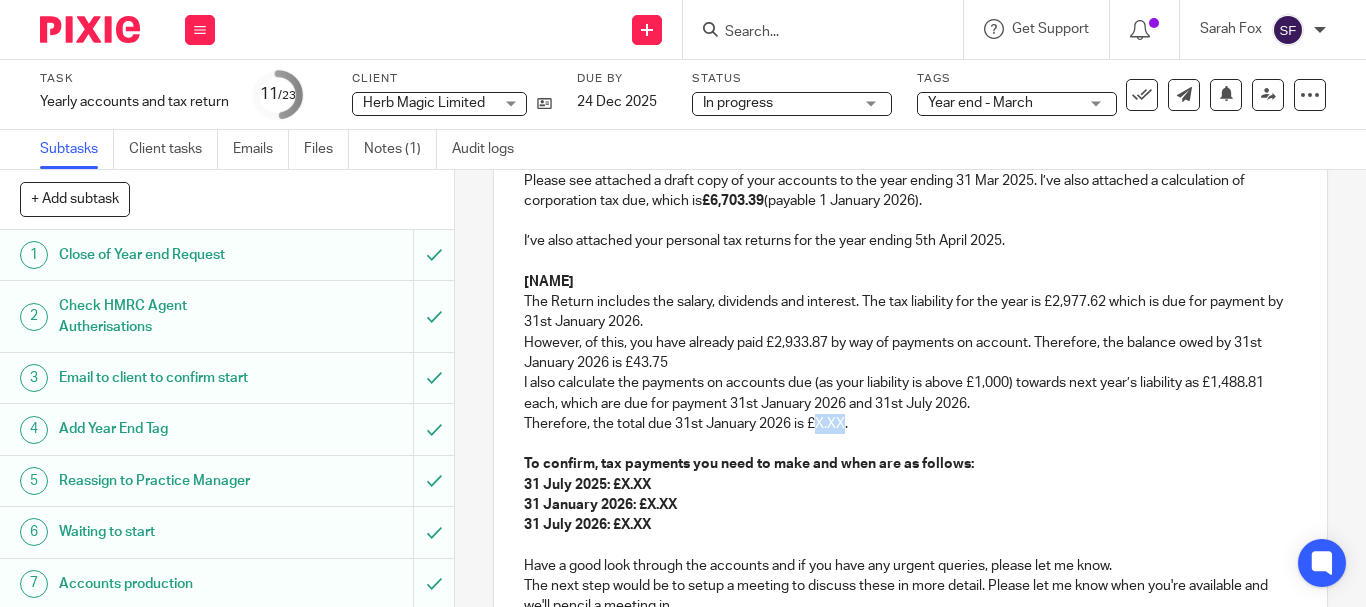 click on "Therefore, the total due 31st January 2026 is £X.XX." at bounding box center [910, 424] 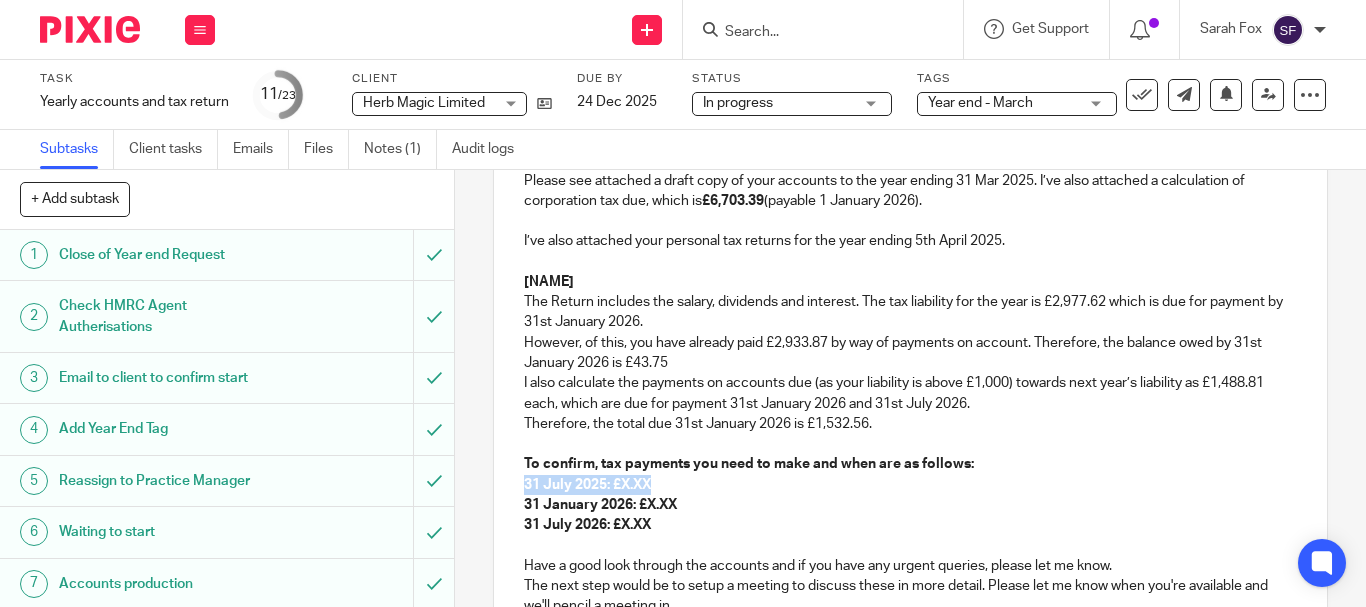drag, startPoint x: 660, startPoint y: 485, endPoint x: 514, endPoint y: 492, distance: 146.16771 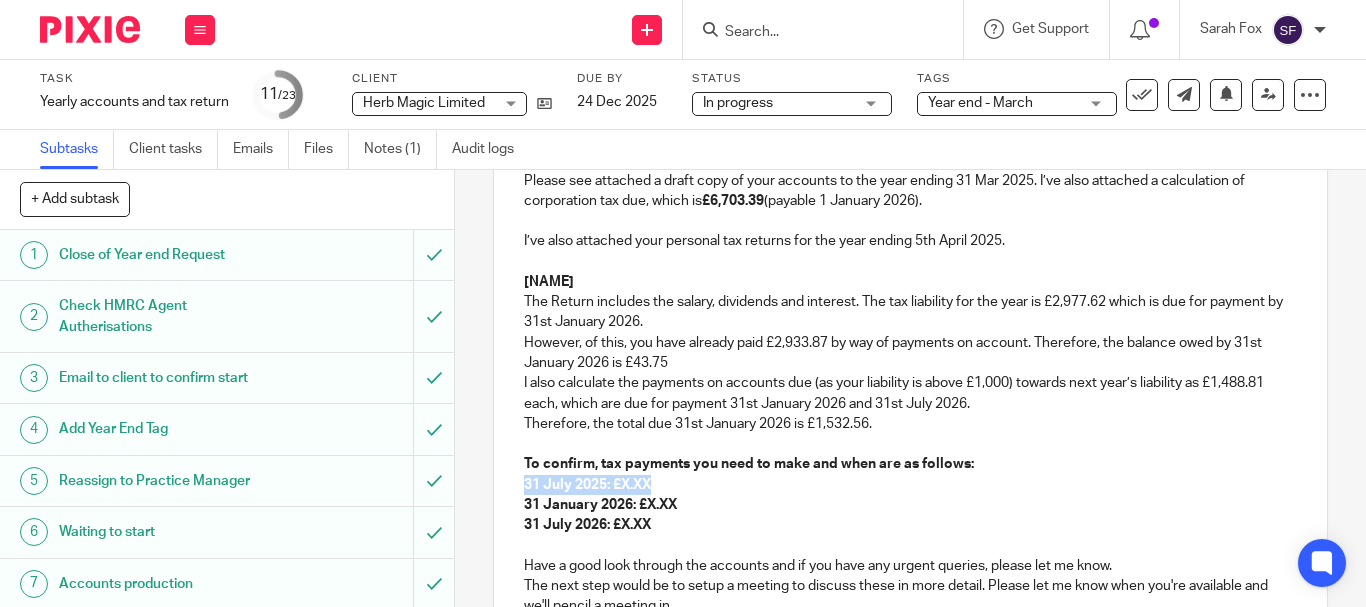 click on "Hi [NAME], Please see attached a draft copy of your accounts to the year ending 31 Mar [YEAR]. I’ve also attached a calculation of corporation tax due, which is  £6,703.39  (payable 1 January [YEAR]).   I’ve also attached your personal tax returns for the year ending 5th April [YEAR]. [NAME] The Return includes the salary, dividends and interest. The tax liability for the year is £2,977.62 which is due for payment by 31st January [YEAR]. However, of this, you have already paid £2,933.87 by way of payments on account. Therefore, the balance owed by 31st January [YEAR] is £43.75 I also calculate the payments on accounts due (as your liability is above £1,000) towards next year’s liability as £1,488.81 each, which are due for payment 31st January [YEAR] and 31st July [YEAR]. Therefore, the total due 31st January [YEAR] is £1,532.56. To confirm, tax payments you need to make and when are as follows: 31 July [YEAR]: £X.XX 31 January [YEAR]: £X.XX 31 July [YEAR]: £X.XX     How was it for you? here . here" at bounding box center (910, 462) 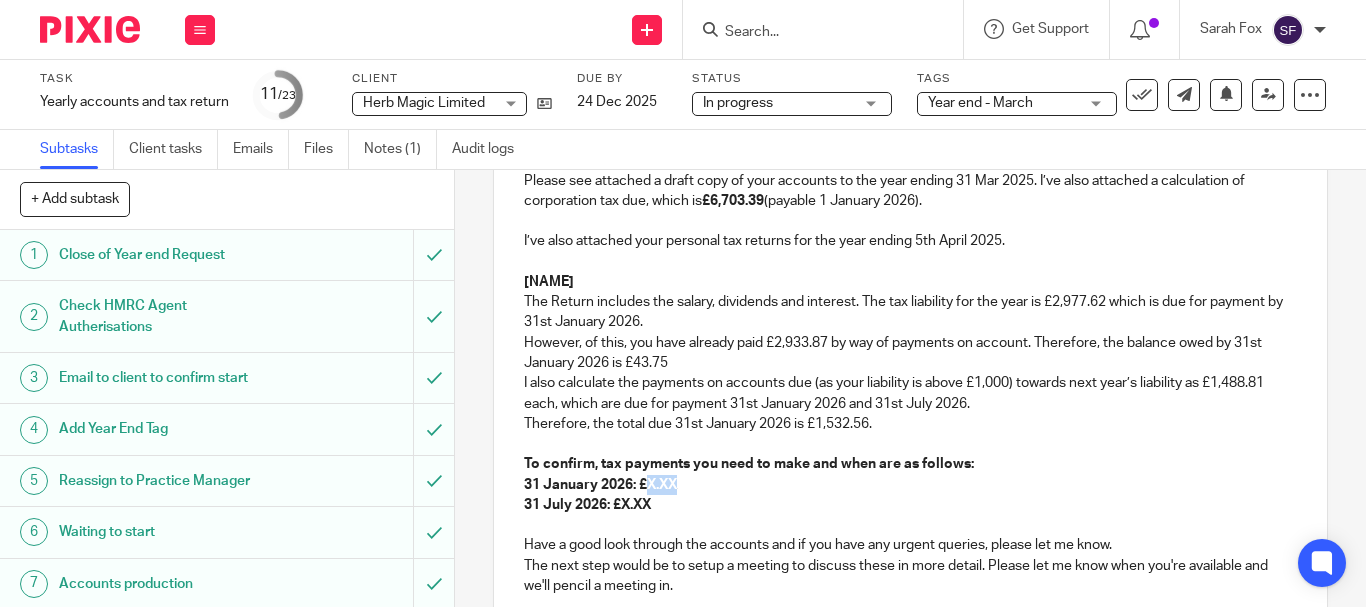 drag, startPoint x: 647, startPoint y: 483, endPoint x: 677, endPoint y: 488, distance: 30.413813 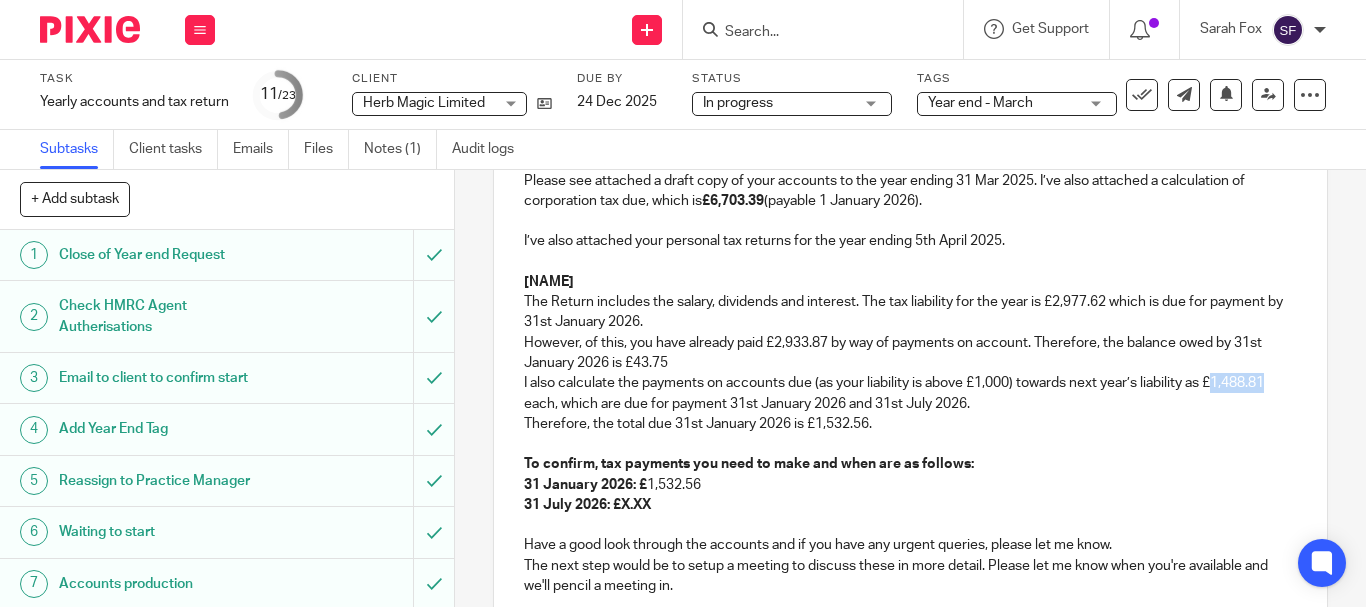 drag, startPoint x: 528, startPoint y: 406, endPoint x: 580, endPoint y: 411, distance: 52.23983 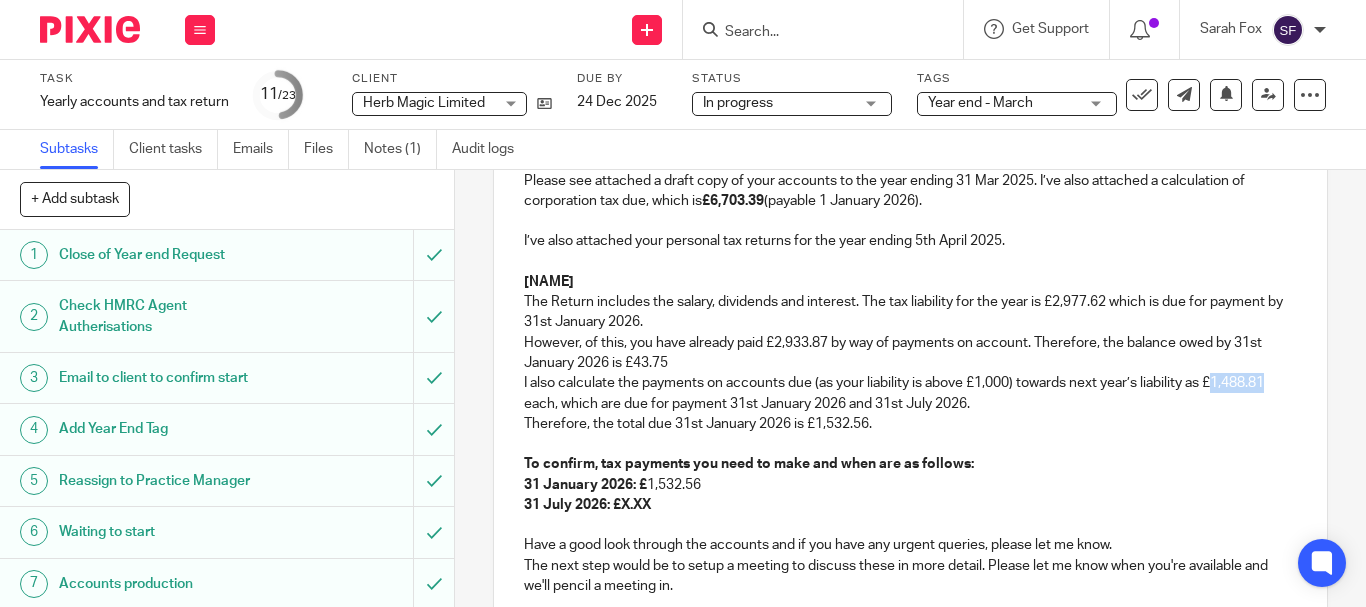 click on "I also calculate the payments on accounts due (as your liability is above £1,000) towards next year’s liability as £1,488.81 each, which are due for payment 31st January 2026 and 31st July 2026." at bounding box center [910, 393] 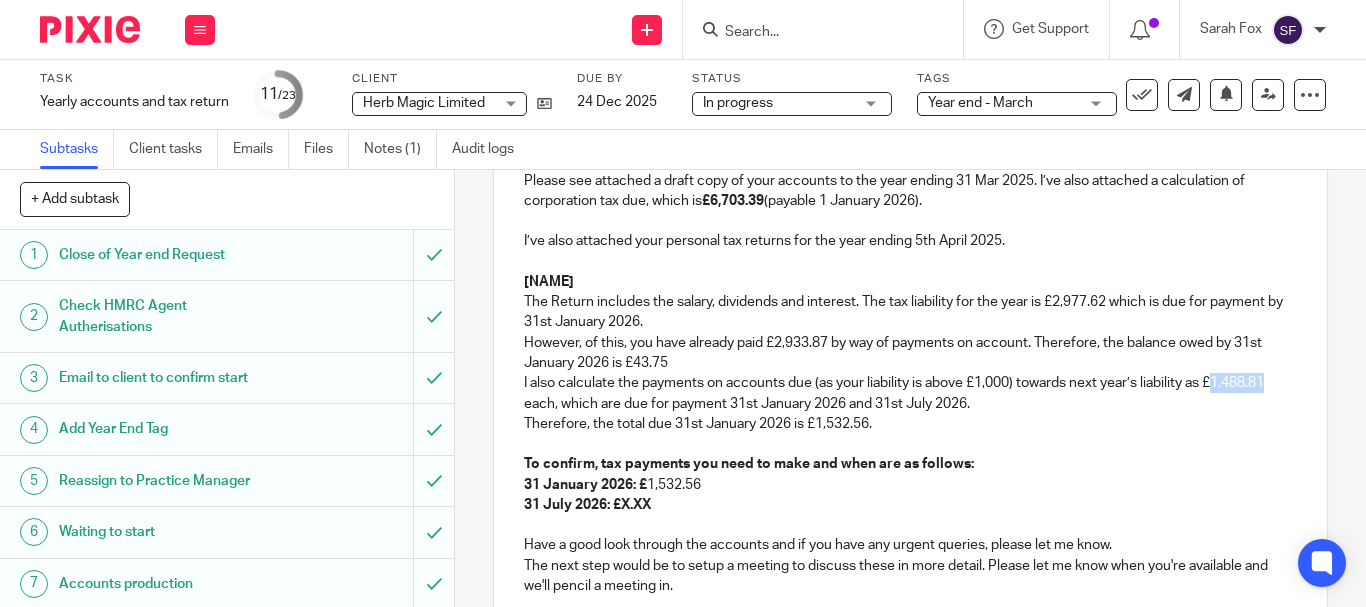 copy on "1,488.81" 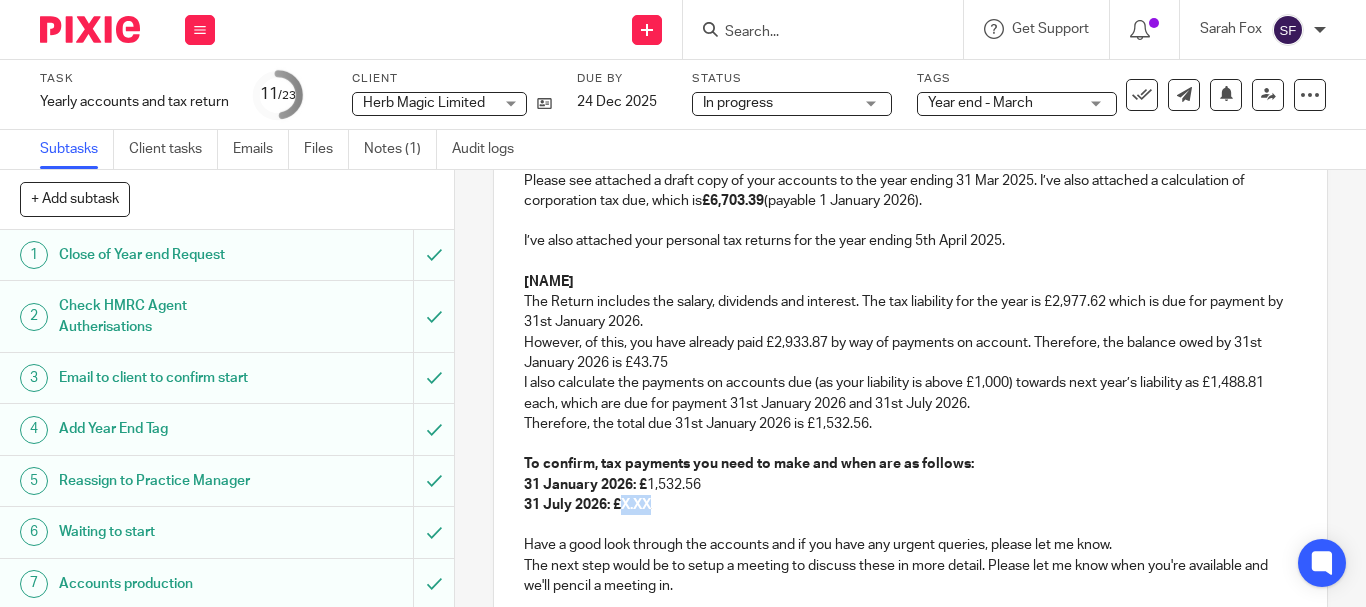 drag, startPoint x: 621, startPoint y: 505, endPoint x: 650, endPoint y: 509, distance: 29.274563 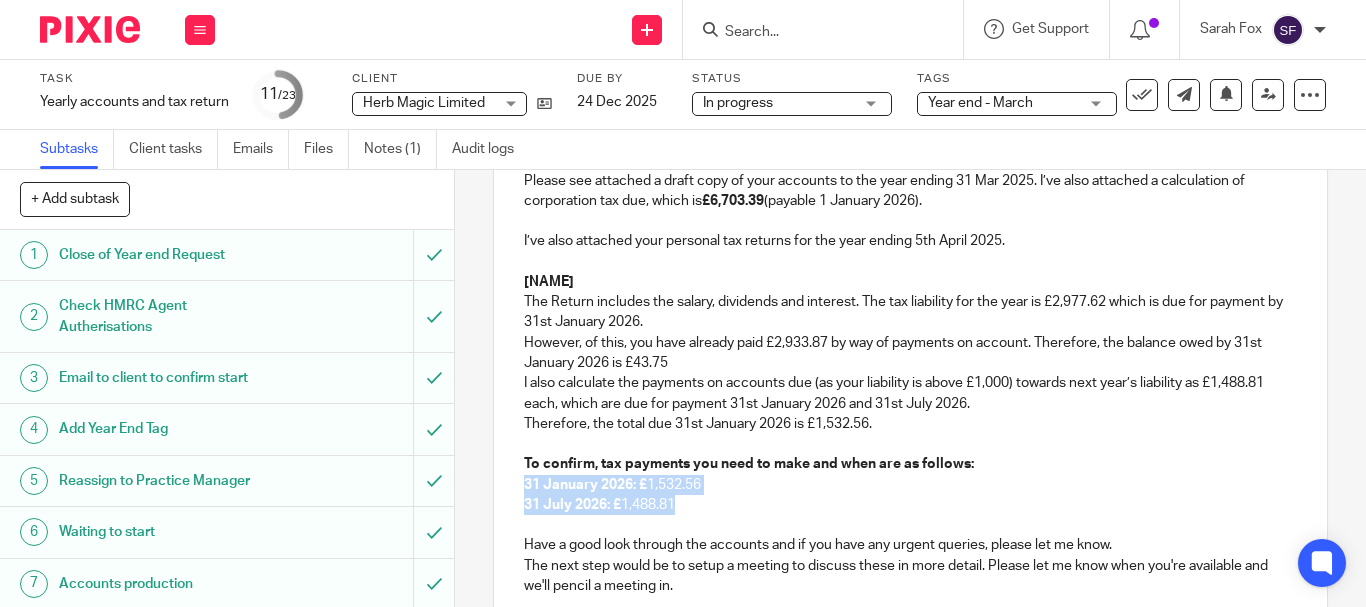 drag, startPoint x: 683, startPoint y: 507, endPoint x: 515, endPoint y: 483, distance: 169.70563 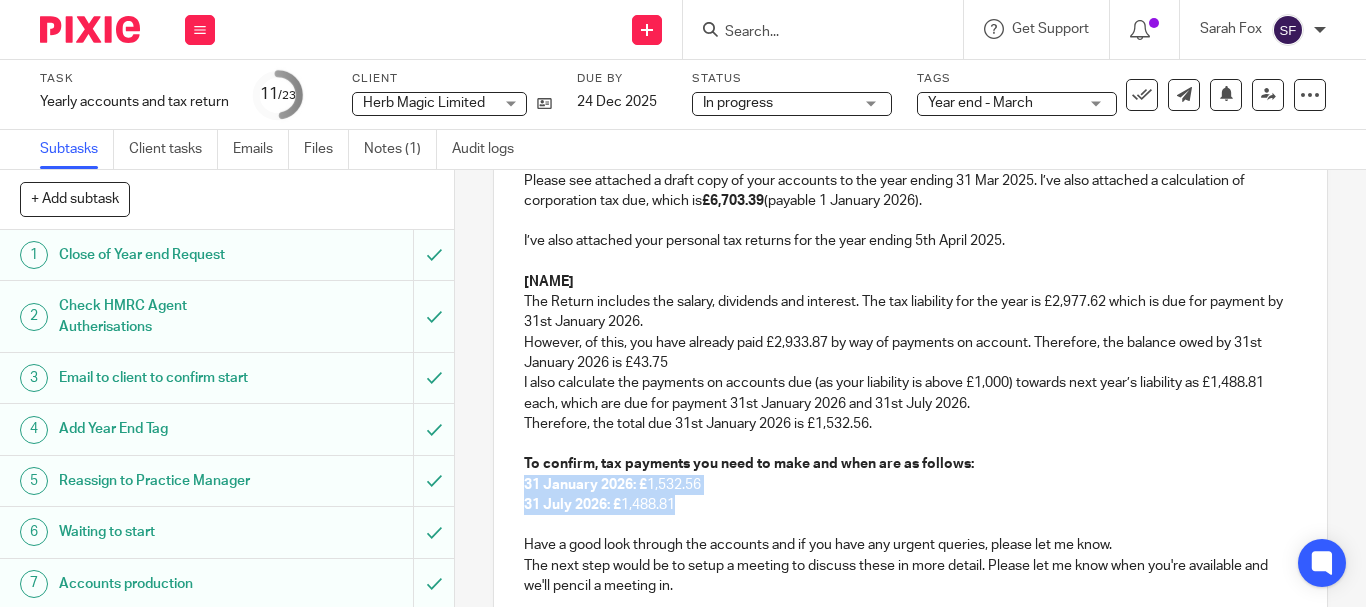 click on "Hi [NAME], Please see attached a draft copy of your accounts to the year ending 31 Mar [YEAR]. I’ve also attached a calculation of corporation tax due, which is  £6,703.39  (payable 1 January [YEAR]).   I’ve also attached your personal tax returns for the year ending 5th April [YEAR]. [NAME] The Return includes the salary, dividends and interest. The tax liability for the year is £2,977.62 which is due for payment by 31st January [YEAR]. However, of this, you have already paid £2,933.87 by way of payments on account. Therefore, the balance owed by 31st January [YEAR] is £43.75 I also calculate the payments on accounts due (as your liability is above £1,000) towards next year’s liability as £1,488.81 each, which are due for payment 31st January [YEAR] and 31st July [YEAR]. Therefore, the total due 31st January [YEAR] is £1,532.56. To confirm, tax payments you need to make and when are as follows: 31 January [YEAR]: £ 1,532.56 31 July [YEAR]: £ 1,488.81     How was it for you? here . here" at bounding box center [910, 452] 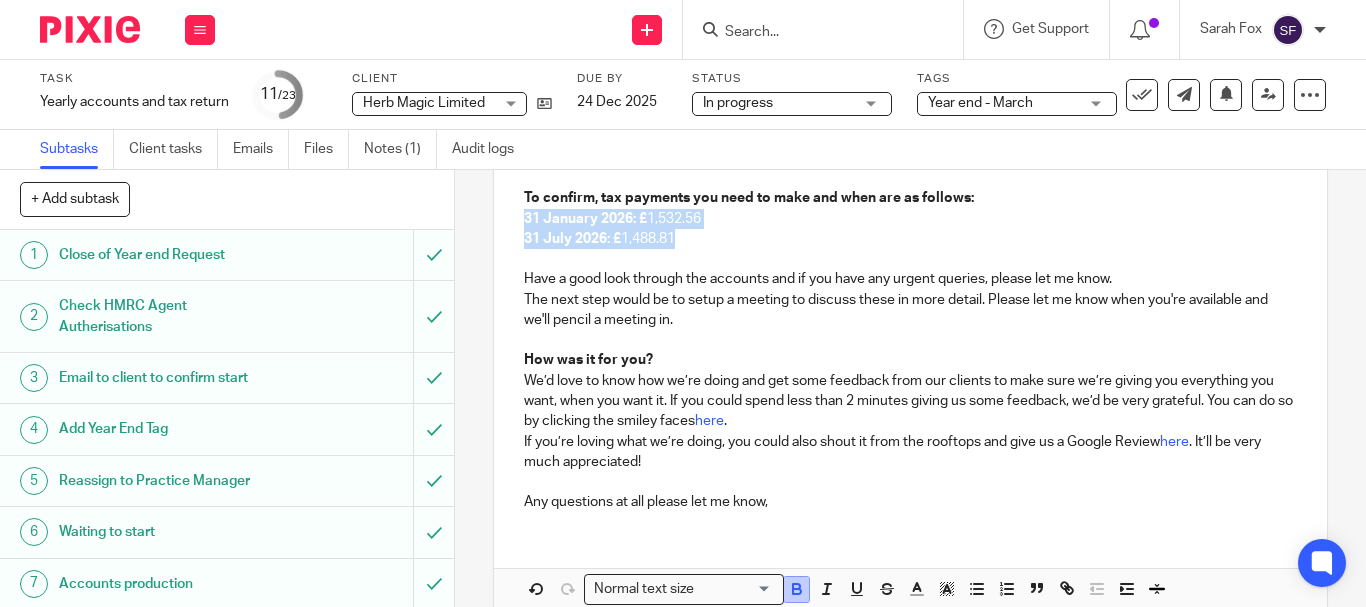 scroll, scrollTop: 664, scrollLeft: 0, axis: vertical 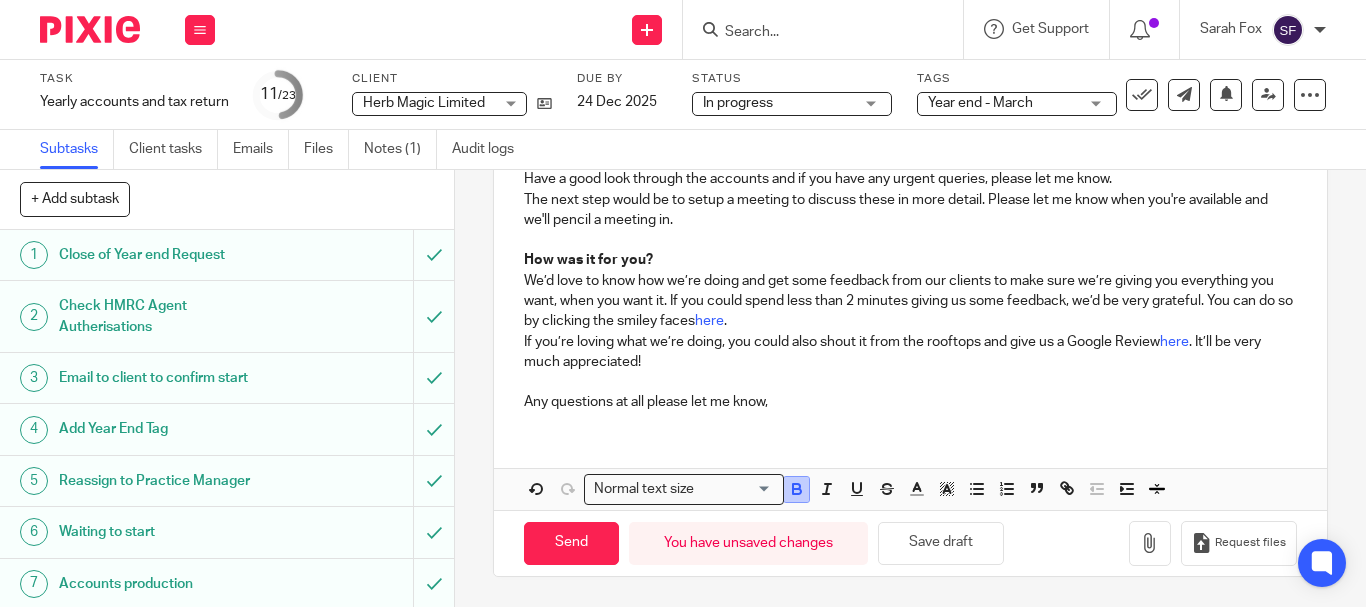 click 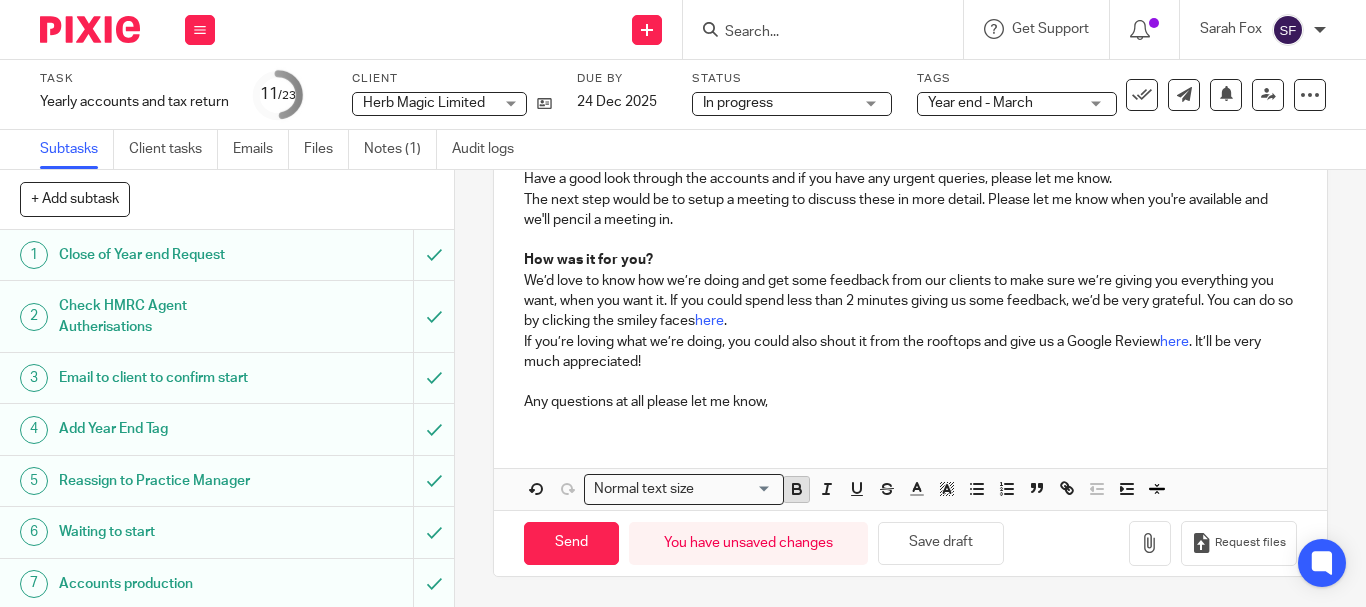 scroll, scrollTop: 601, scrollLeft: 0, axis: vertical 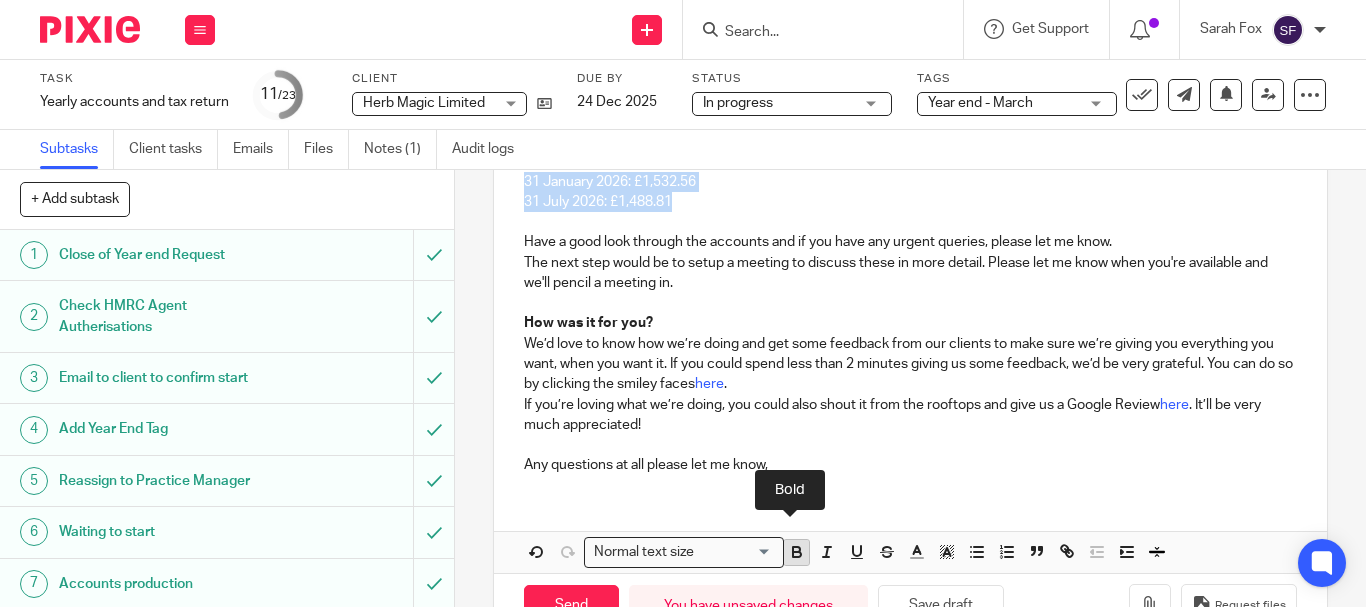 click 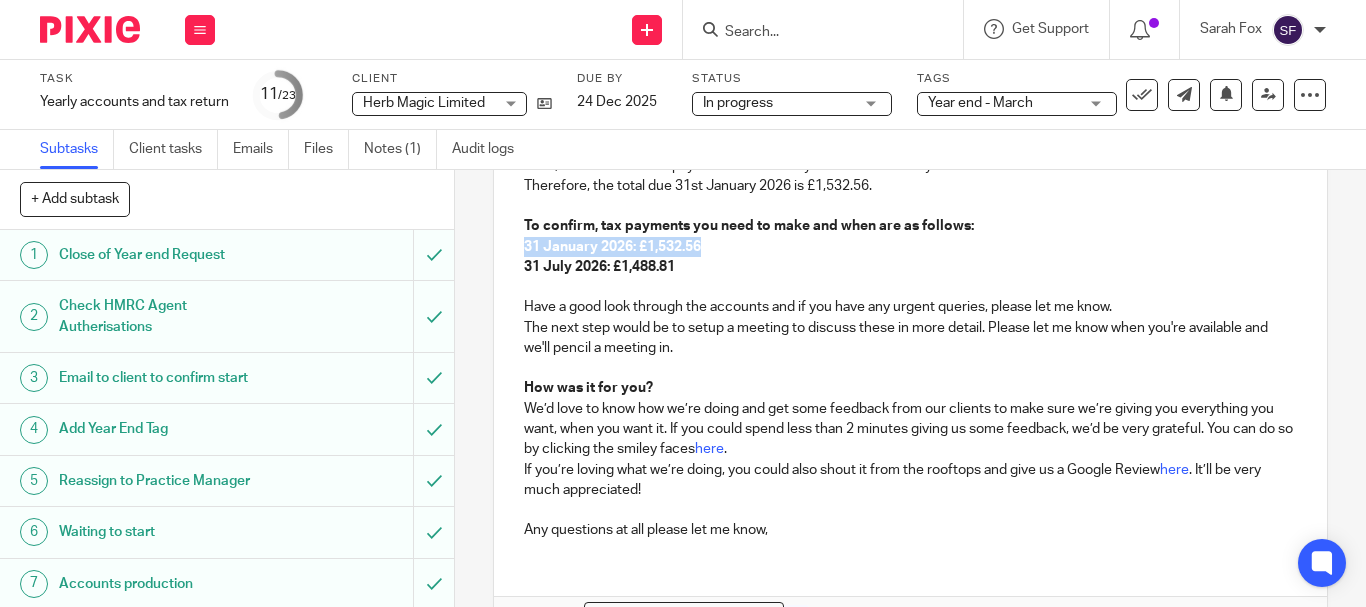 scroll, scrollTop: 501, scrollLeft: 0, axis: vertical 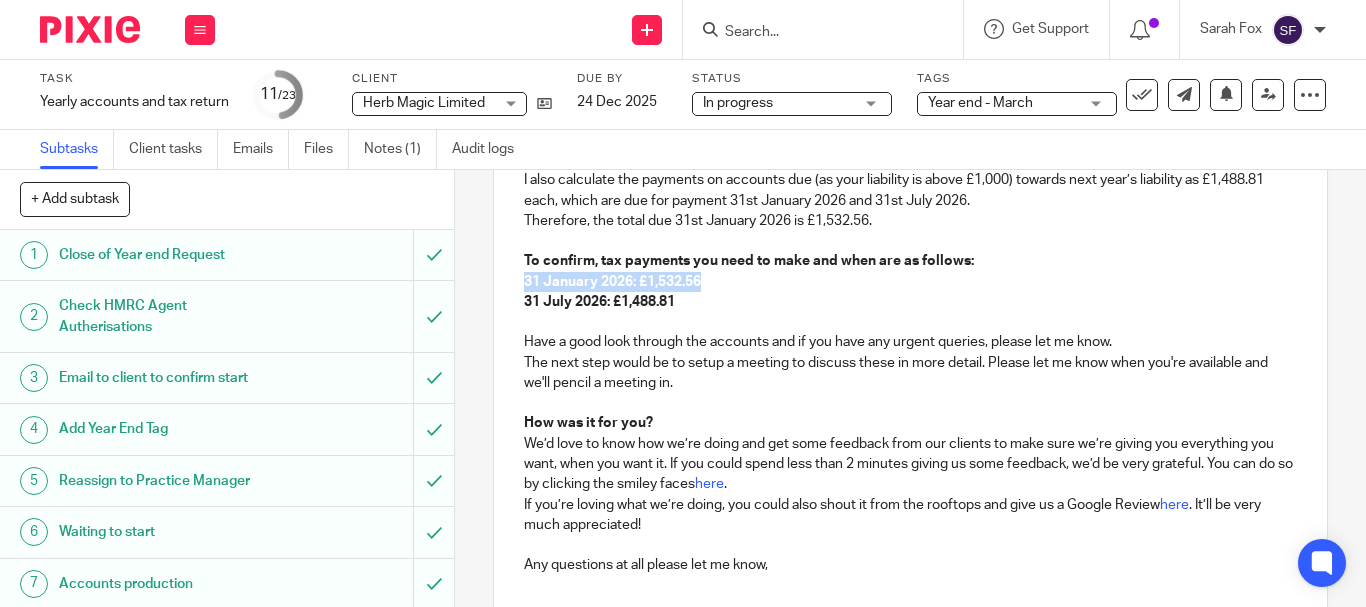 click on "31 January 2026: £1,532.56" at bounding box center [910, 282] 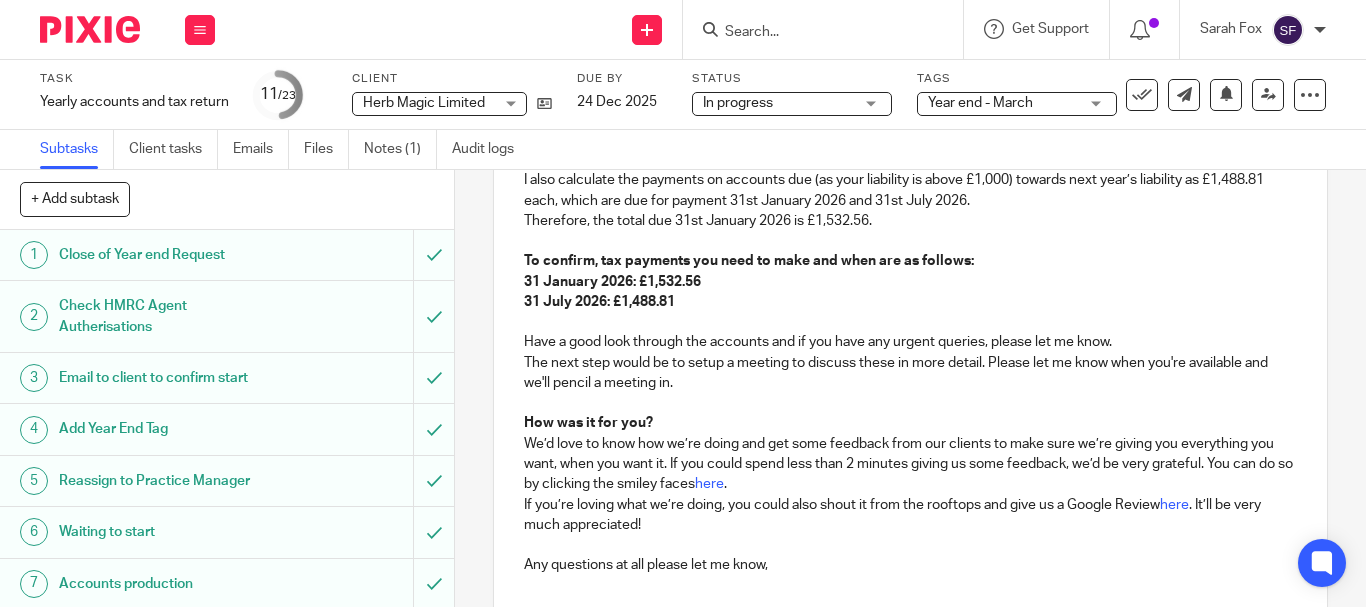 click on "Have a good look through the accounts and if you have any urgent queries, please let me know." at bounding box center (910, 342) 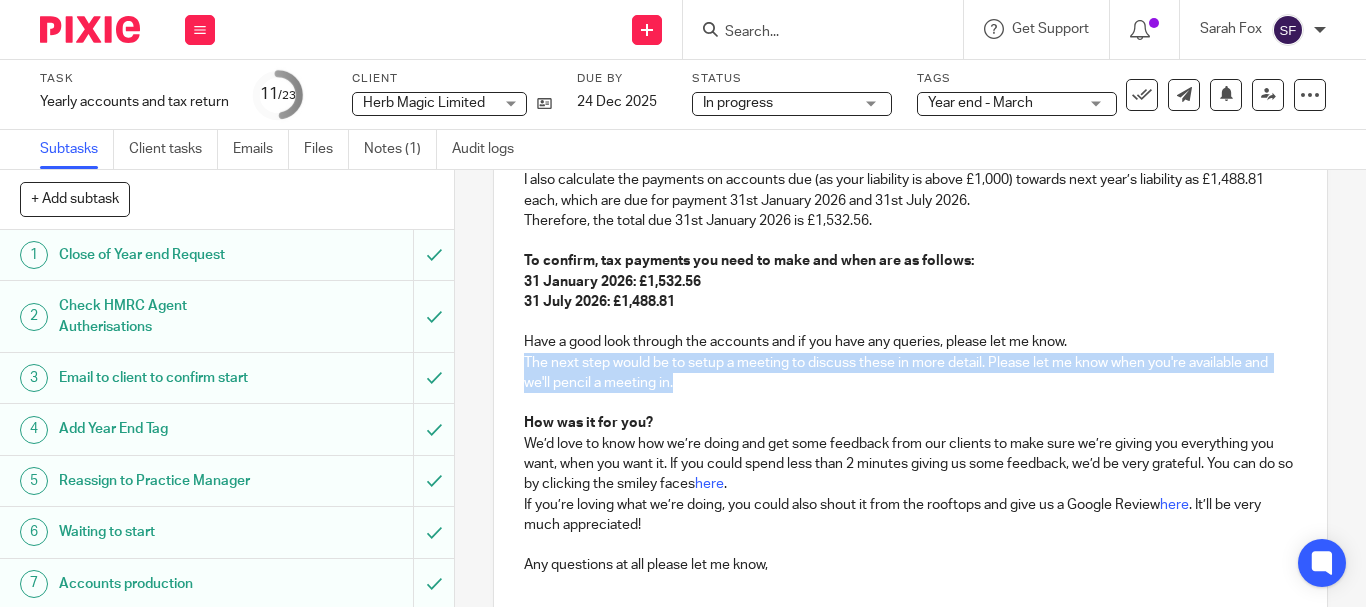 drag, startPoint x: 679, startPoint y: 384, endPoint x: 510, endPoint y: 370, distance: 169.57889 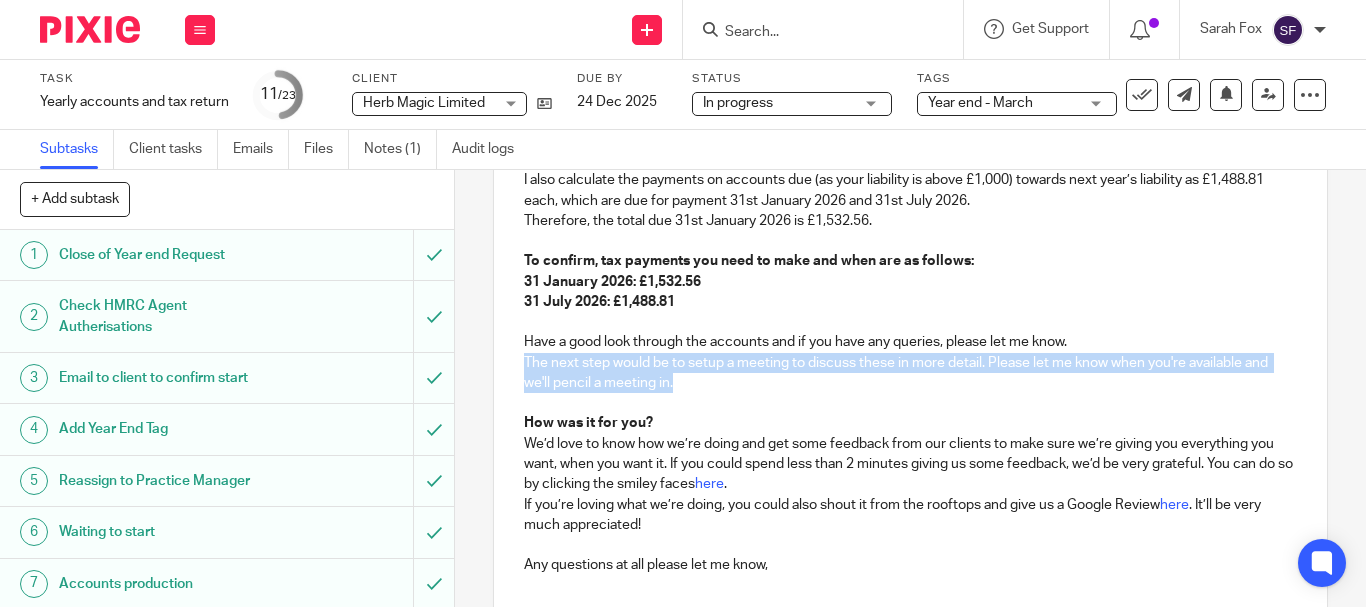 click on "Hi [NAME], Please see attached a draft copy of your accounts to the year ending 31 Mar [YEAR]. I’ve also attached a calculation of corporation tax due, which is  £6,703.39  (payable 1 January [YEAR]).   I’ve also attached your personal tax returns for the year ending 5th April [YEAR]. [NAME] The Return includes the salary, dividends and interest. The tax liability for the year is £2,977.62 which is due for payment by 31st January [YEAR]. However, of this, you have already paid £2,933.87 by way of payments on account. Therefore, the balance owed by 31st January [YEAR] is £43.75 I also calculate the payments on accounts due (as your liability is above £1,000) towards next year’s liability as £1,488.81 each, which are due for payment 31st January [YEAR] and 31st July [YEAR]. Therefore, the total due 31st January [YEAR] is £1,532.56. To confirm, tax payments you need to make and when are as follows: 31 January [YEAR]: £1,532.56 31 July [YEAR]: £1,488.81     How was it for you? here . here" at bounding box center (910, 249) 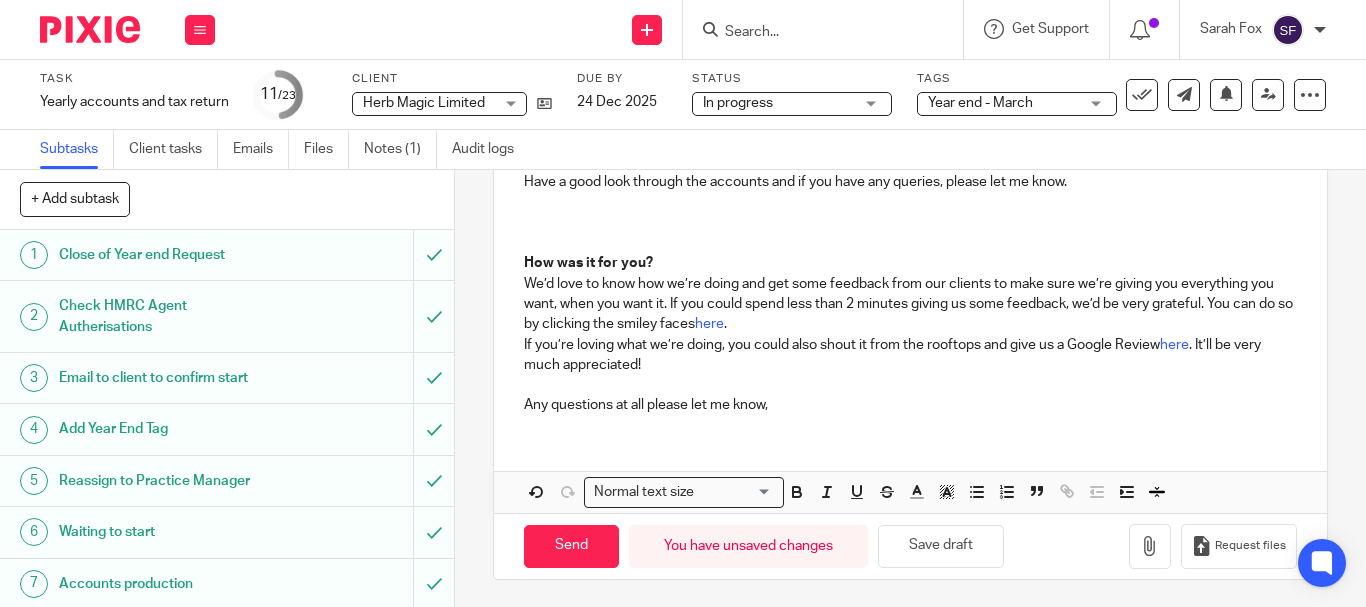 scroll, scrollTop: 664, scrollLeft: 0, axis: vertical 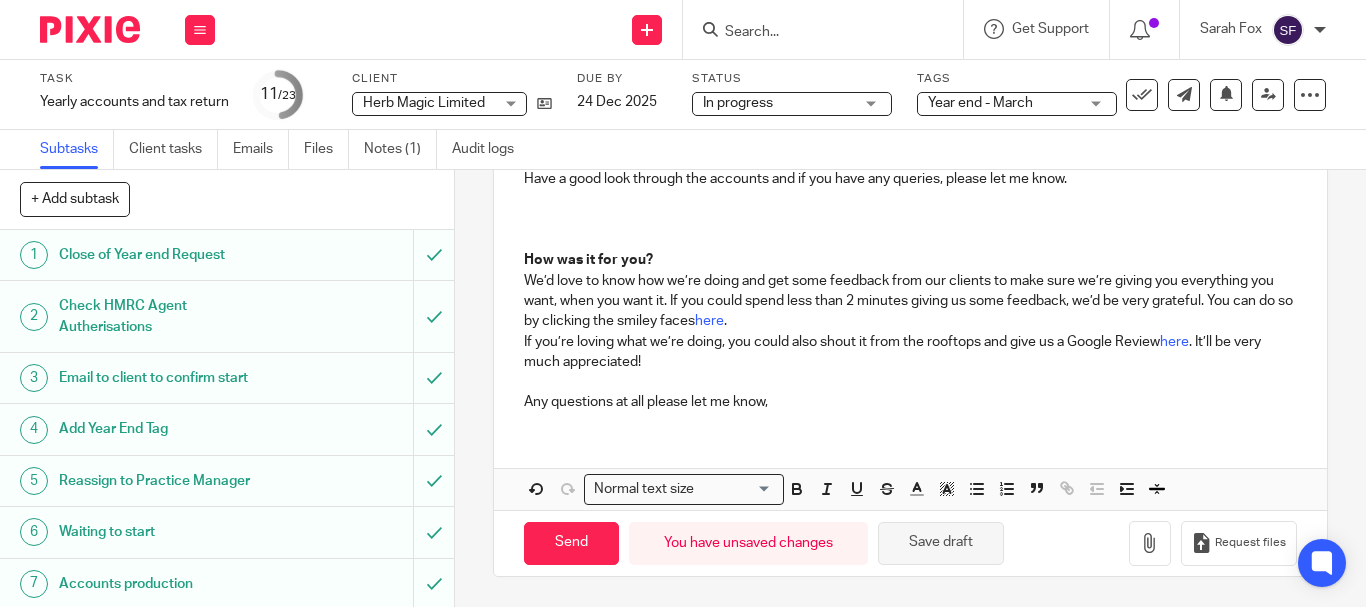 click on "Save draft" at bounding box center (941, 543) 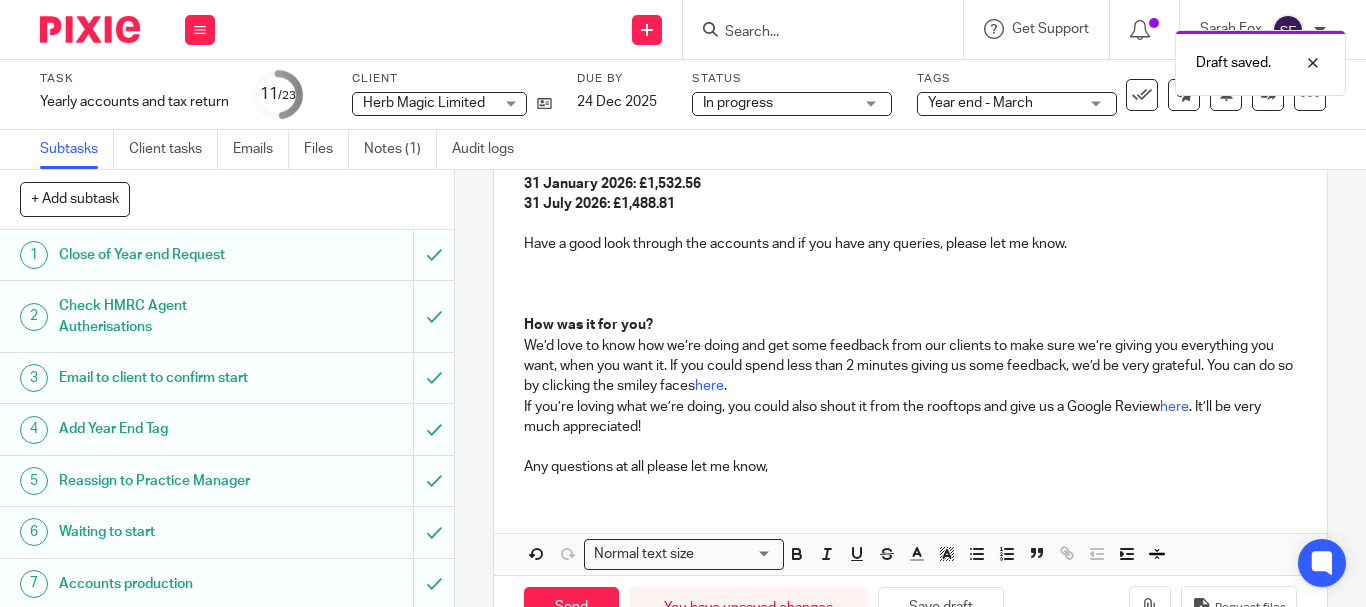scroll, scrollTop: 564, scrollLeft: 0, axis: vertical 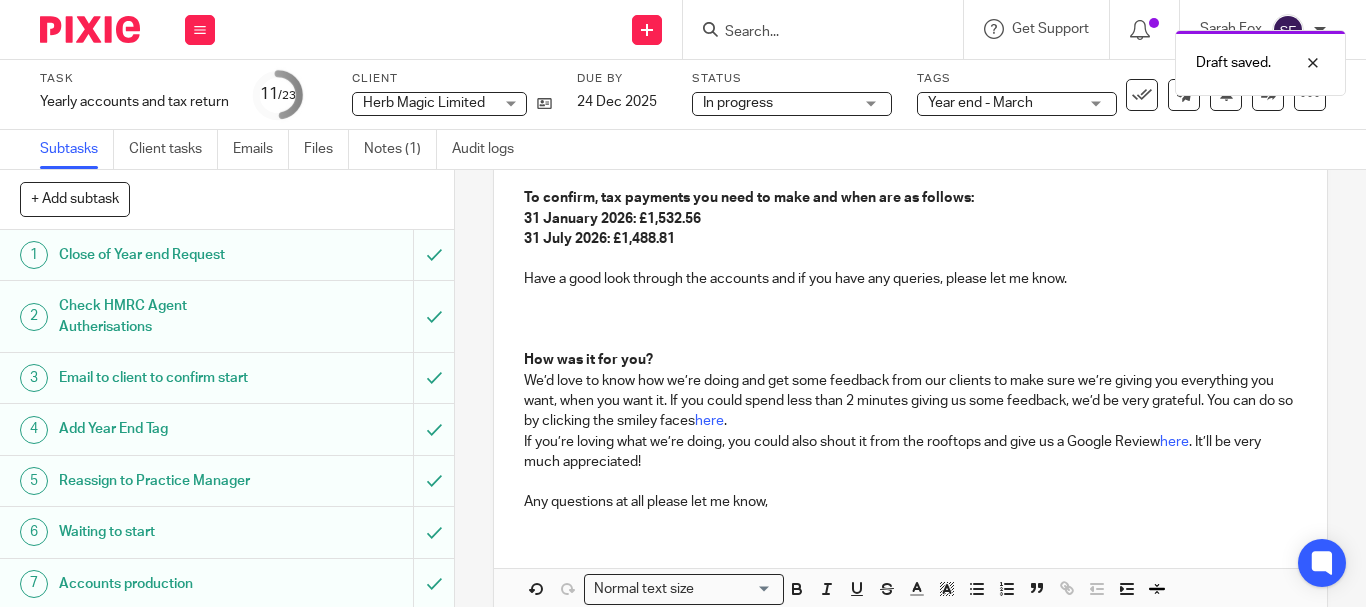 click at bounding box center [910, 320] 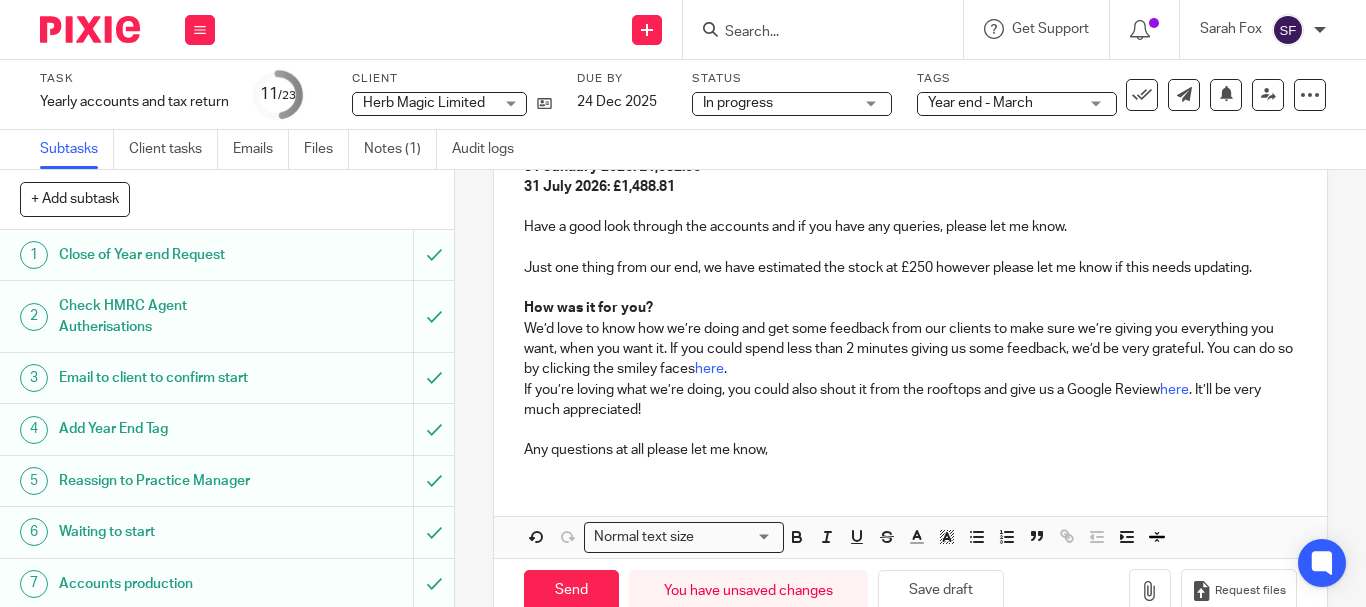 scroll, scrollTop: 664, scrollLeft: 0, axis: vertical 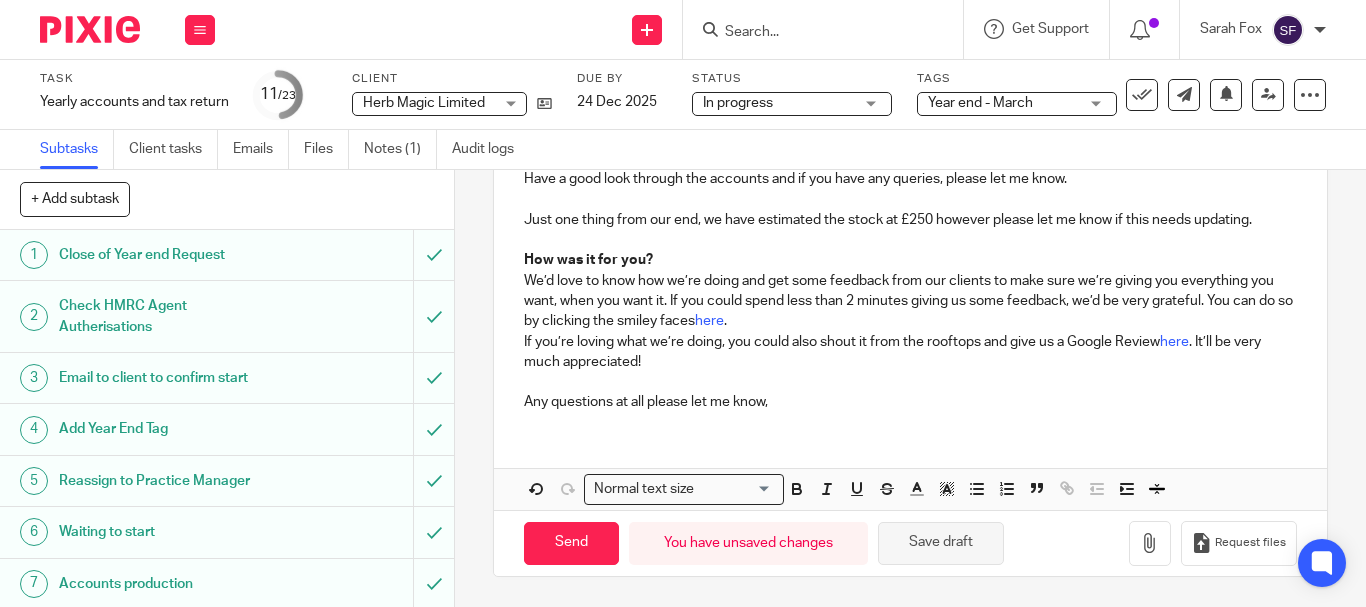 click on "Save draft" at bounding box center (941, 543) 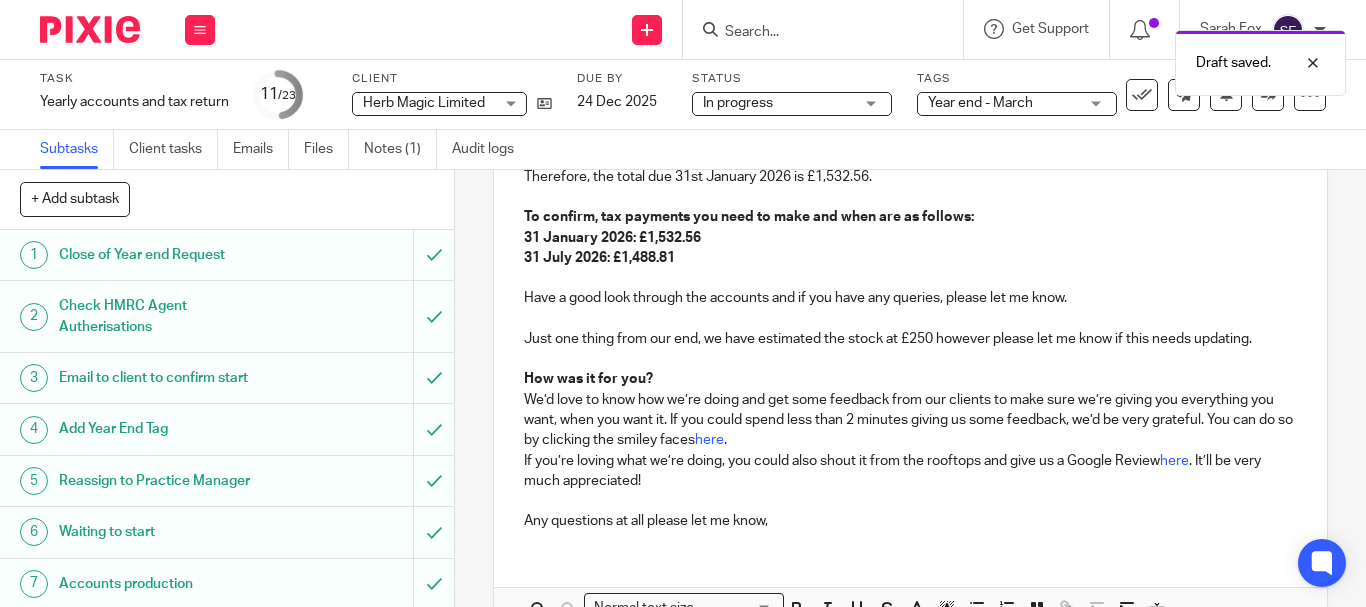 scroll, scrollTop: 364, scrollLeft: 0, axis: vertical 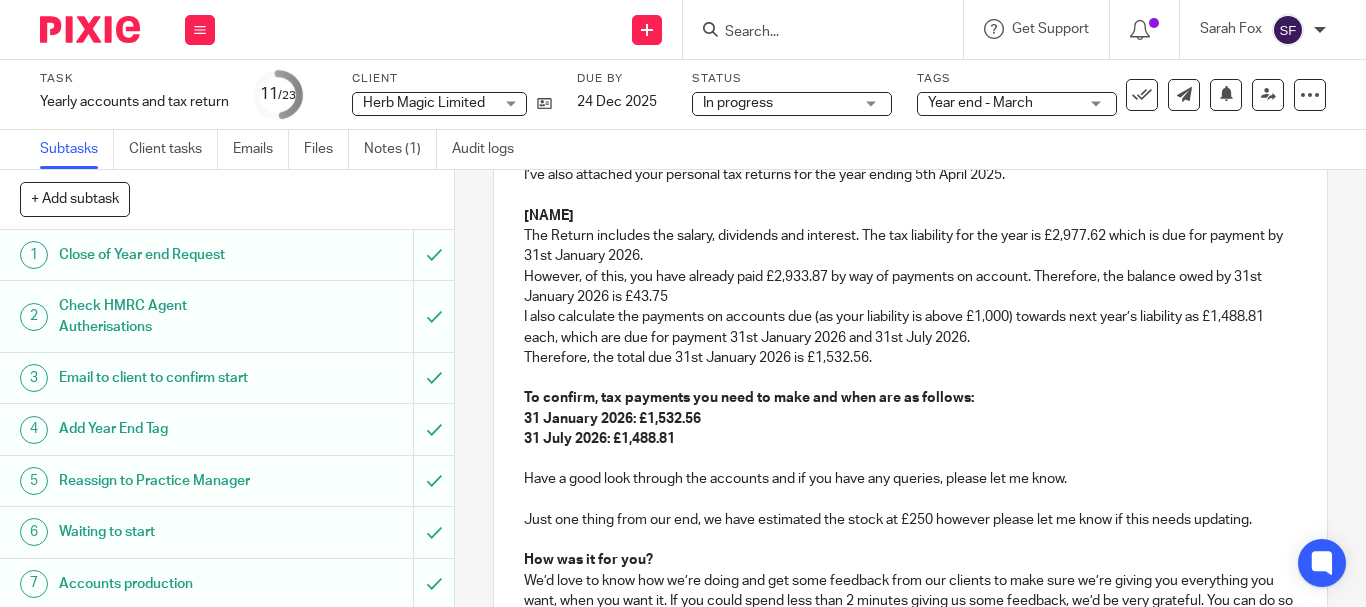 click on "31 July 2026: £1,488.81" at bounding box center [910, 439] 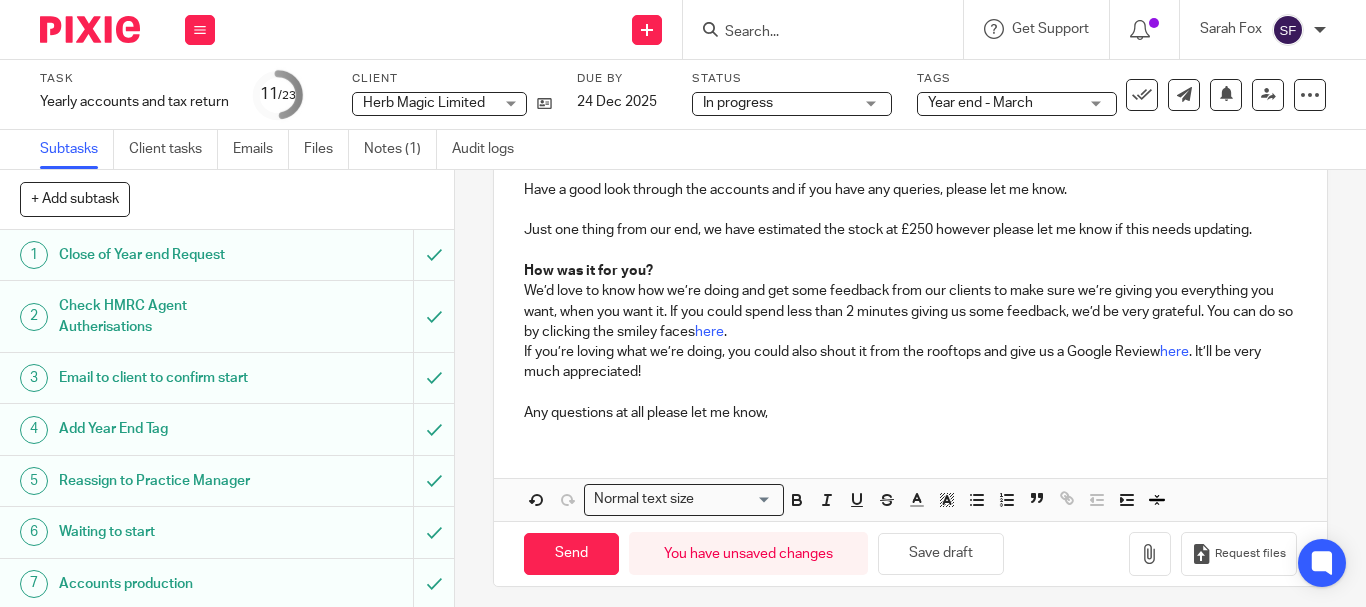 scroll, scrollTop: 704, scrollLeft: 0, axis: vertical 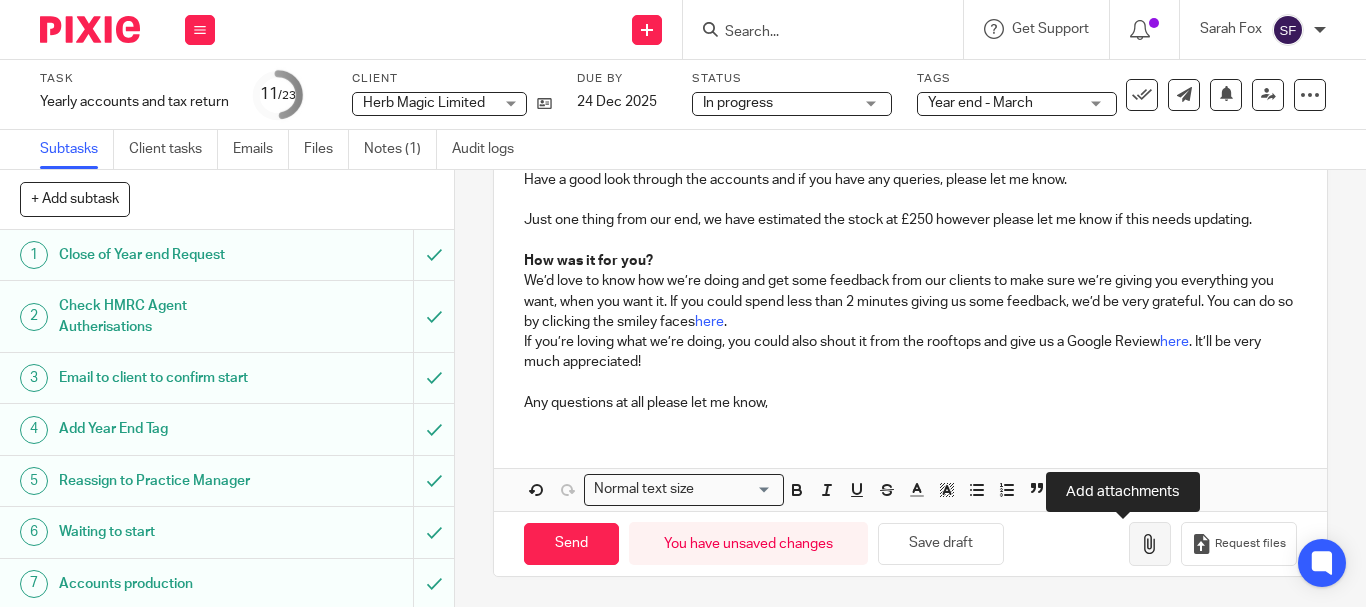 click at bounding box center (1150, 544) 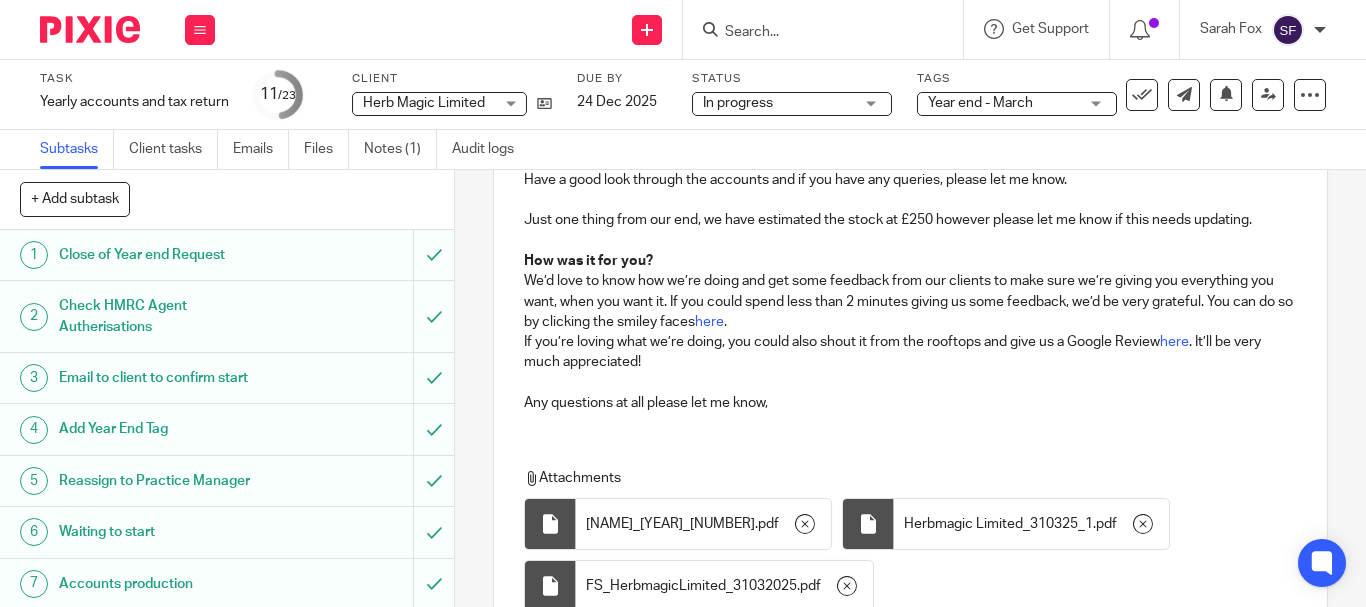 click on "12
Email draft accounts to client and arrange meeting to discuss queries
Manual email
Secure the attachments in this message. Files exceeding the size limit (10MB) will be secured automatically.
Switch off     On     To:
Cc
Subject:     Your Accounts     Hi [NAME], Please see attached a draft copy of your accounts to the year ending 31 Mar [YEAR]. I’ve also attached a calculation of corporation tax due, which is  £6,703.39  (payable 1 January [YEAR]).   I’ve also attached your personal tax returns for the year ending 5th April [YEAR]. [NAME] The Return includes the salary, dividends and interest. The tax liability for the year is £2,977.62 which is due for payment by 31st January [YEAR]. Therefore, the total due 31st January [YEAR] is £1,532.56. 31 January [YEAR]: £1,532.56     here . here" at bounding box center (910, 388) 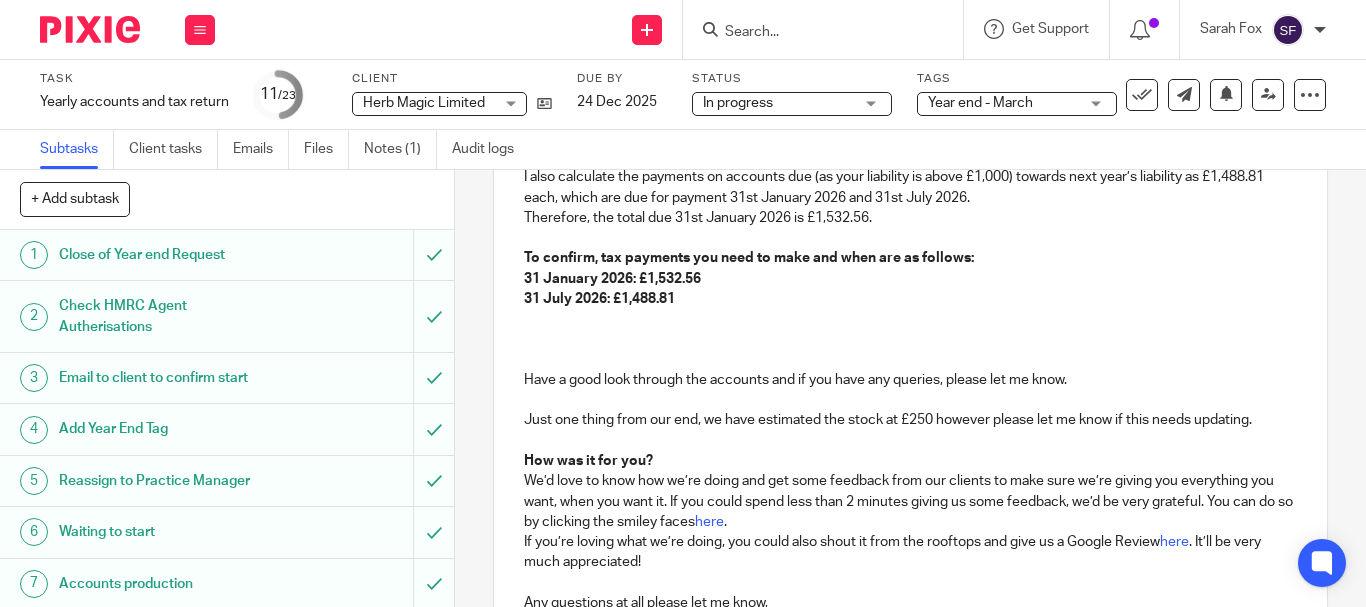 scroll, scrollTop: 304, scrollLeft: 0, axis: vertical 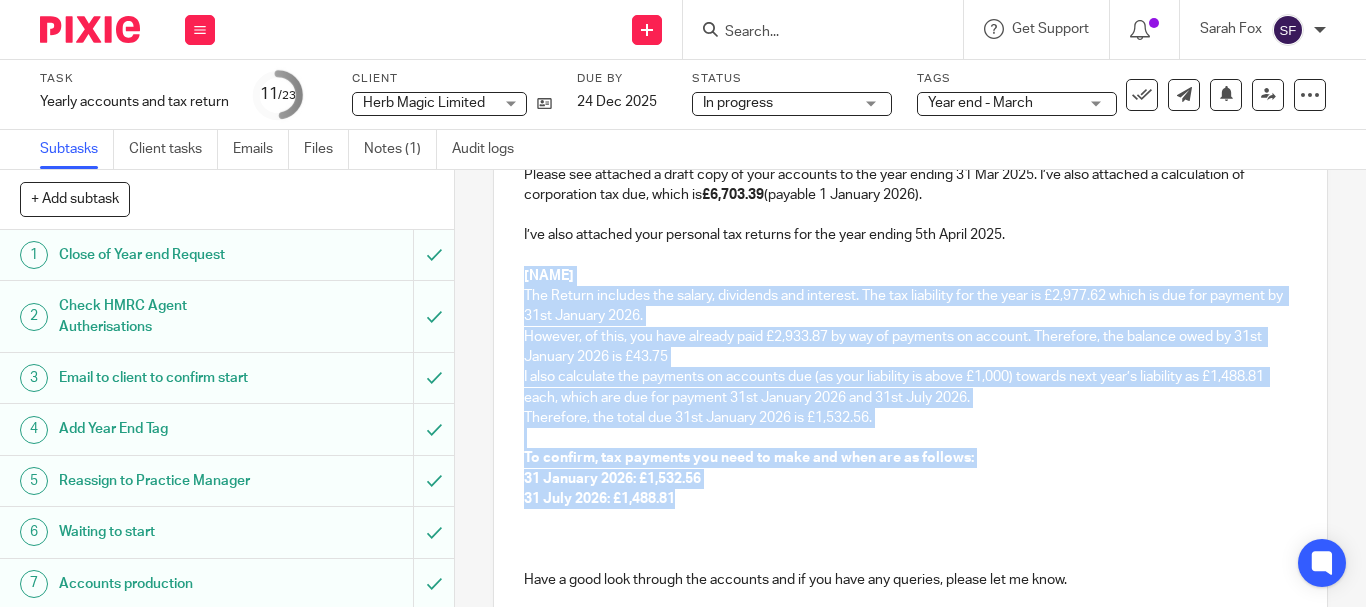 drag, startPoint x: 520, startPoint y: 273, endPoint x: 794, endPoint y: 492, distance: 350.7663 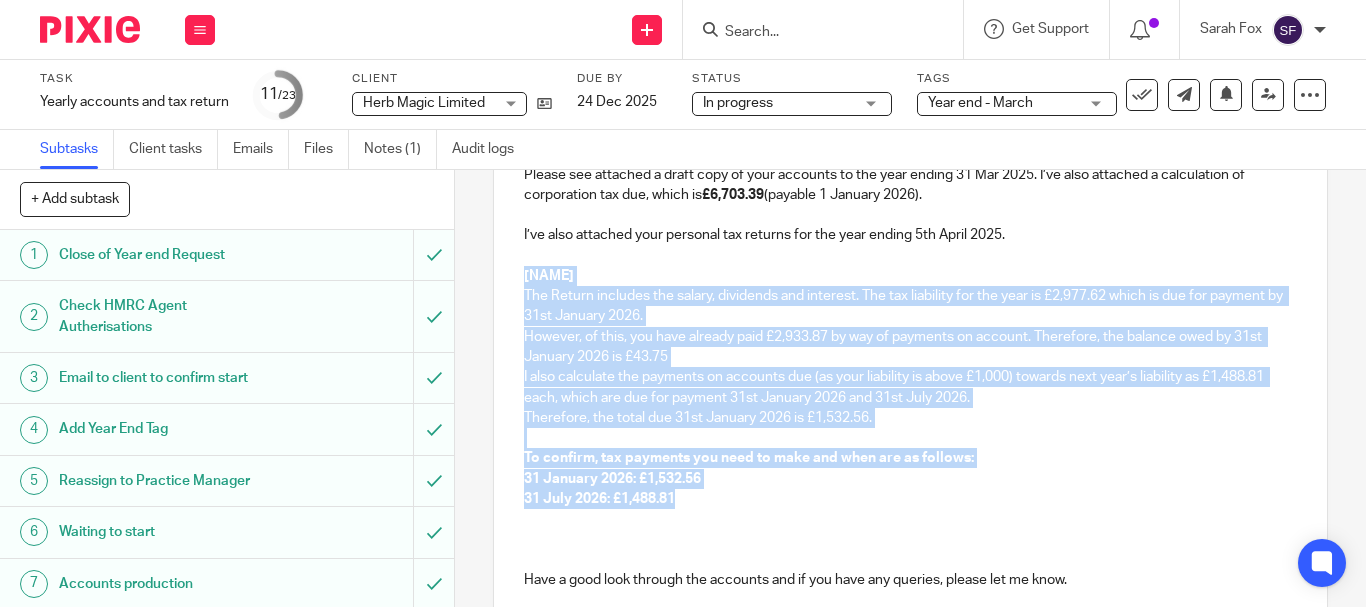 click on "Hi [NAME], Please see attached a draft copy of your accounts to the year ending 31 Mar [YEAR]. I’ve also attached a calculation of corporation tax due, which is  £6,703.39  (payable 1 January [YEAR]).   I’ve also attached your personal tax returns for the year ending 5th April [YEAR]. [NAME] The Return includes the salary, dividends and interest. The tax liability for the year is £2,977.62 which is due for payment by 31st January [YEAR]. However, of this, you have already paid £2,933.87 by way of payments on account. Therefore, the balance owed by 31st January [YEAR] is £43.75 I also calculate the payments on accounts due (as your liability is above £1,000) towards next year’s liability as £1,488.81 each, which are due for payment 31st January [YEAR] and 31st July [YEAR]. Therefore, the total due 31st January [YEAR] is £1,532.56. To confirm, tax payments you need to make and when are as follows: 31 January [YEAR]: £1,532.56 31 July [YEAR]: £1,488.81     How was it for you? here . here" at bounding box center (910, 466) 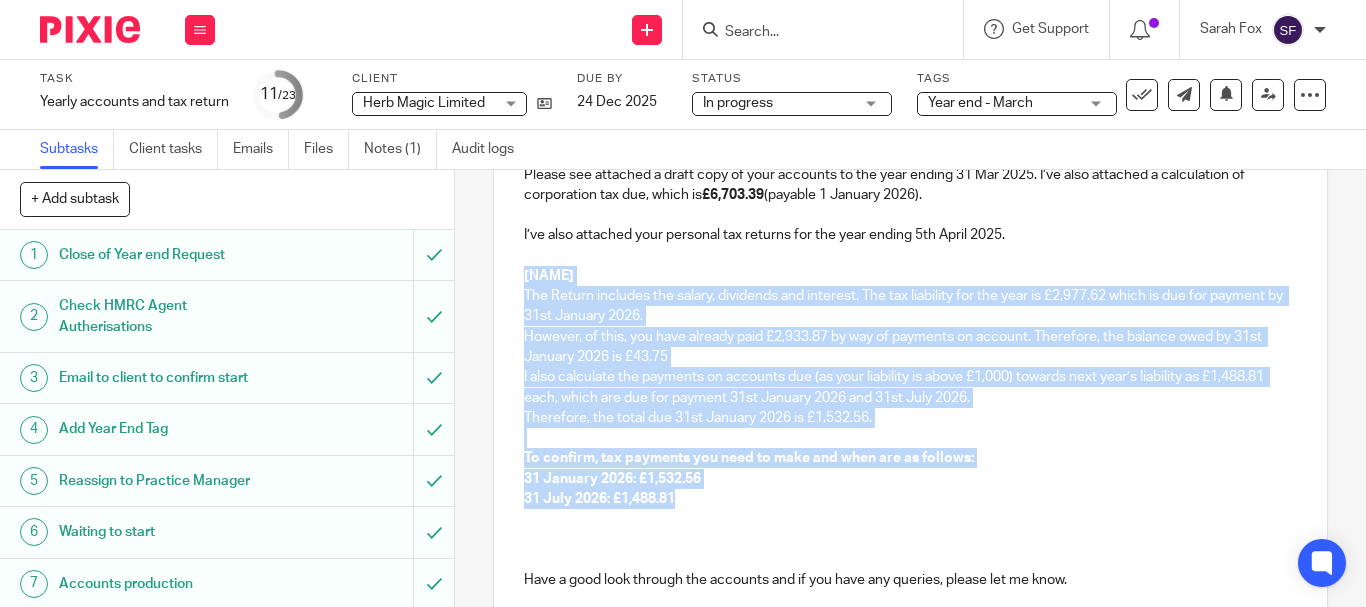 copy on "[NAME] The Return includes the salary, dividends and interest. The tax liability for the year is £2,977.62 which is due for payment by 31st January [YEAR]. However, of this, you have already paid £2,933.87 by way of payments on account. Therefore, the balance owed by 31st January [YEAR] is £43.75 I also calculate the payments on accounts due (as your liability is above £1,000) towards next year’s liability as £1,488.81 each, which are due for payment 31st January [YEAR] and 31st July [YEAR]. Therefore, the total due 31st January [YEAR] is £1,532.56. To confirm, tax payments you need to make and when are as follows: 31 January [YEAR]: £1,532.56 31 July [YEAR]: £1,488.81" 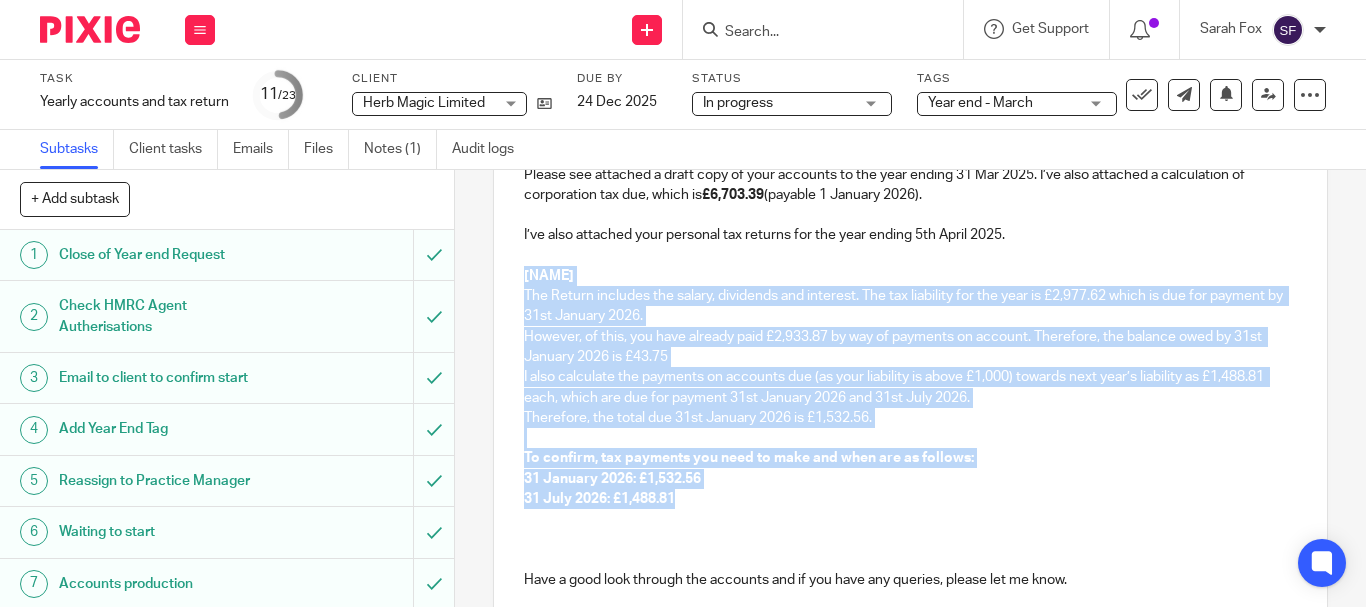 click on "31 July 2026: £1,488.81" at bounding box center (910, 499) 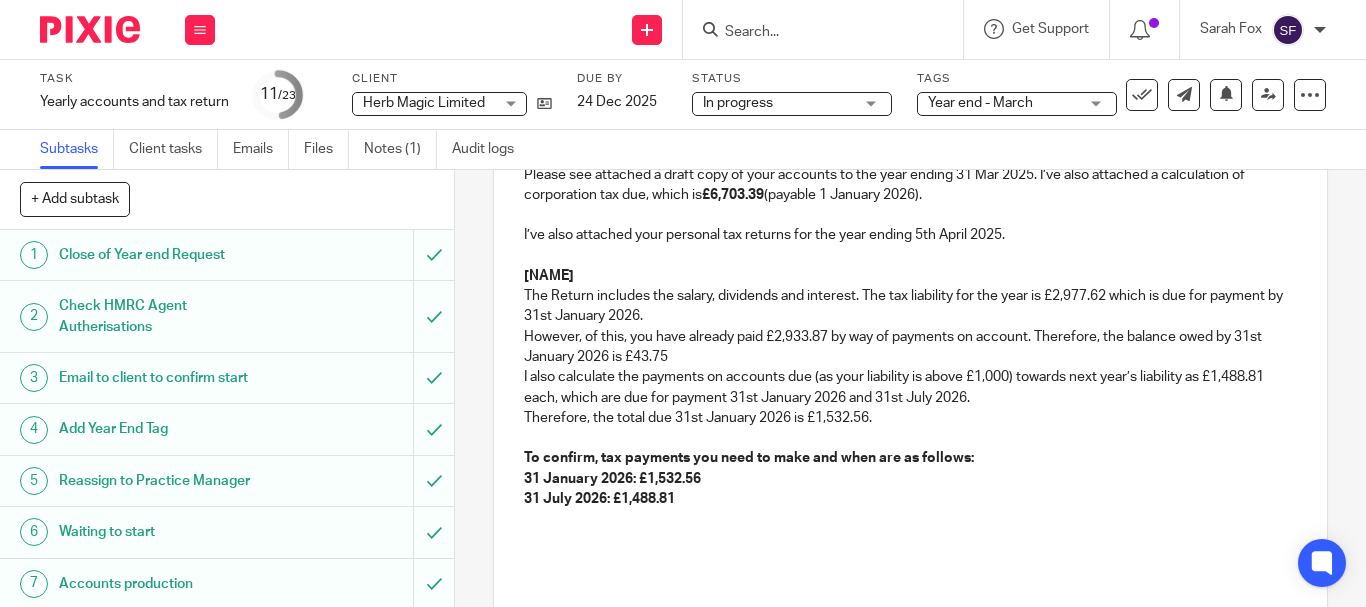 scroll, scrollTop: 471, scrollLeft: 0, axis: vertical 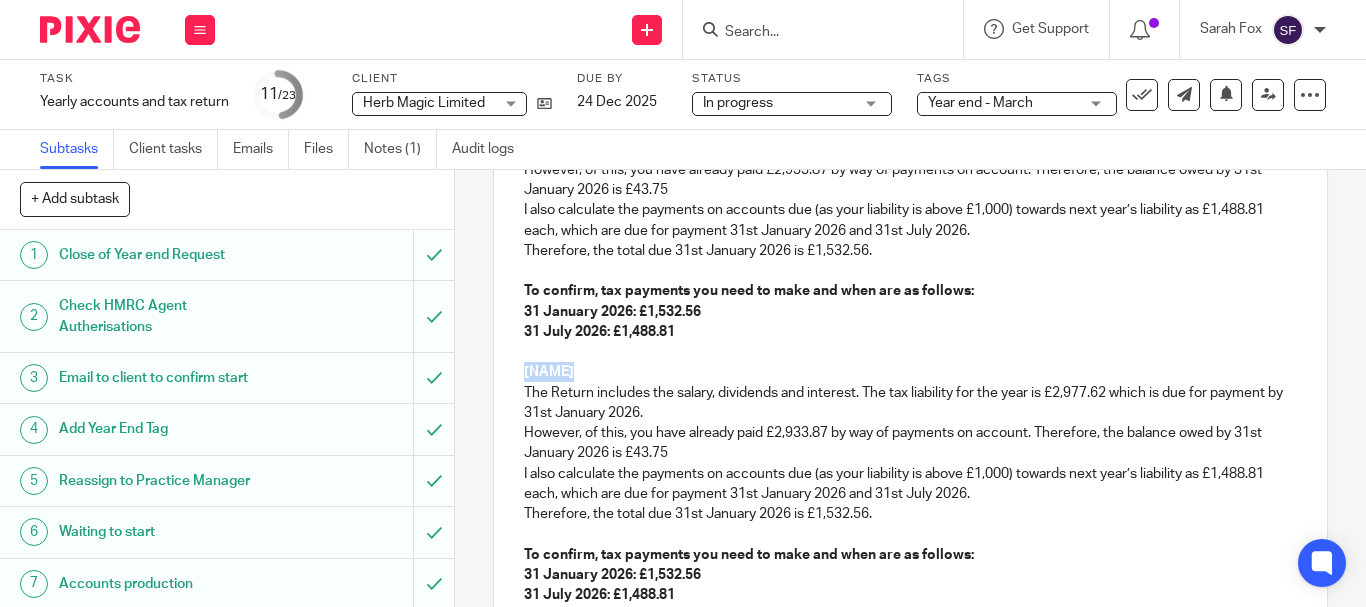 drag, startPoint x: 563, startPoint y: 374, endPoint x: 516, endPoint y: 374, distance: 47 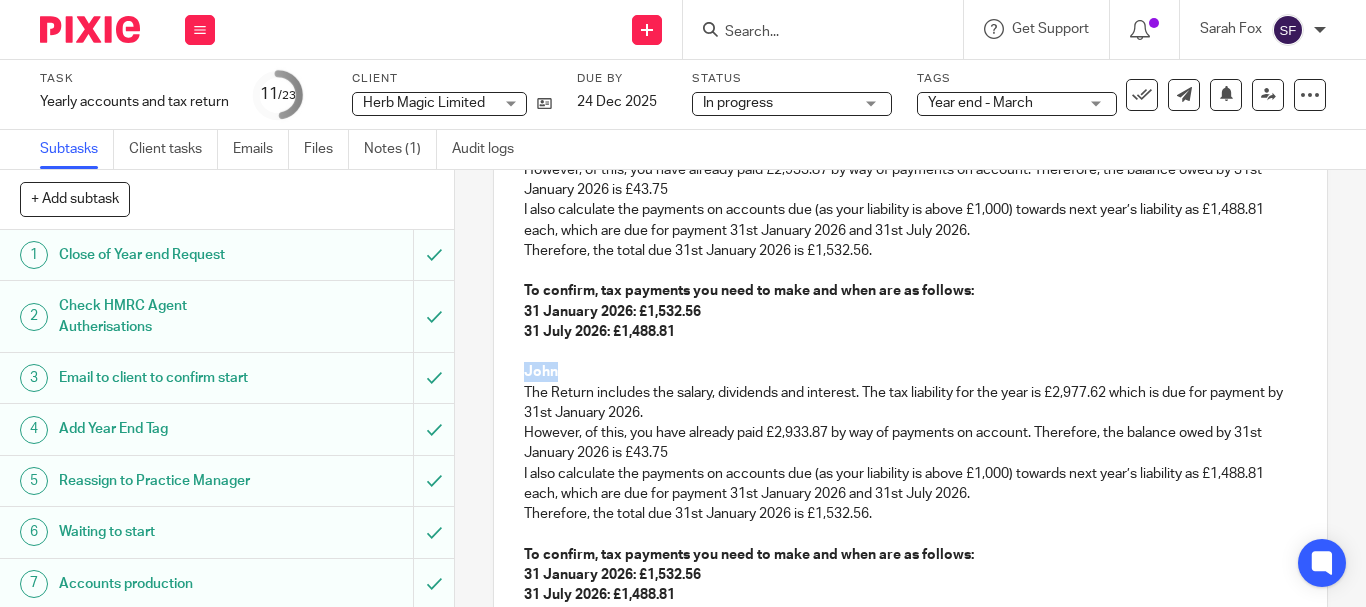 drag, startPoint x: 520, startPoint y: 373, endPoint x: 550, endPoint y: 371, distance: 30.066593 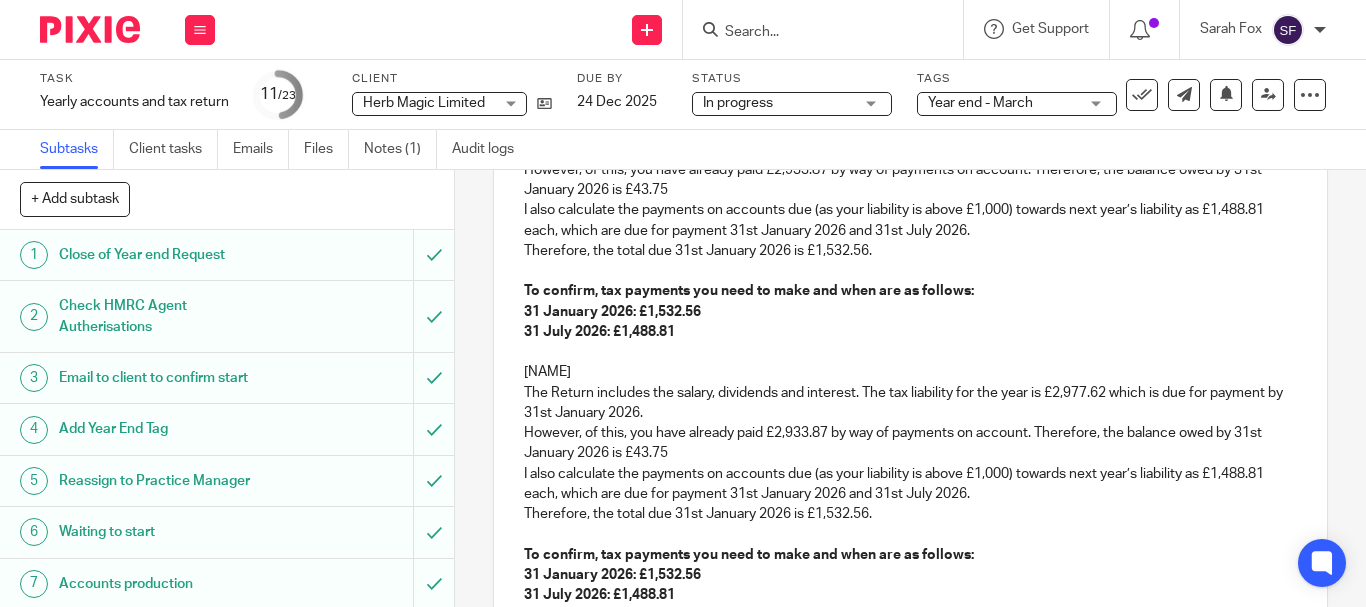 drag, startPoint x: 565, startPoint y: 376, endPoint x: 521, endPoint y: 372, distance: 44.181442 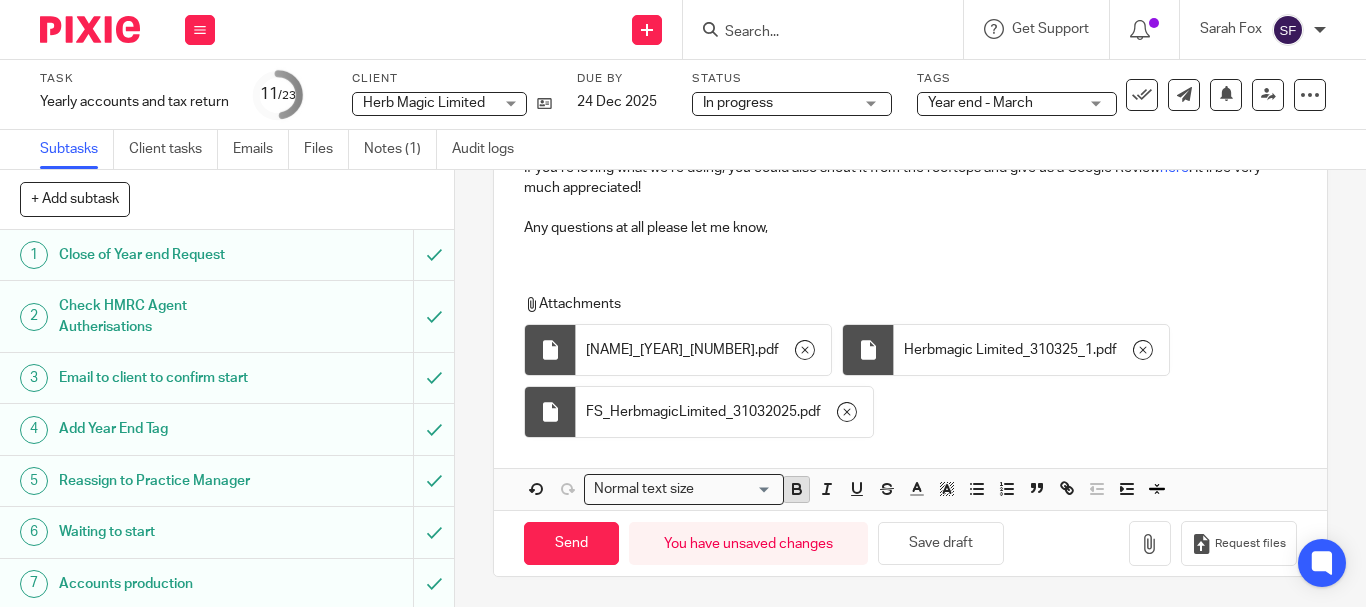 click 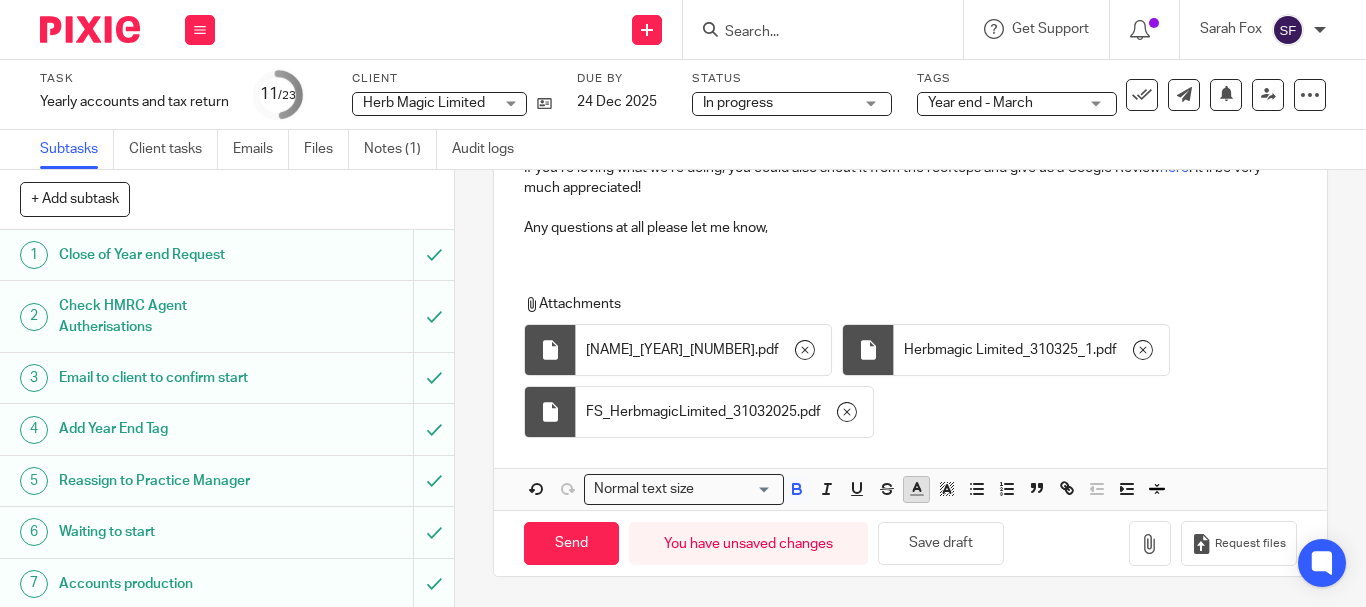 drag, startPoint x: 952, startPoint y: 543, endPoint x: 905, endPoint y: 503, distance: 61.7171 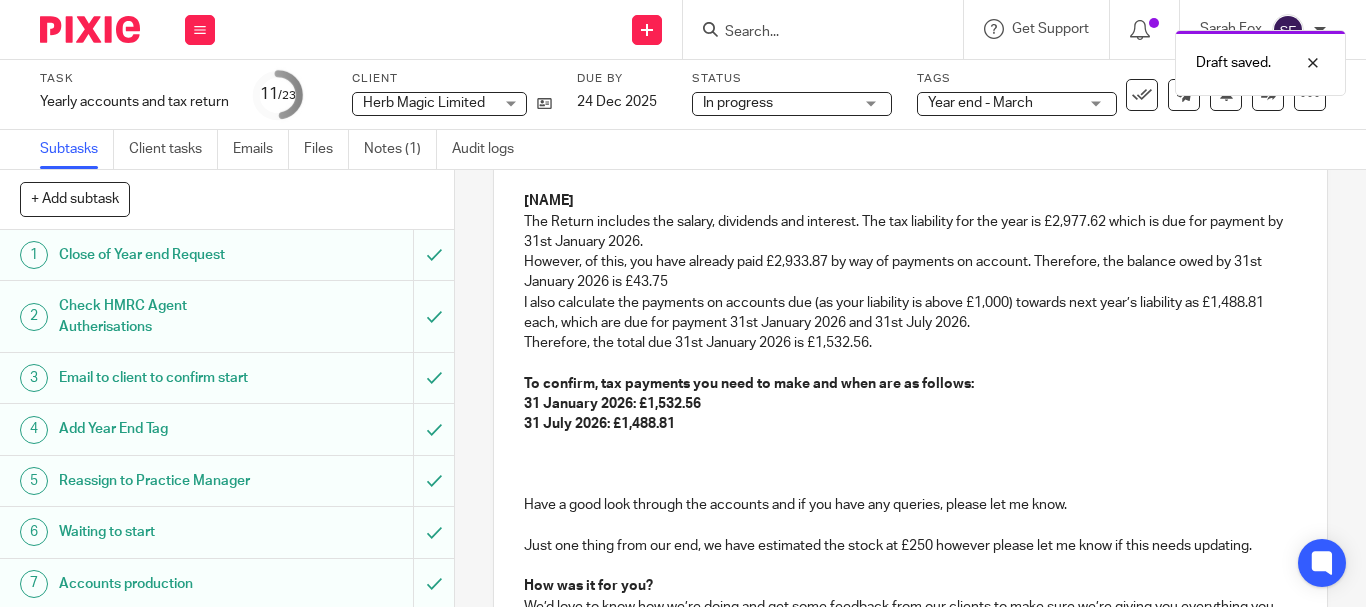scroll, scrollTop: 542, scrollLeft: 0, axis: vertical 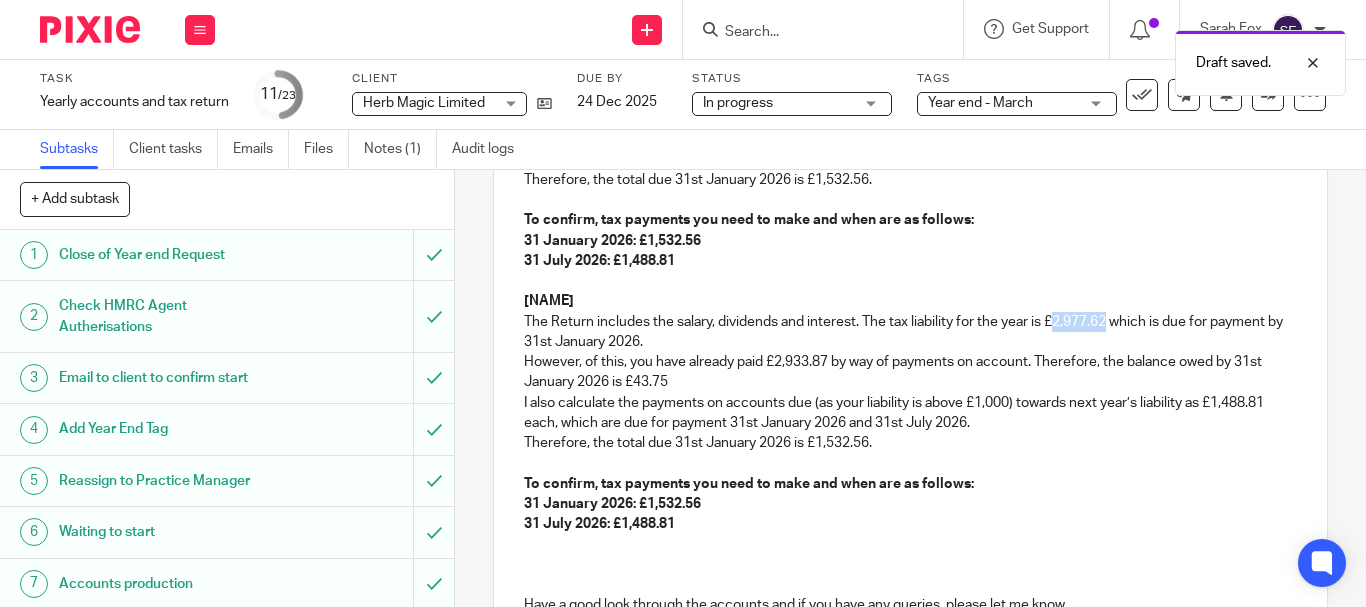 drag, startPoint x: 1050, startPoint y: 319, endPoint x: 1105, endPoint y: 326, distance: 55.443665 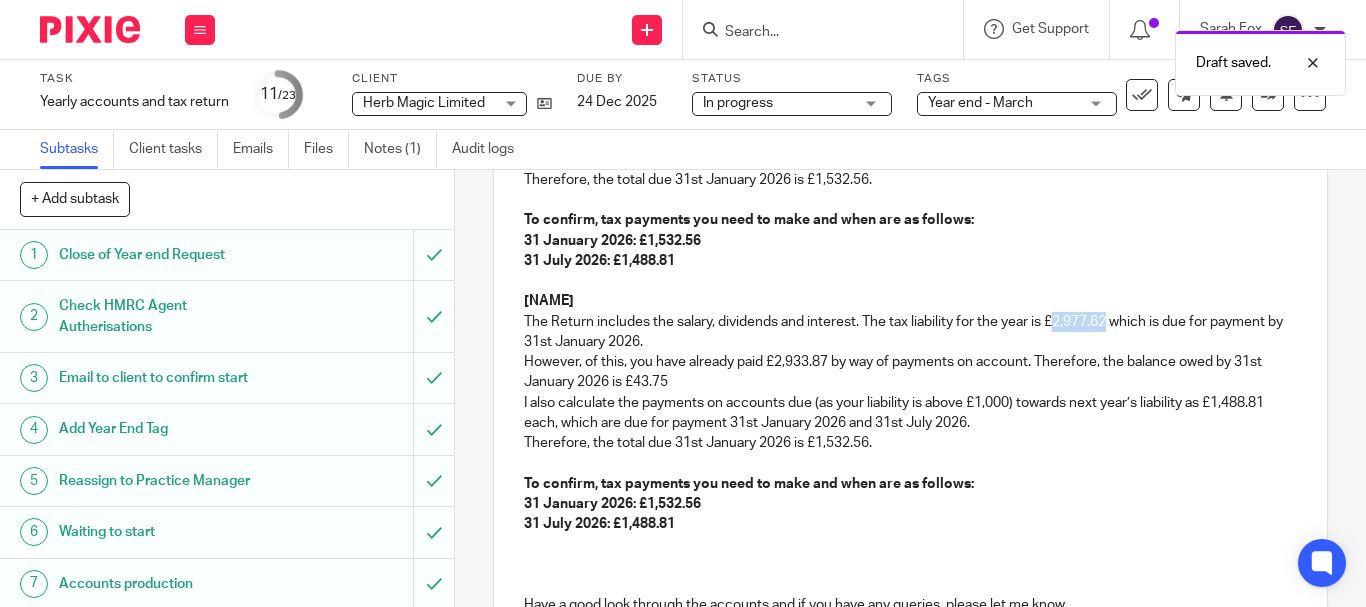 click on "The Return includes the salary, dividends and interest. The tax liability for the year is £2,977.62 which is due for payment by 31st January 2026." at bounding box center [910, 332] 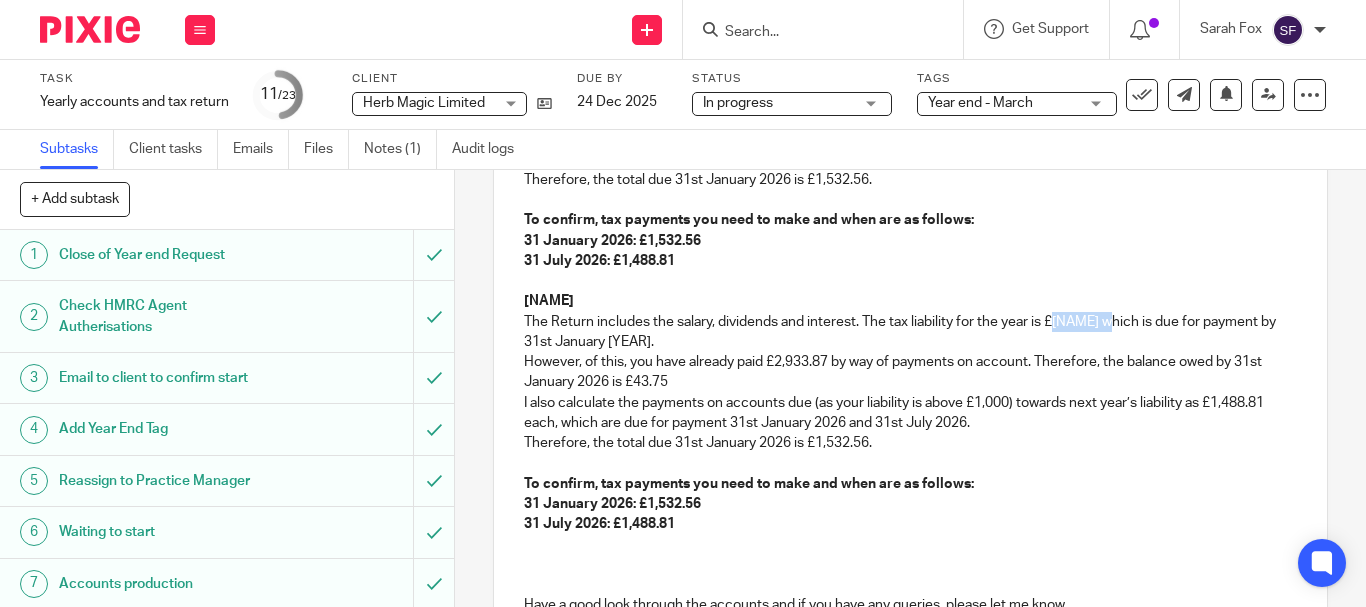 drag, startPoint x: 1108, startPoint y: 330, endPoint x: 1055, endPoint y: 320, distance: 53.935146 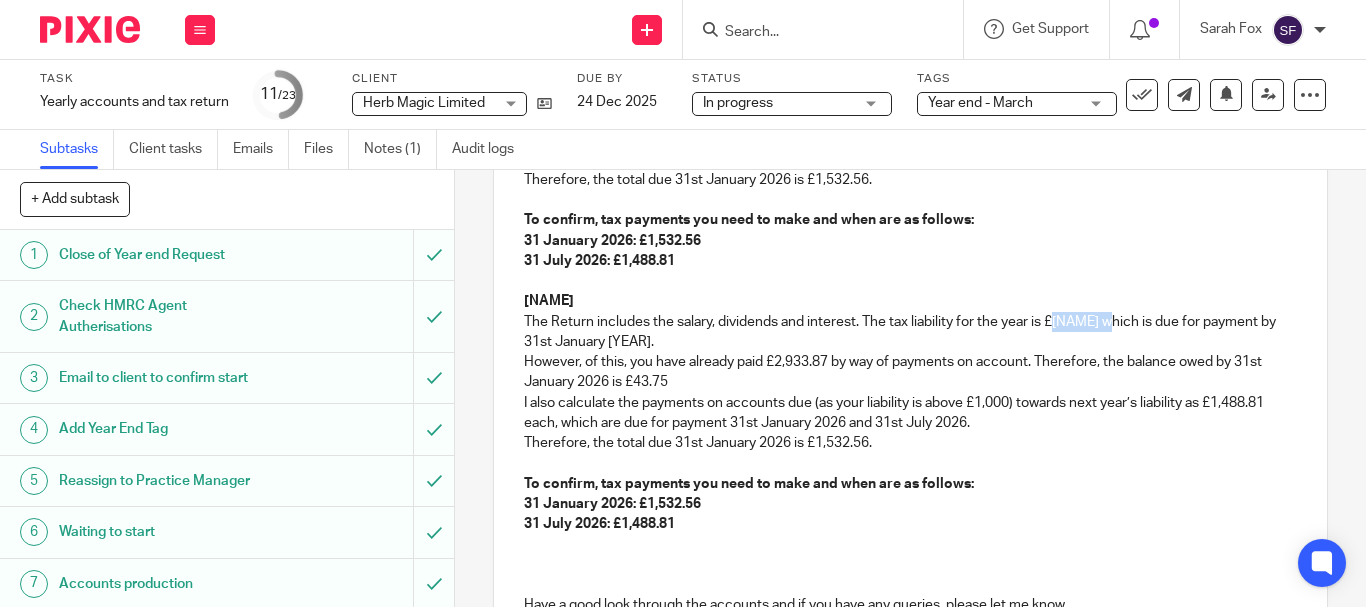 click on "The Return includes the salary, dividends and interest. The tax liability for the year is £[NAME] which is due for payment by 31st January [YEAR]." at bounding box center [910, 332] 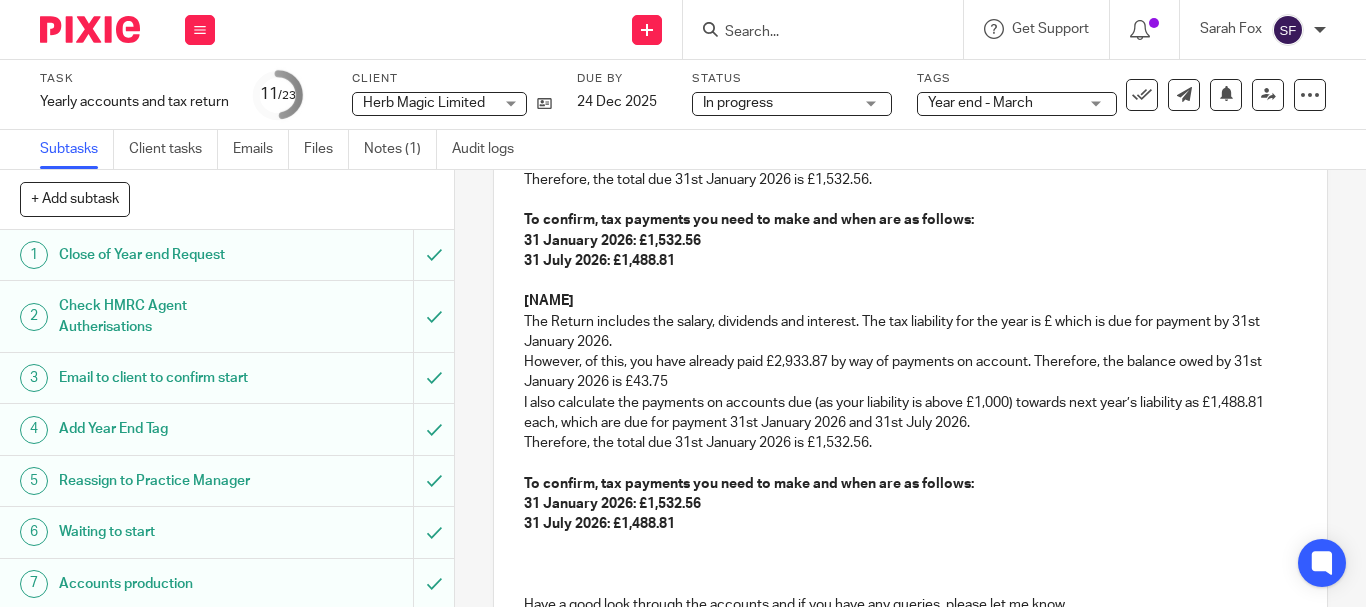 click on "I also calculate the payments on accounts due (as your liability is above £1,000) towards next year’s liability as £1,488.81 each, which are due for payment 31st January 2026 and 31st July 2026." at bounding box center (910, 413) 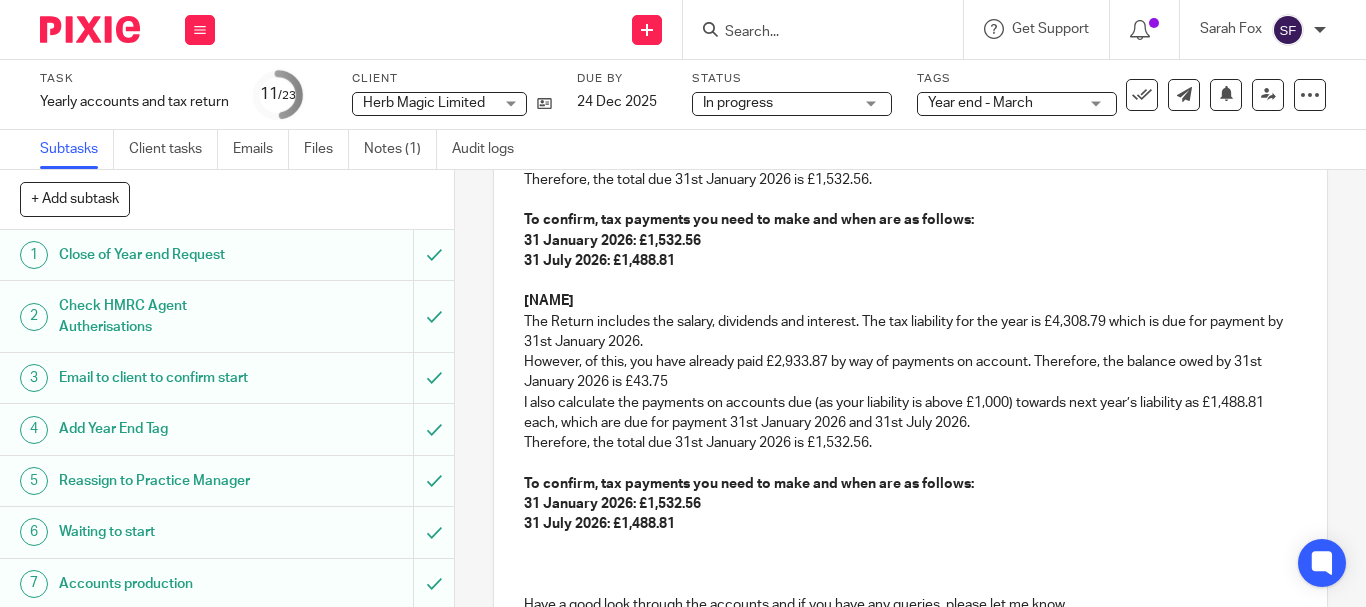 click on "However, of this, you have already paid £2,933.87 by way of payments on account. Therefore, the balance owed by 31st January 2026 is £43.75" at bounding box center (910, 372) 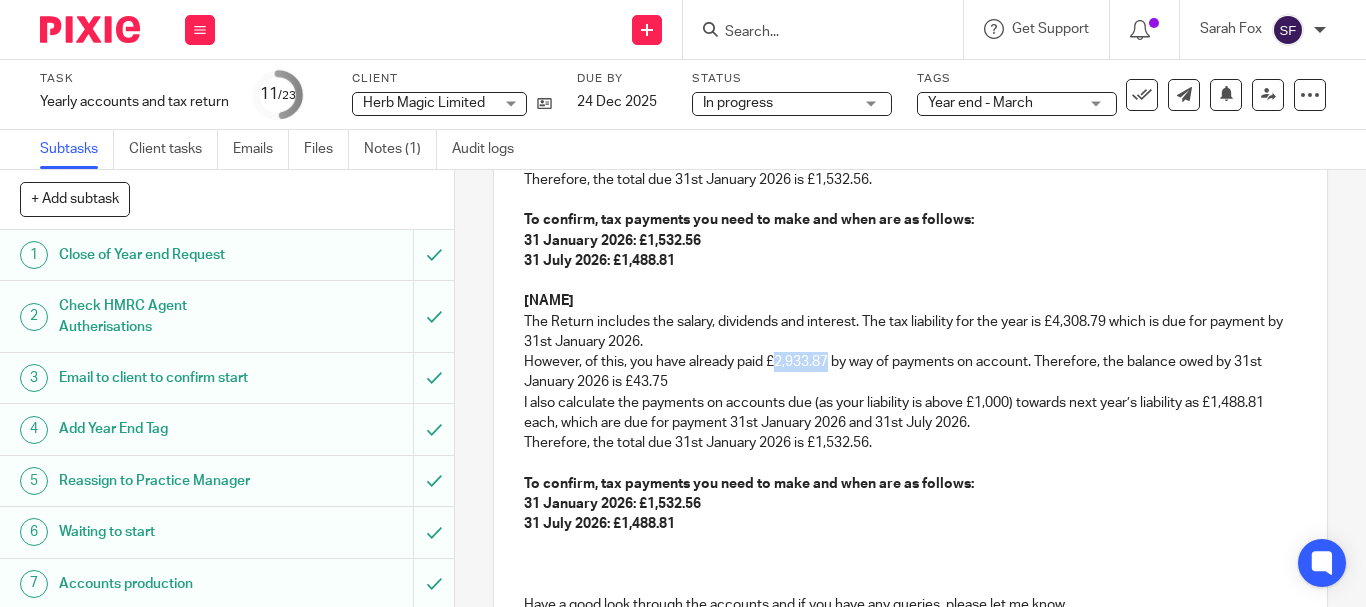 drag, startPoint x: 772, startPoint y: 359, endPoint x: 824, endPoint y: 366, distance: 52.46904 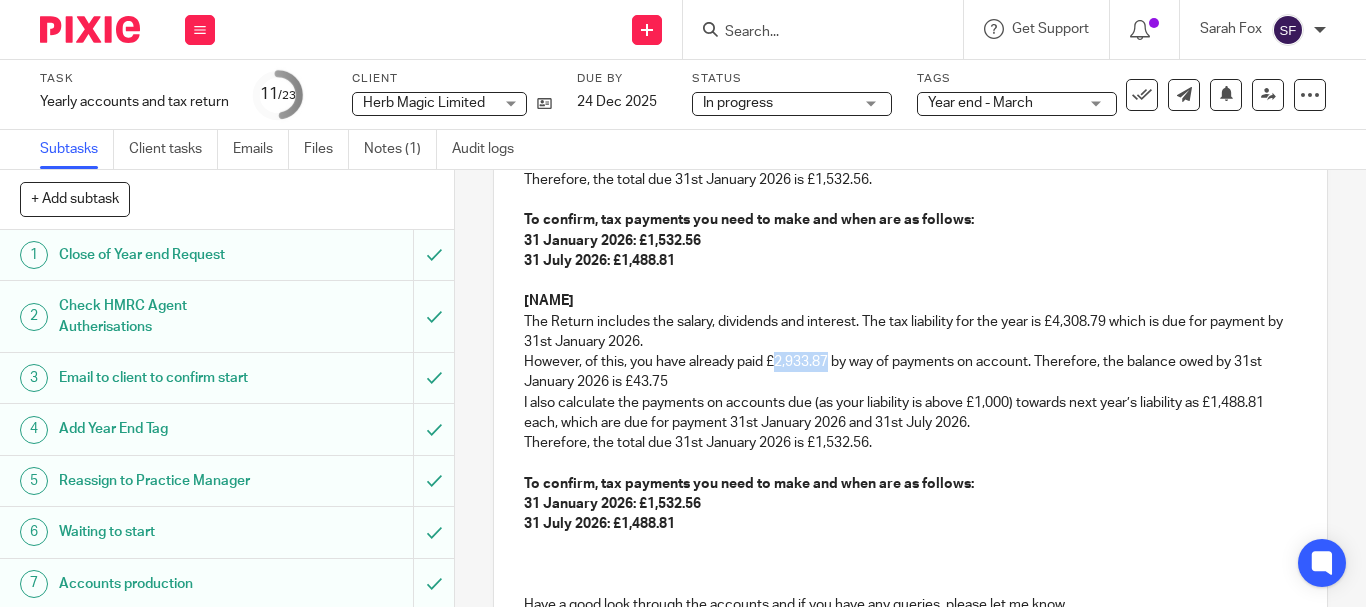 click on "However, of this, you have already paid £2,933.87 by way of payments on account. Therefore, the balance owed by 31st January 2026 is £43.75" at bounding box center (910, 372) 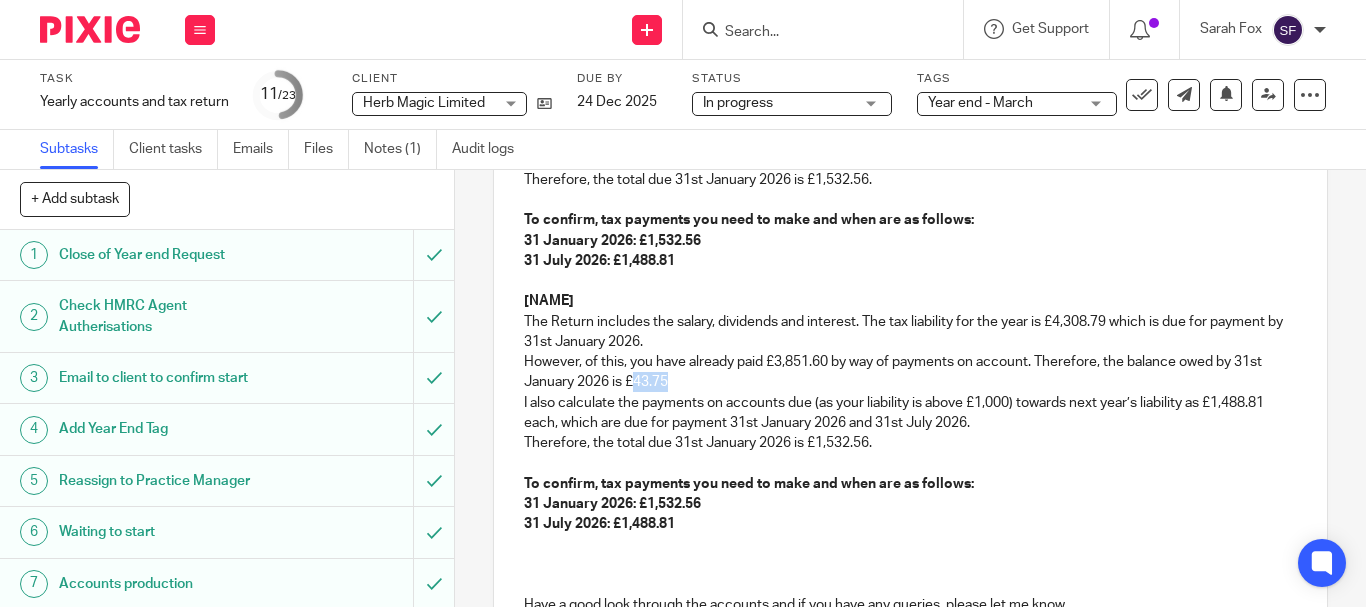 drag, startPoint x: 630, startPoint y: 382, endPoint x: 666, endPoint y: 382, distance: 36 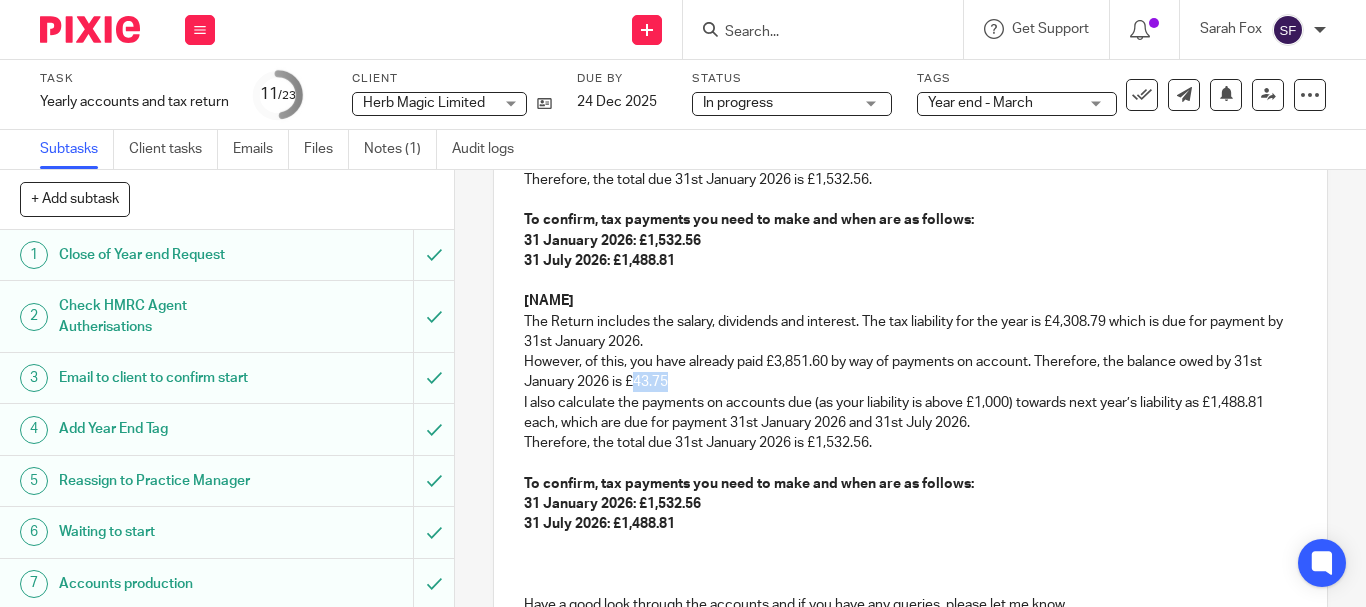 click on "However, of this, you have already paid £3,851.60 by way of payments on account. Therefore, the balance owed by 31st January 2026 is £43.75" at bounding box center (910, 372) 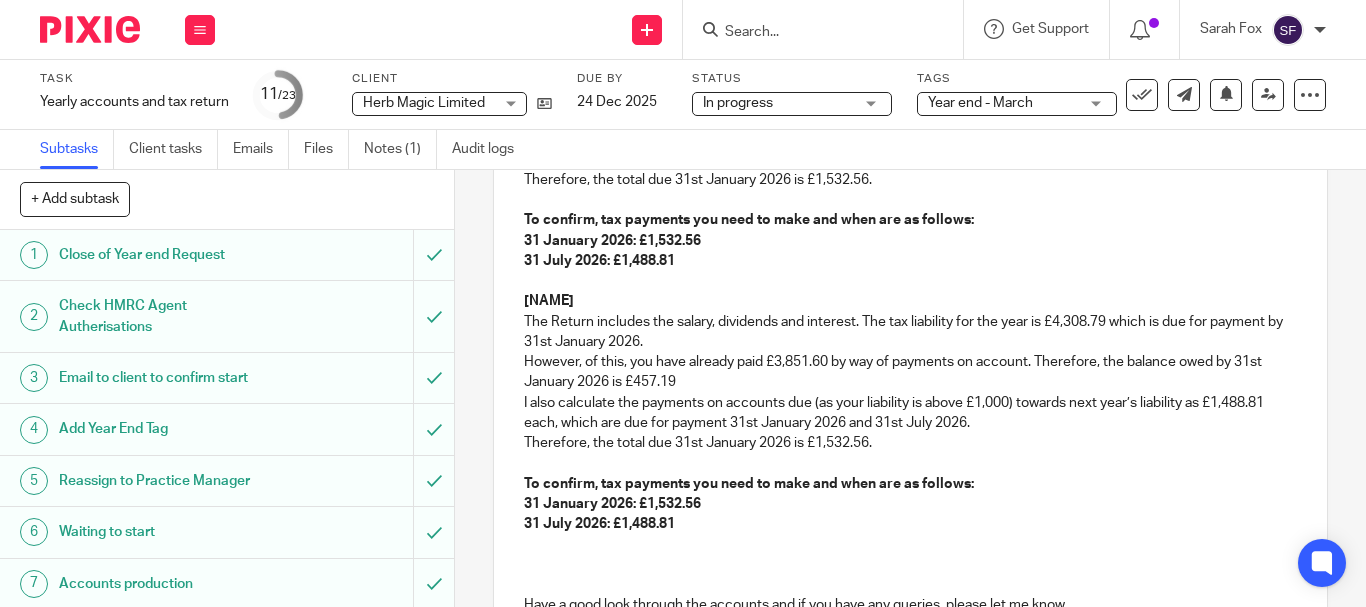 scroll, scrollTop: 642, scrollLeft: 0, axis: vertical 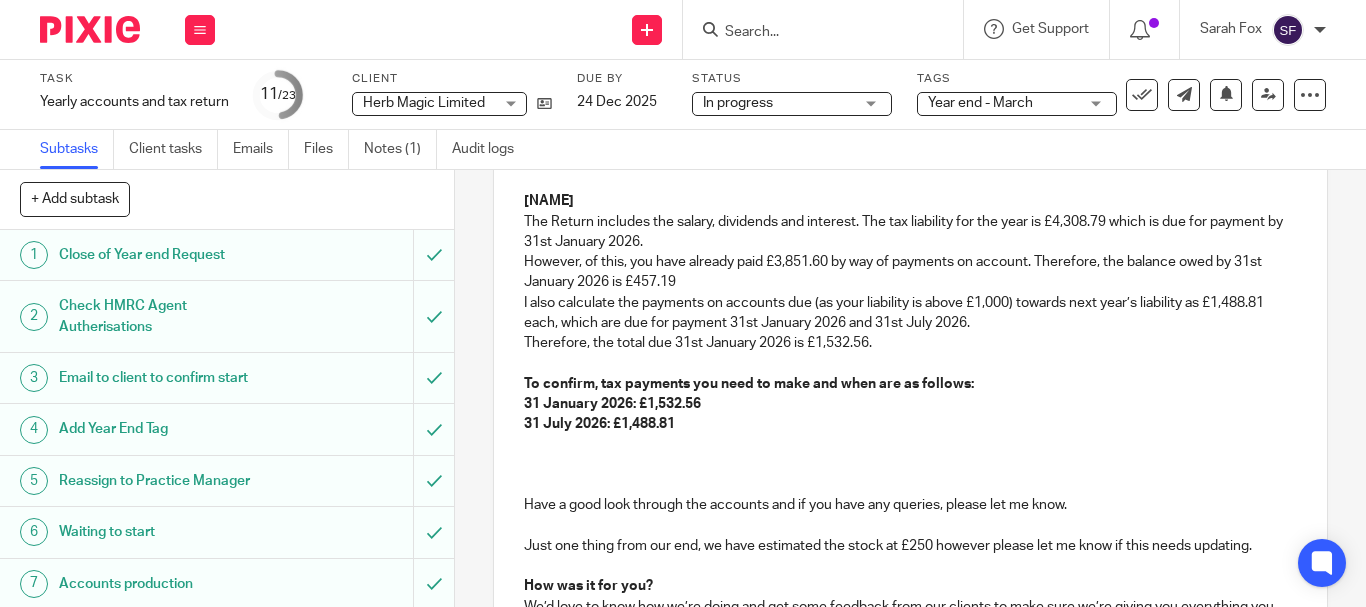 drag, startPoint x: 1081, startPoint y: 283, endPoint x: 1056, endPoint y: 271, distance: 27.730848 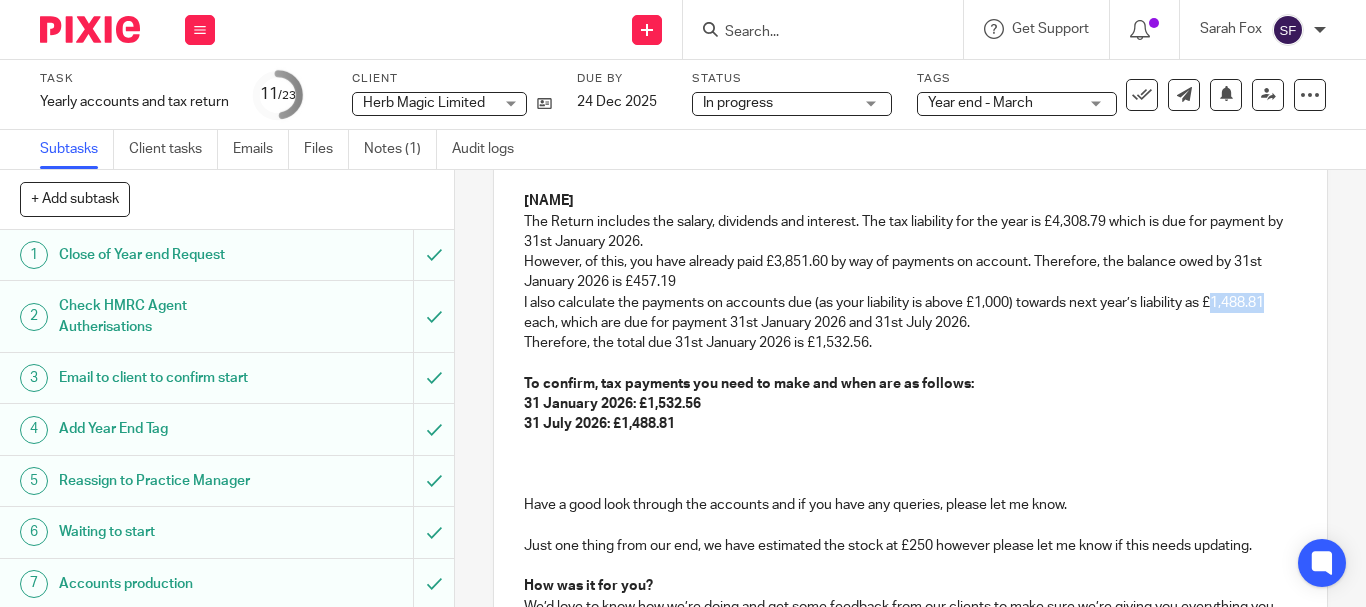 drag, startPoint x: 536, startPoint y: 324, endPoint x: 579, endPoint y: 326, distance: 43.046486 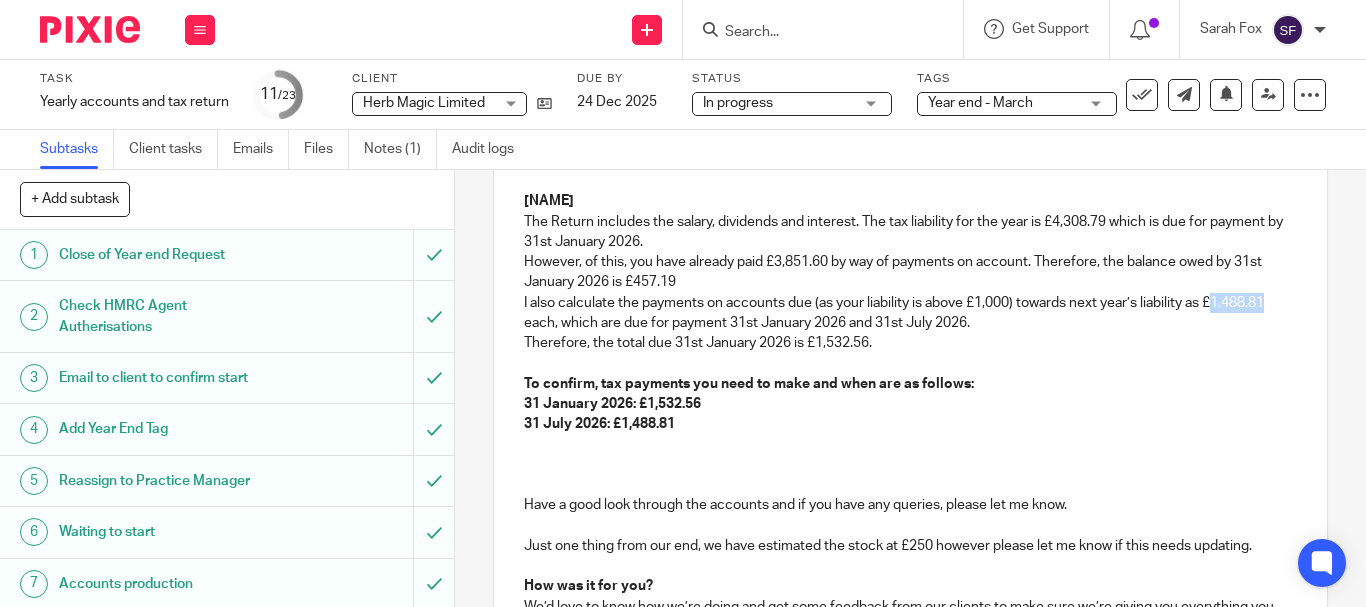 click on "I also calculate the payments on accounts due (as your liability is above £1,000) towards next year’s liability as £1,488.81 each, which are due for payment 31st January 2026 and 31st July 2026." at bounding box center (910, 313) 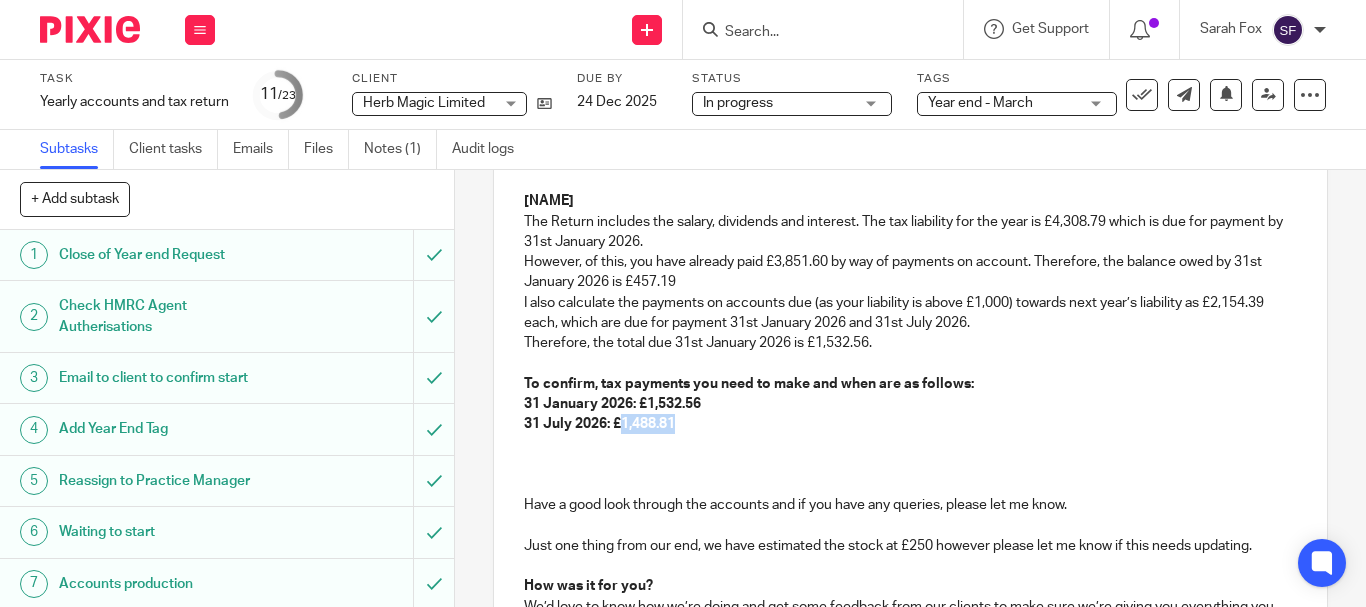 drag, startPoint x: 617, startPoint y: 422, endPoint x: 672, endPoint y: 428, distance: 55.326305 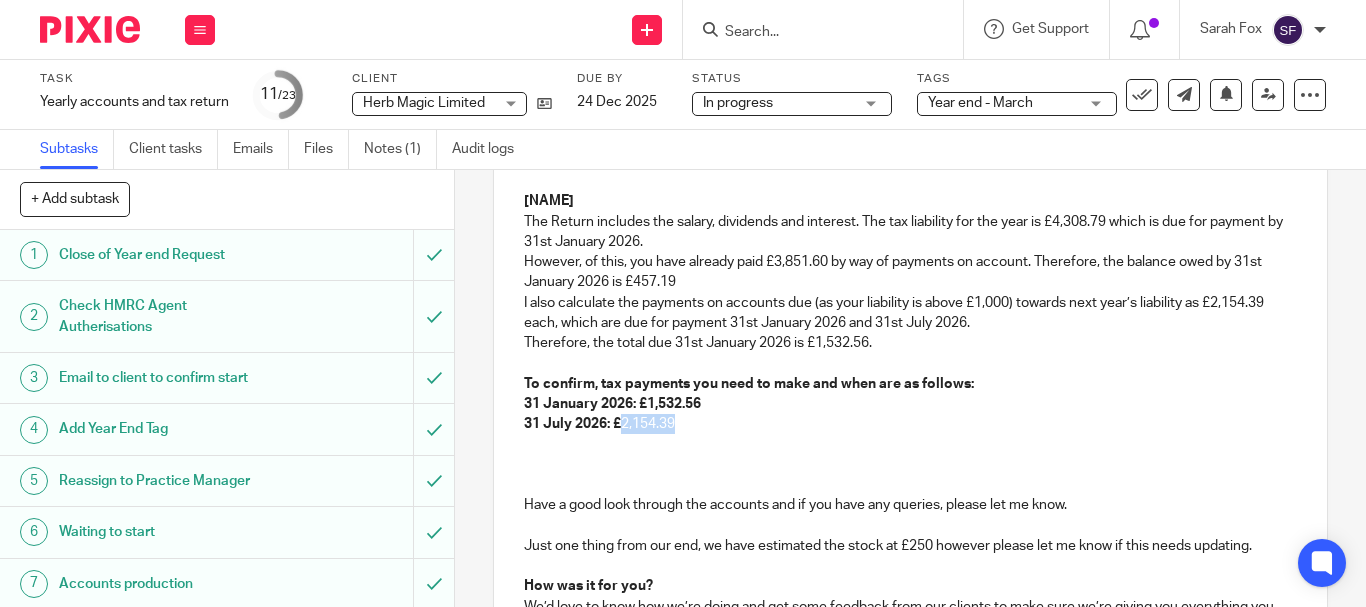 drag, startPoint x: 673, startPoint y: 429, endPoint x: 618, endPoint y: 431, distance: 55.03635 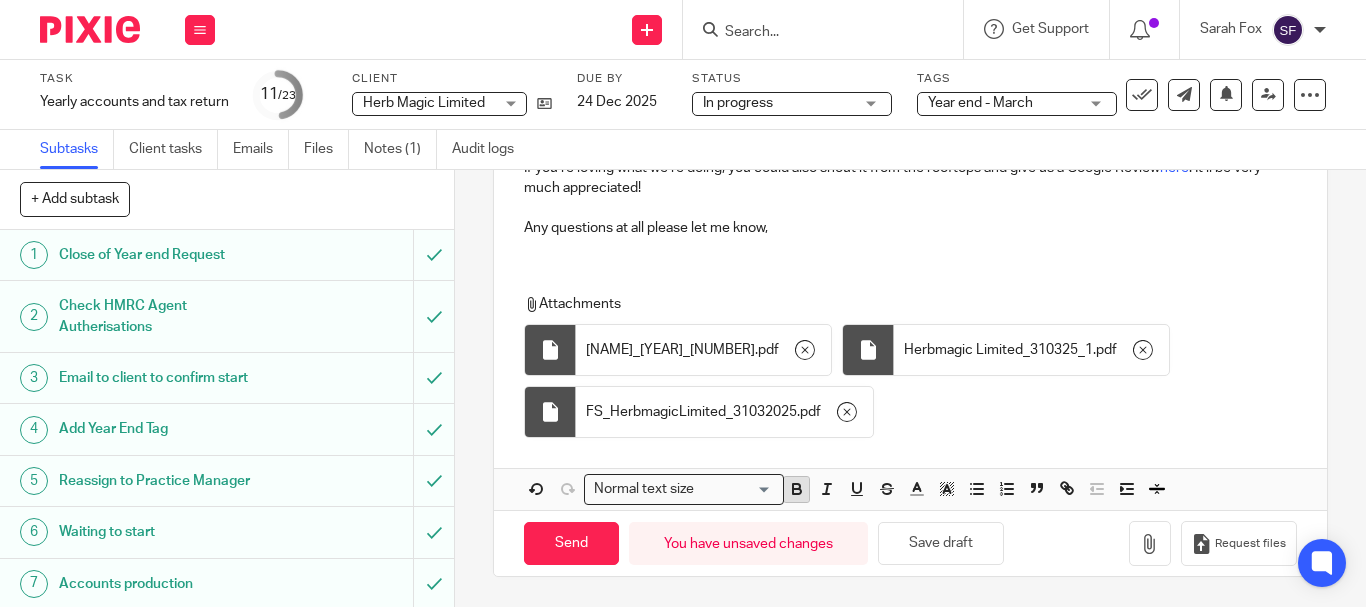 click 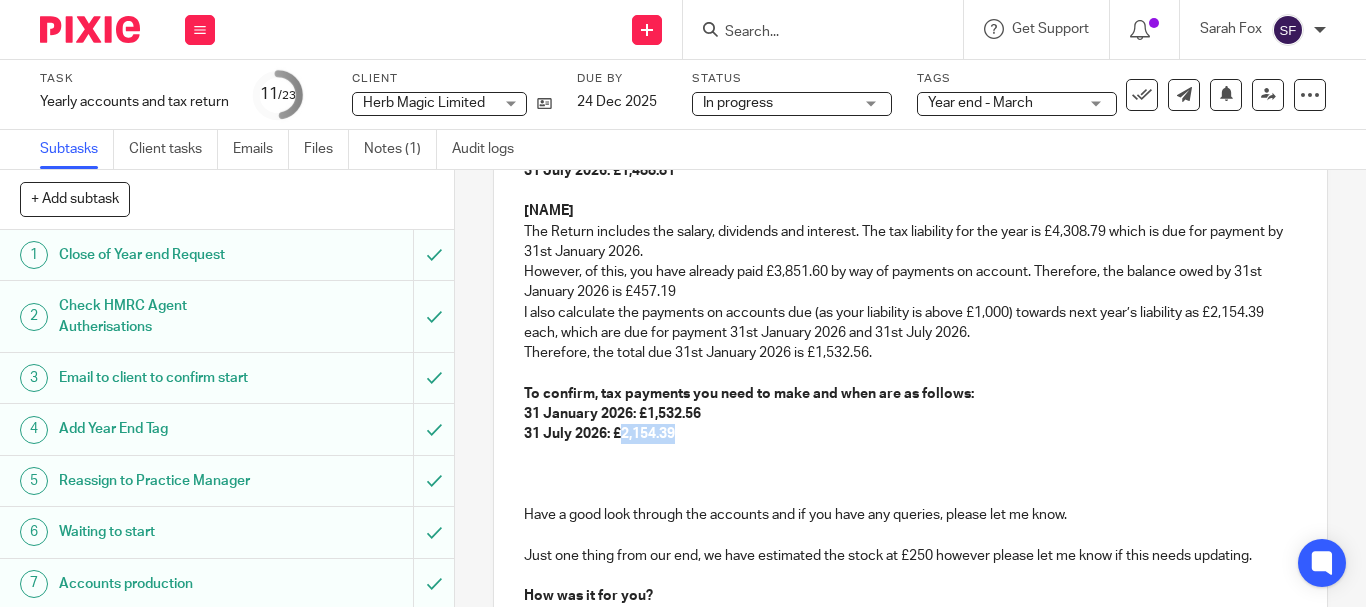 scroll, scrollTop: 584, scrollLeft: 0, axis: vertical 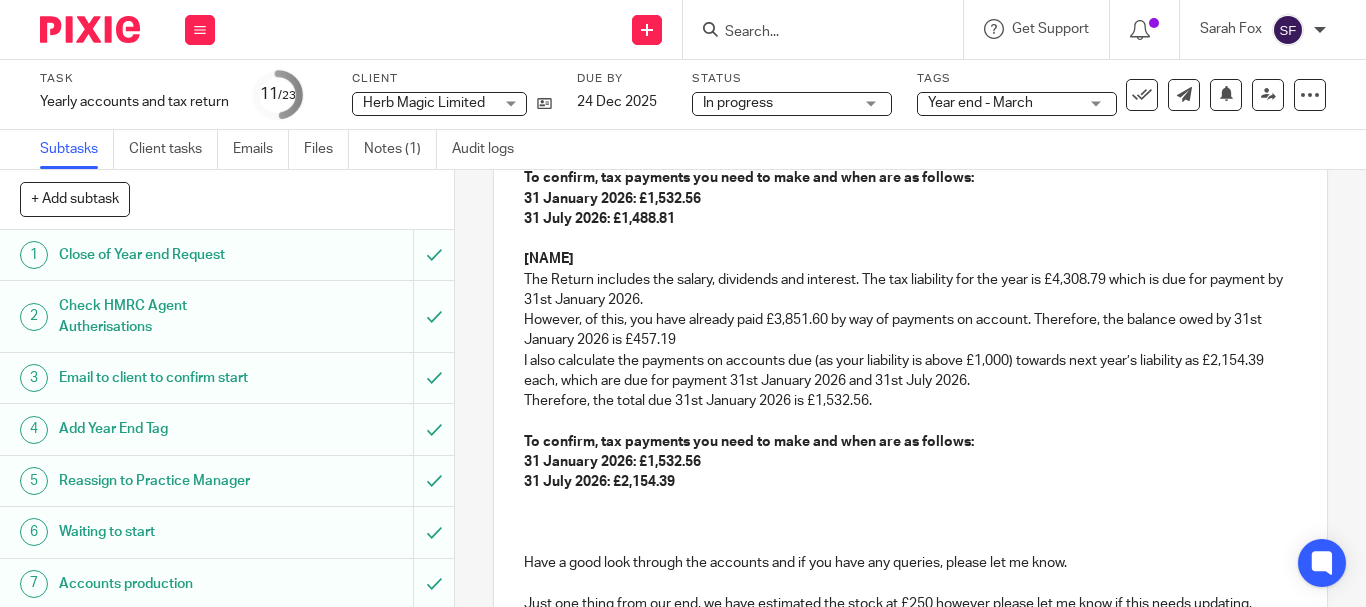 drag, startPoint x: 1219, startPoint y: 414, endPoint x: 1208, endPoint y: 413, distance: 11.045361 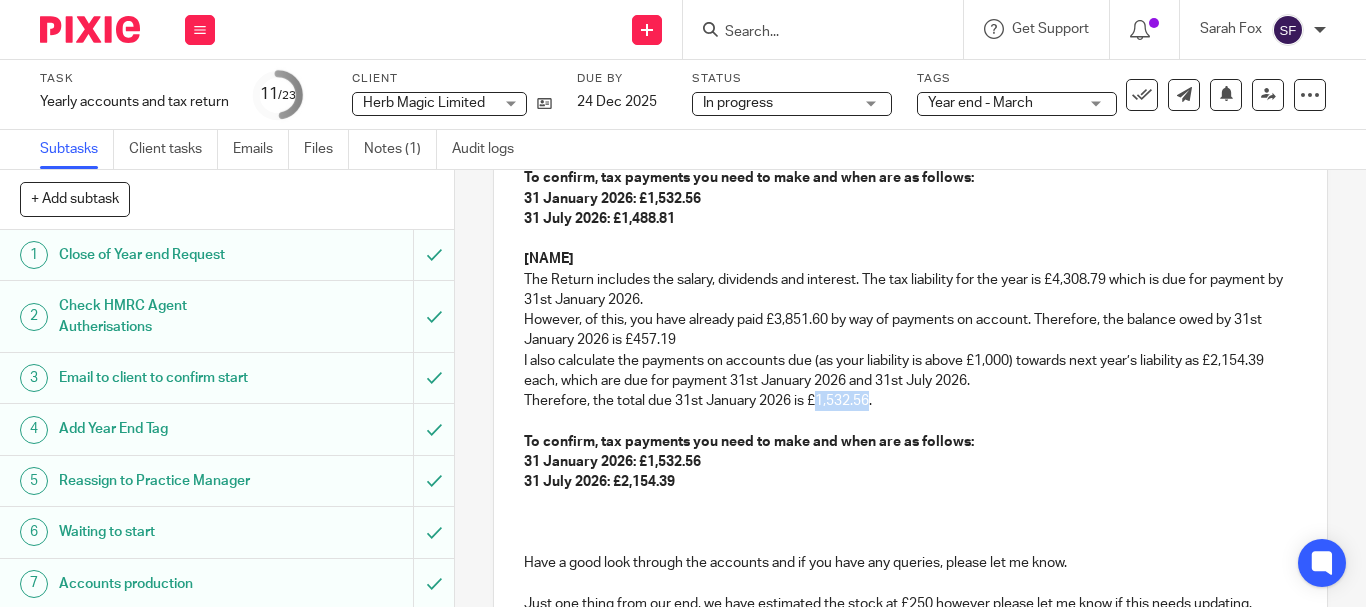 drag, startPoint x: 829, startPoint y: 396, endPoint x: 867, endPoint y: 403, distance: 38.63936 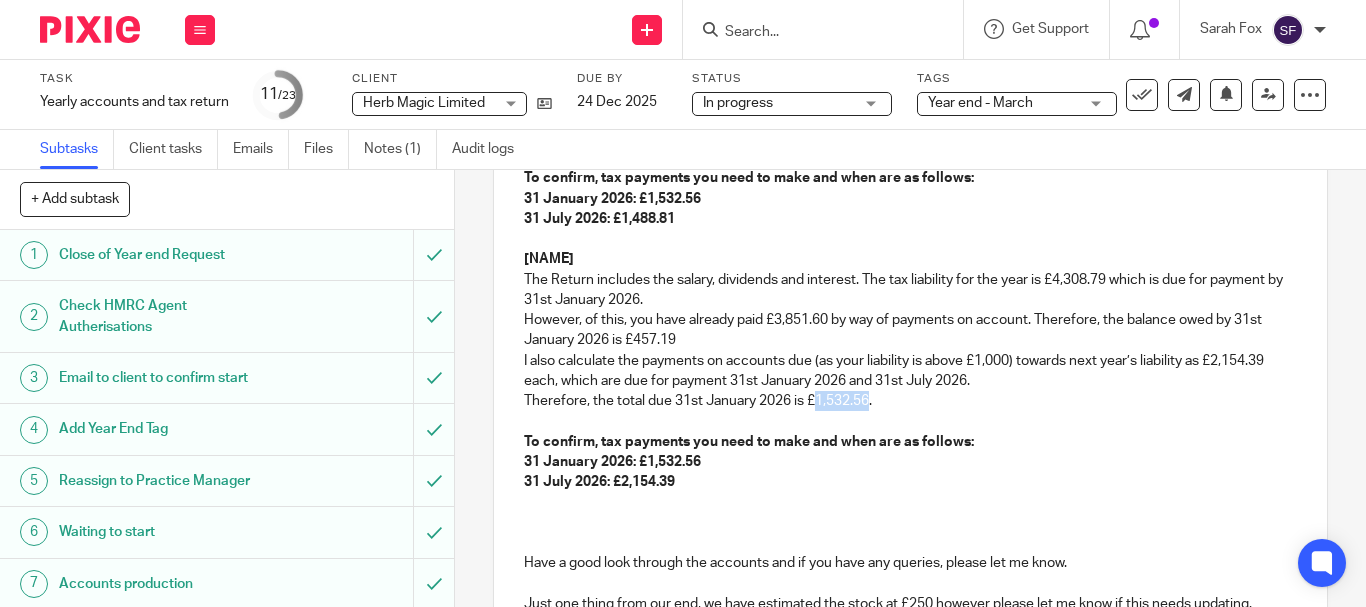 click on "Therefore, the total due 31st January 2026 is £1,532.56." at bounding box center (910, 401) 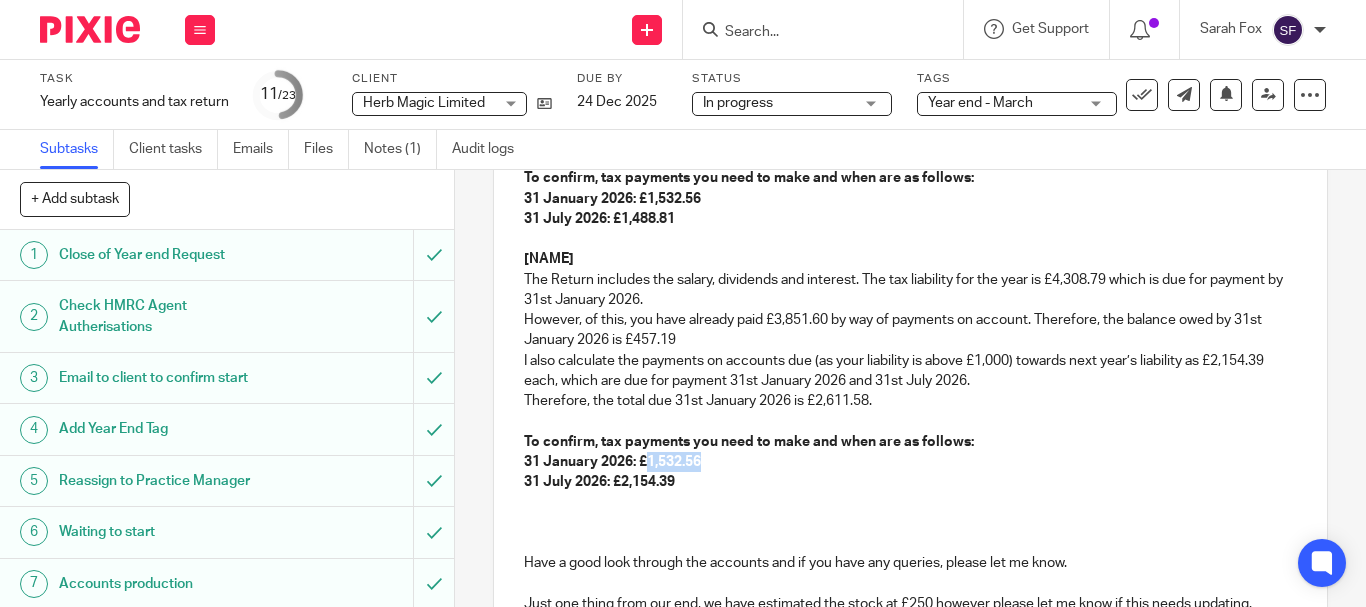 drag, startPoint x: 653, startPoint y: 461, endPoint x: 697, endPoint y: 466, distance: 44.28318 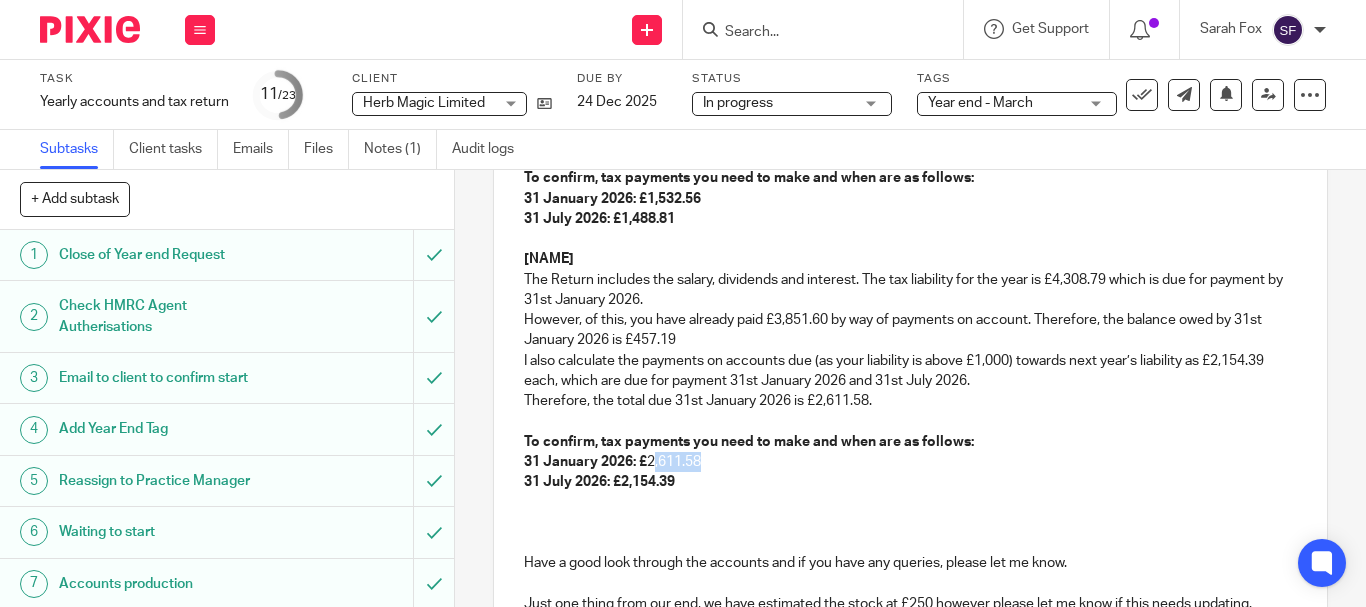 drag, startPoint x: 705, startPoint y: 466, endPoint x: 647, endPoint y: 463, distance: 58.077534 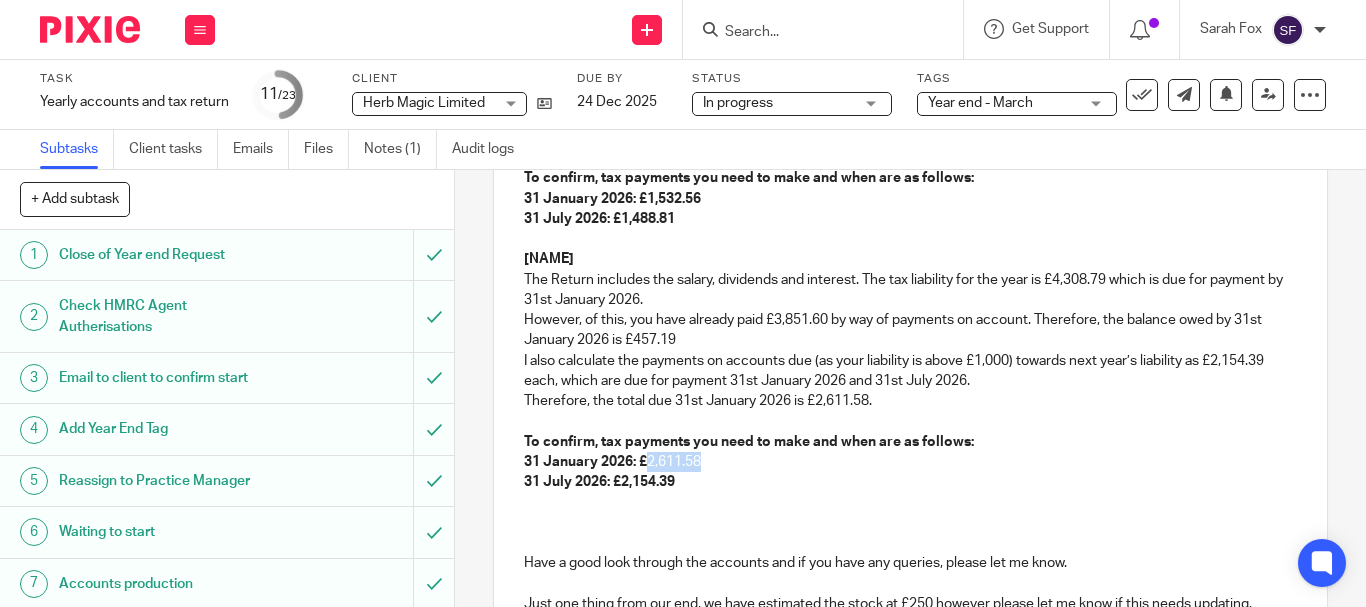 drag, startPoint x: 656, startPoint y: 460, endPoint x: 703, endPoint y: 458, distance: 47.042534 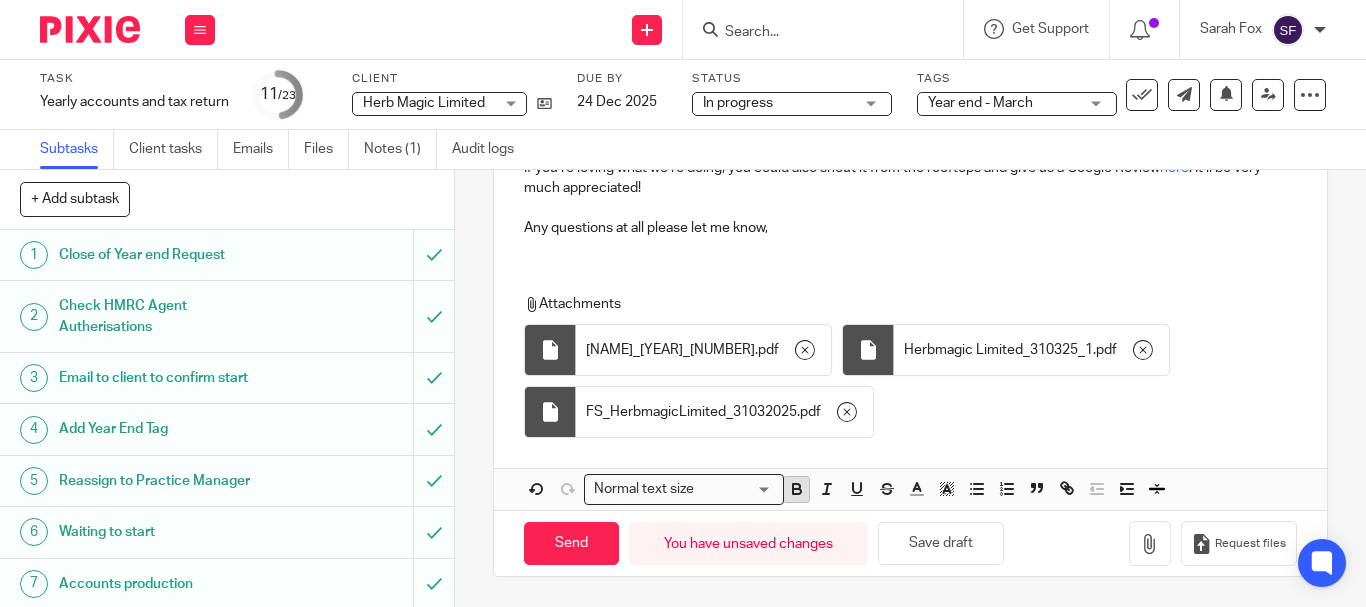 click 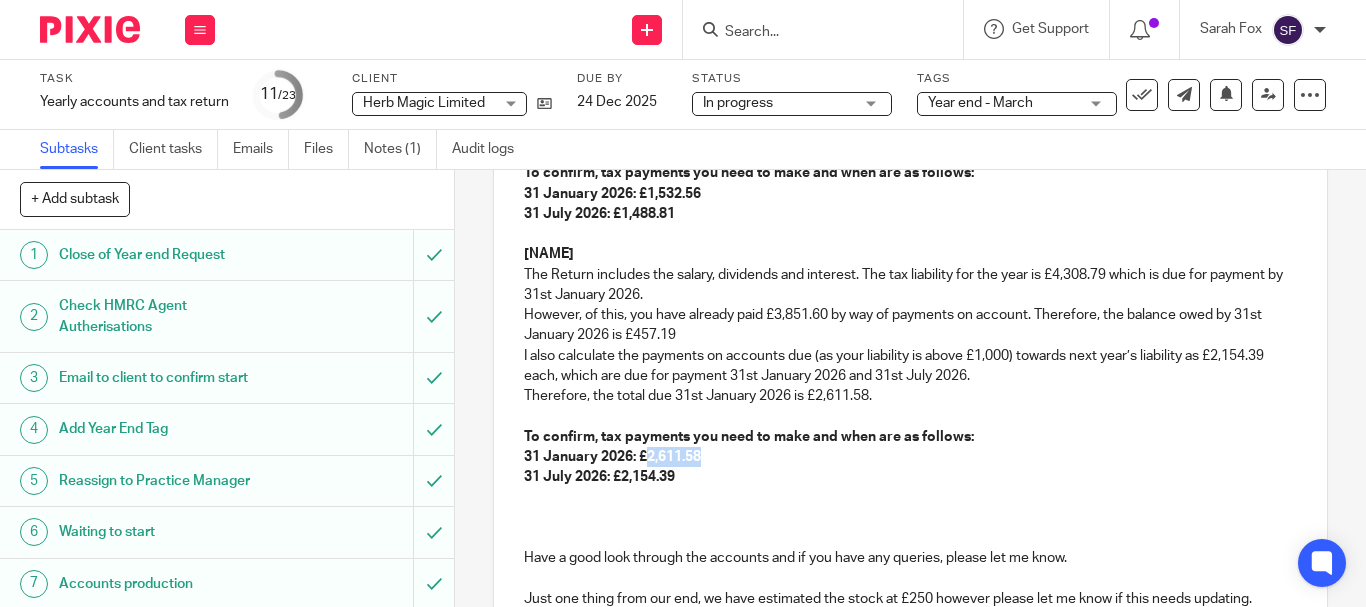 scroll, scrollTop: 564, scrollLeft: 0, axis: vertical 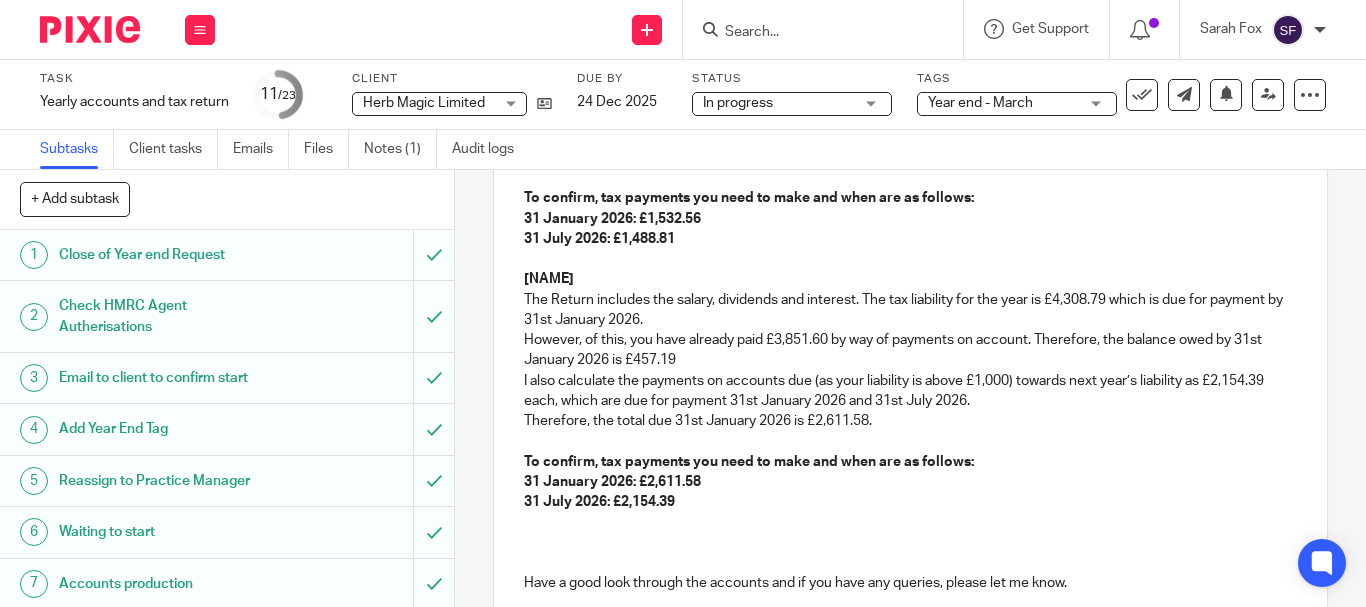 click at bounding box center [910, 442] 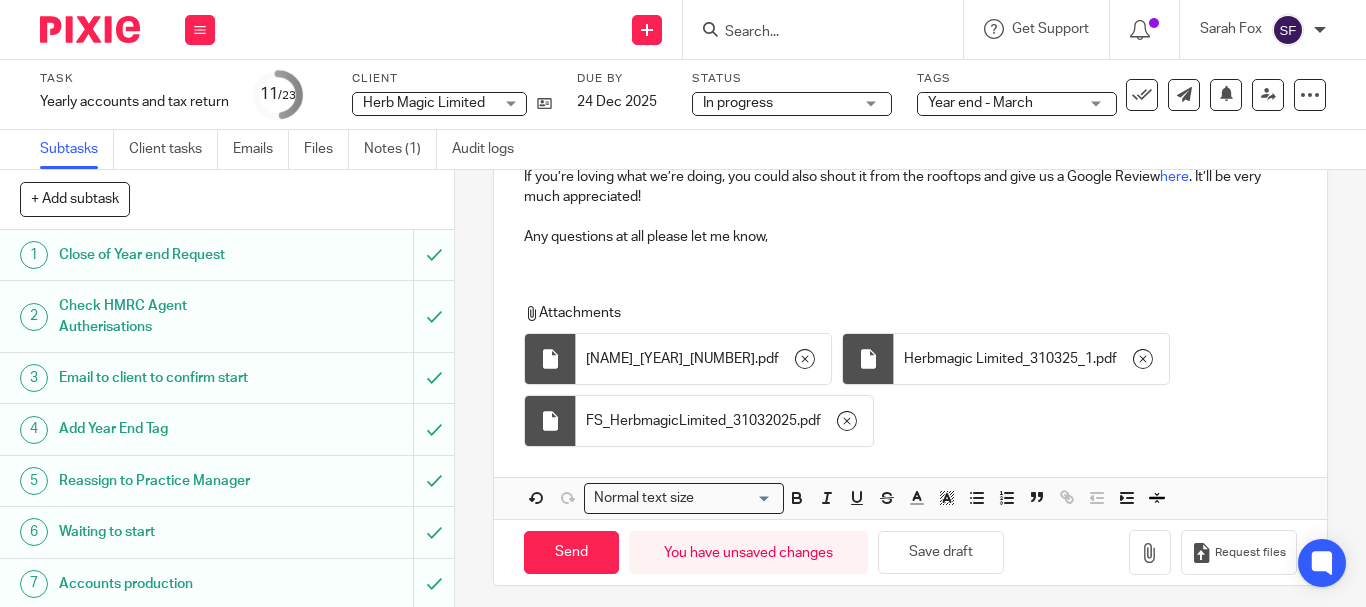 scroll, scrollTop: 1142, scrollLeft: 0, axis: vertical 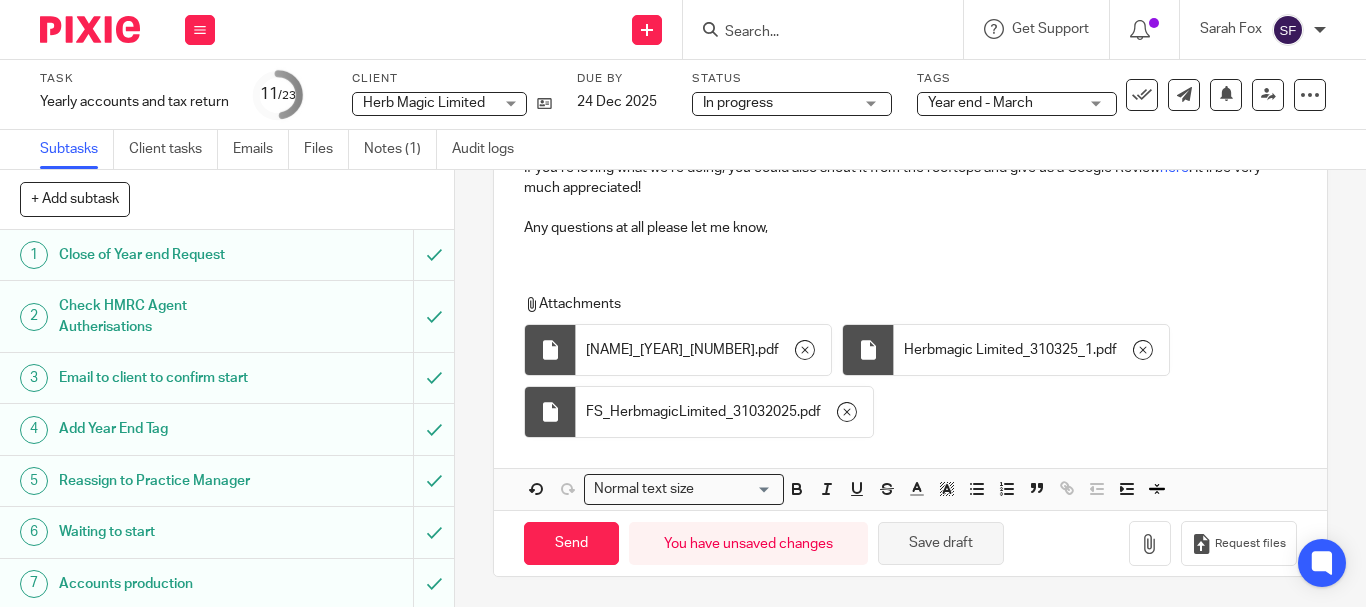 click on "Save draft" at bounding box center [941, 543] 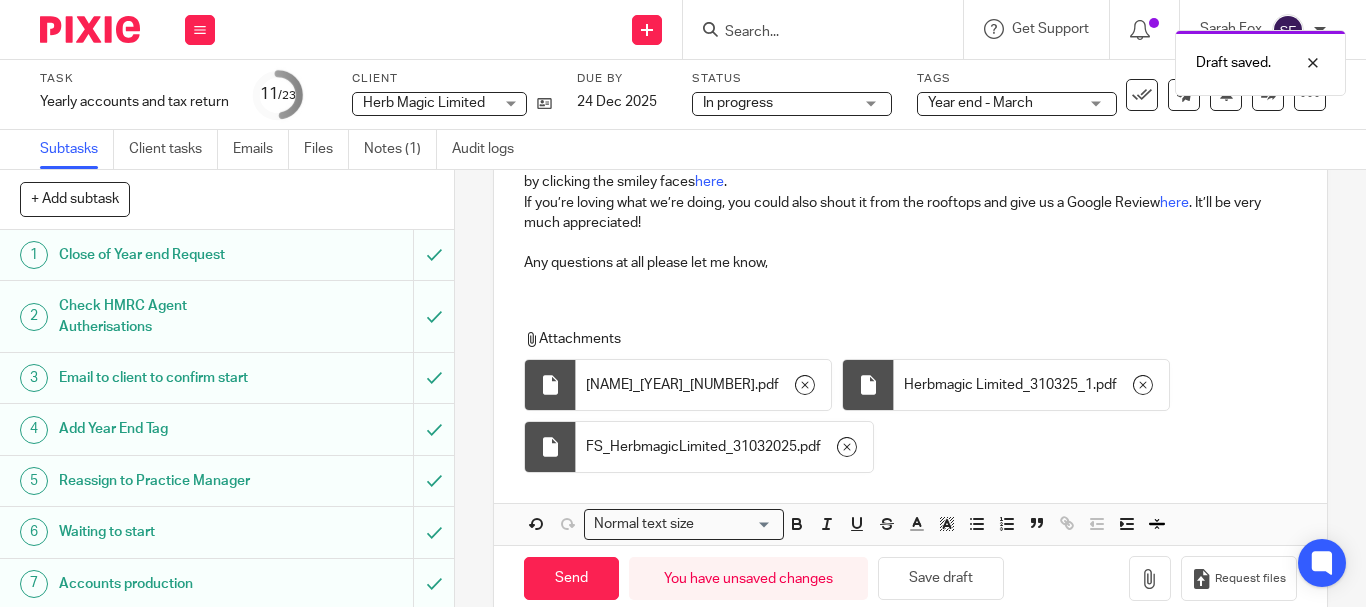 scroll, scrollTop: 1142, scrollLeft: 0, axis: vertical 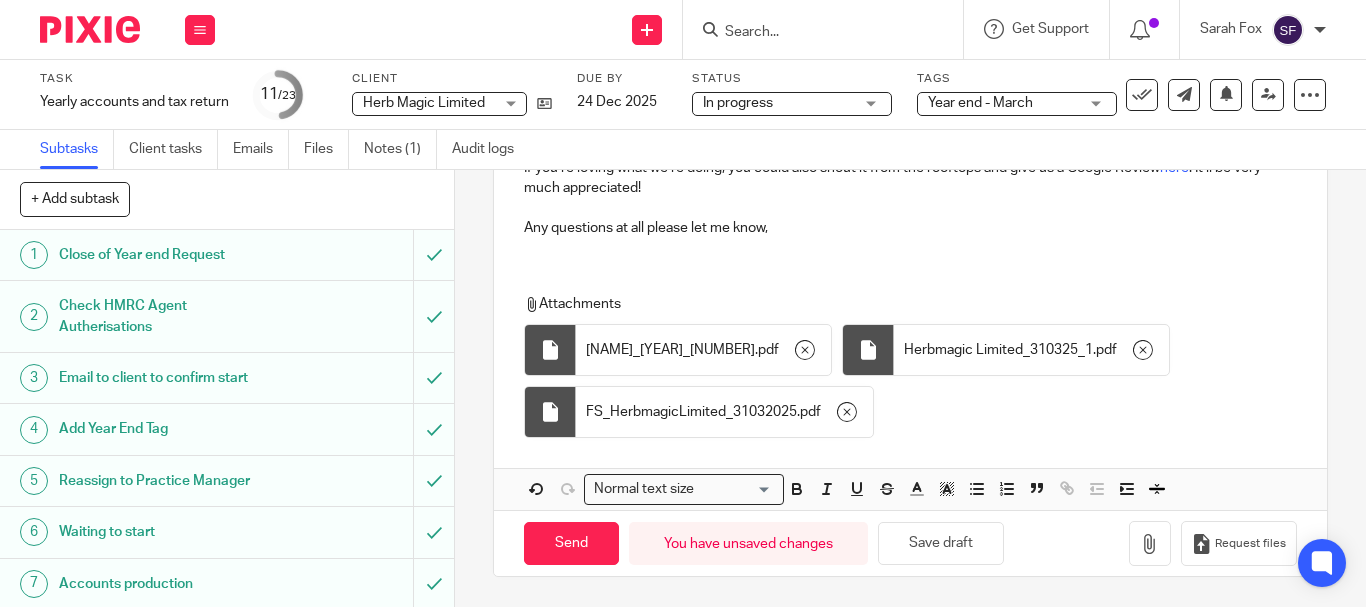 drag, startPoint x: 1311, startPoint y: 319, endPoint x: 1301, endPoint y: 322, distance: 10.440307 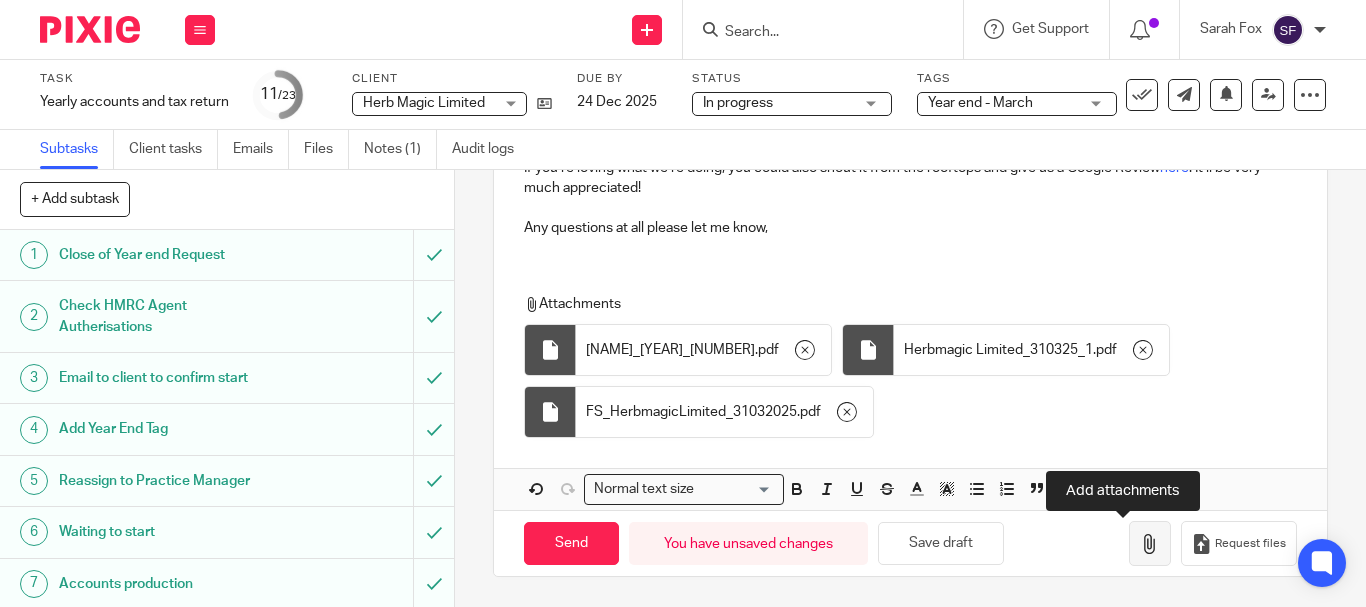 click at bounding box center (1150, 544) 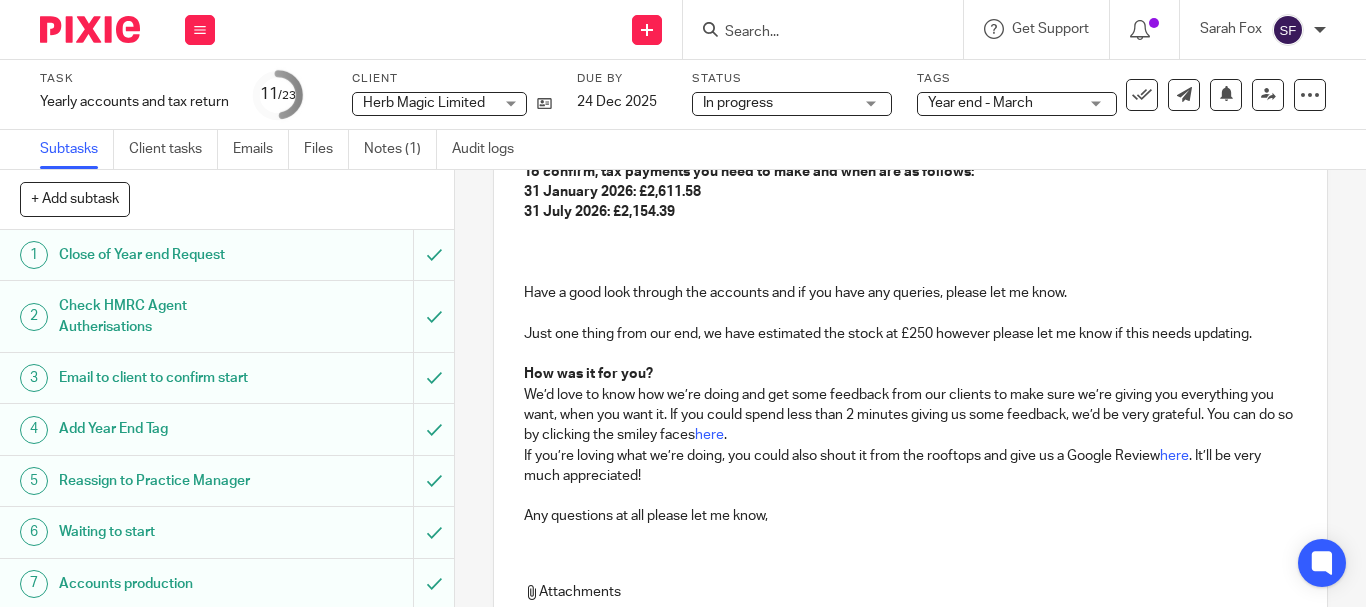 scroll, scrollTop: 842, scrollLeft: 0, axis: vertical 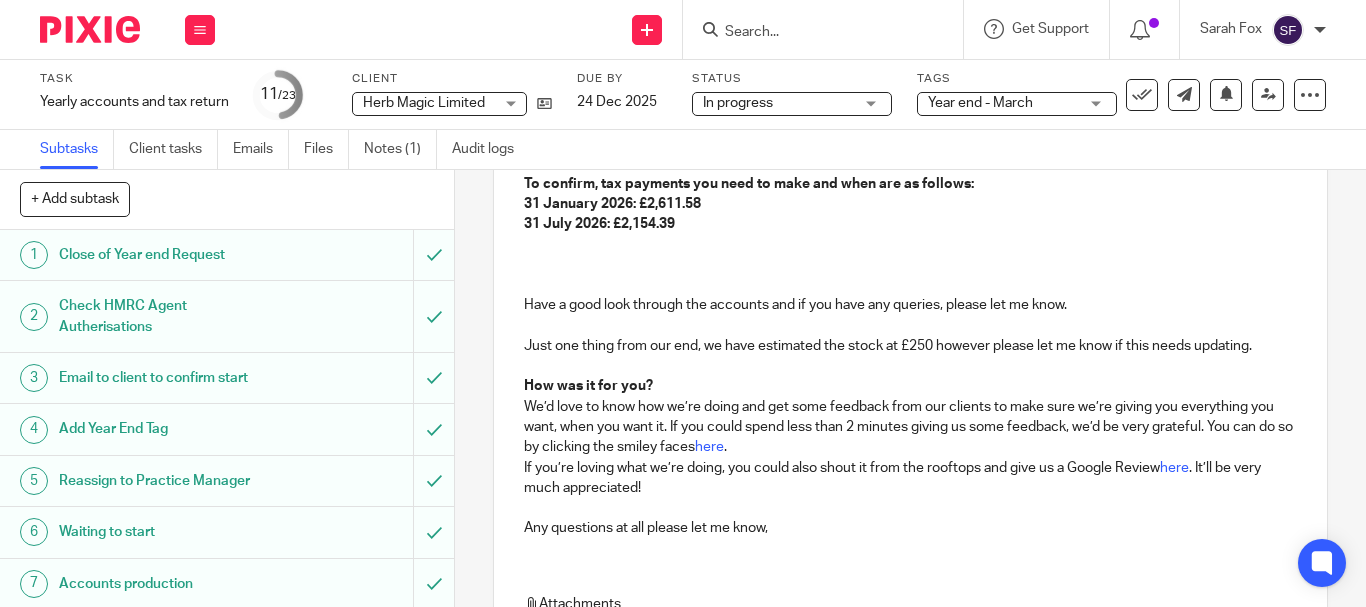 click at bounding box center [910, 265] 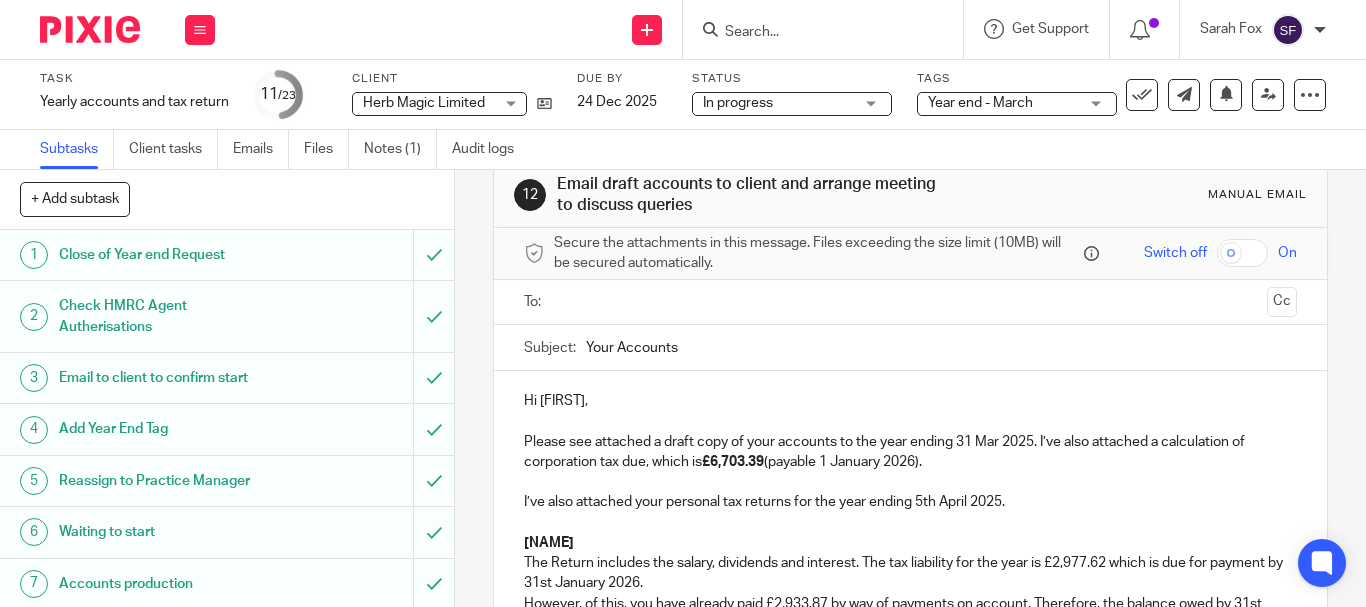 scroll, scrollTop: 0, scrollLeft: 0, axis: both 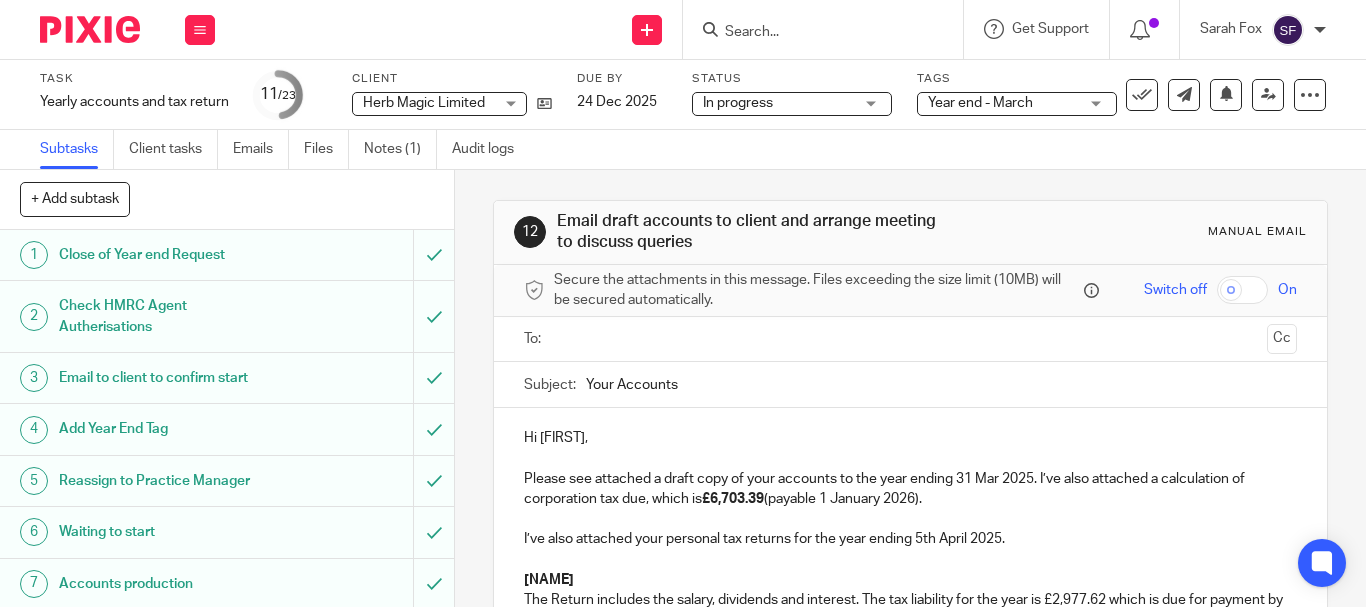 click at bounding box center [909, 339] 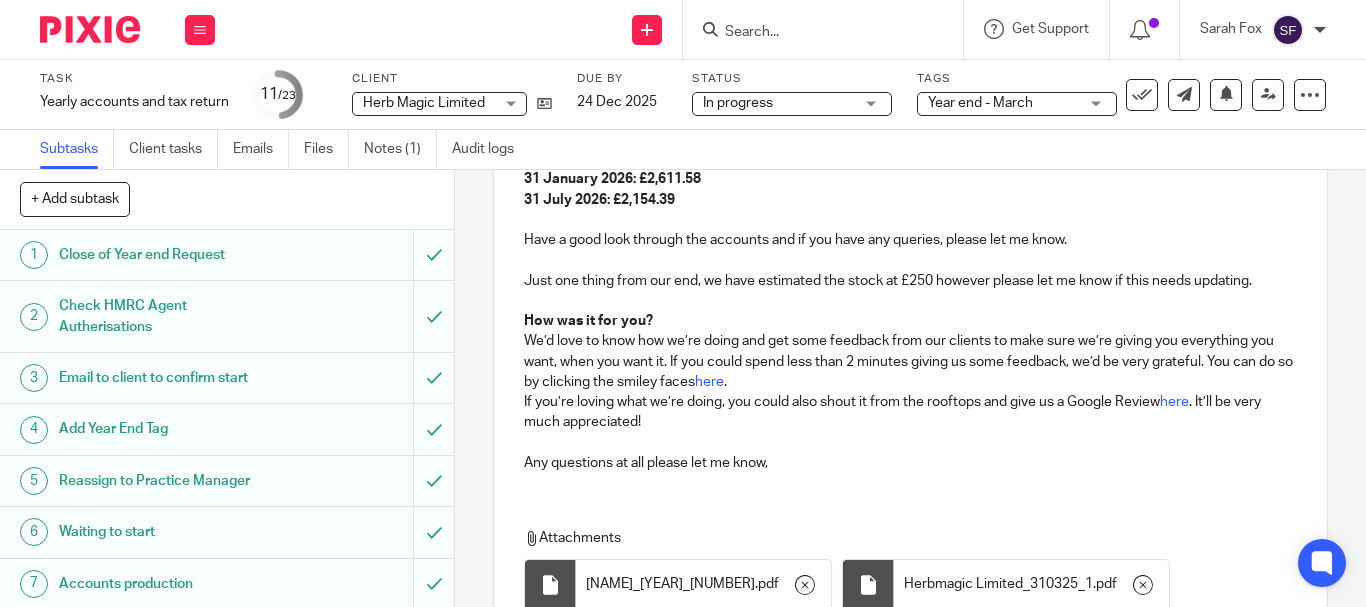 scroll, scrollTop: 1106, scrollLeft: 0, axis: vertical 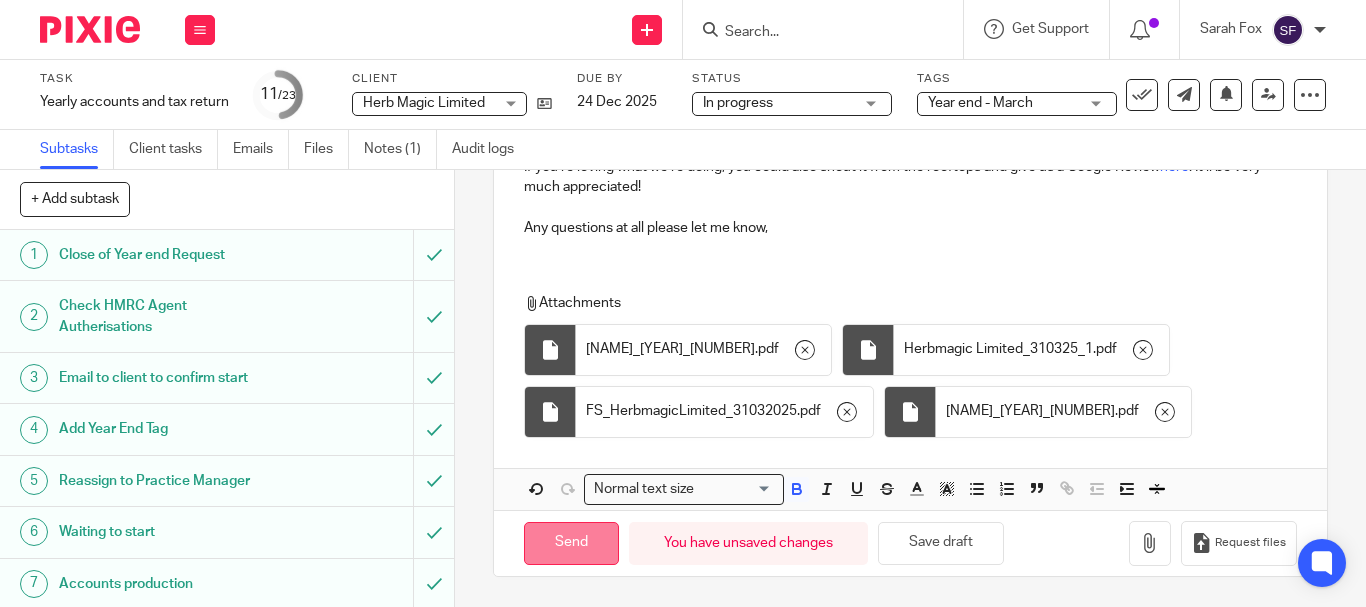 click on "Send" at bounding box center [571, 543] 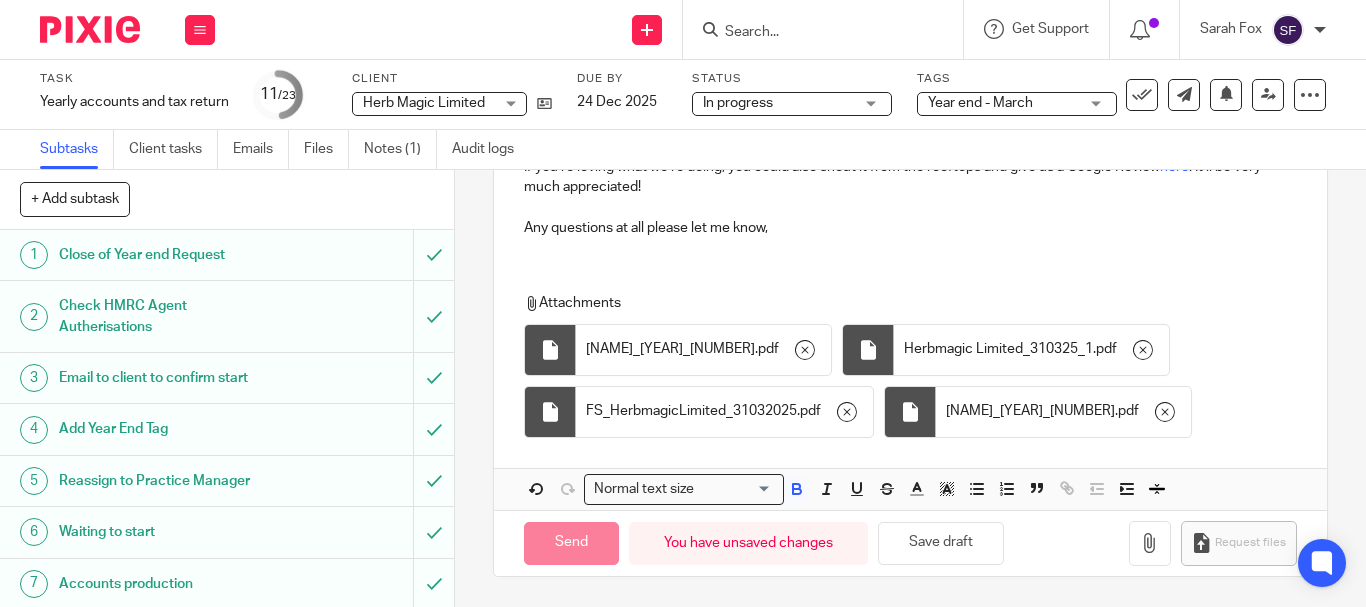 type on "Sent" 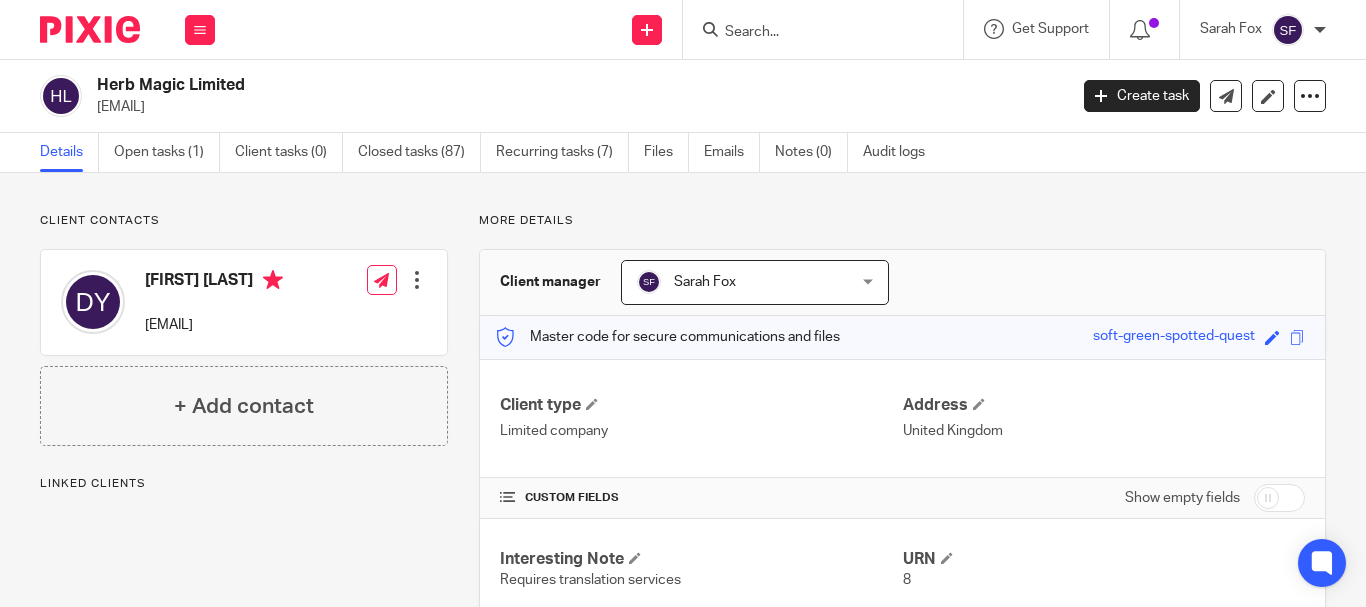 scroll, scrollTop: 0, scrollLeft: 0, axis: both 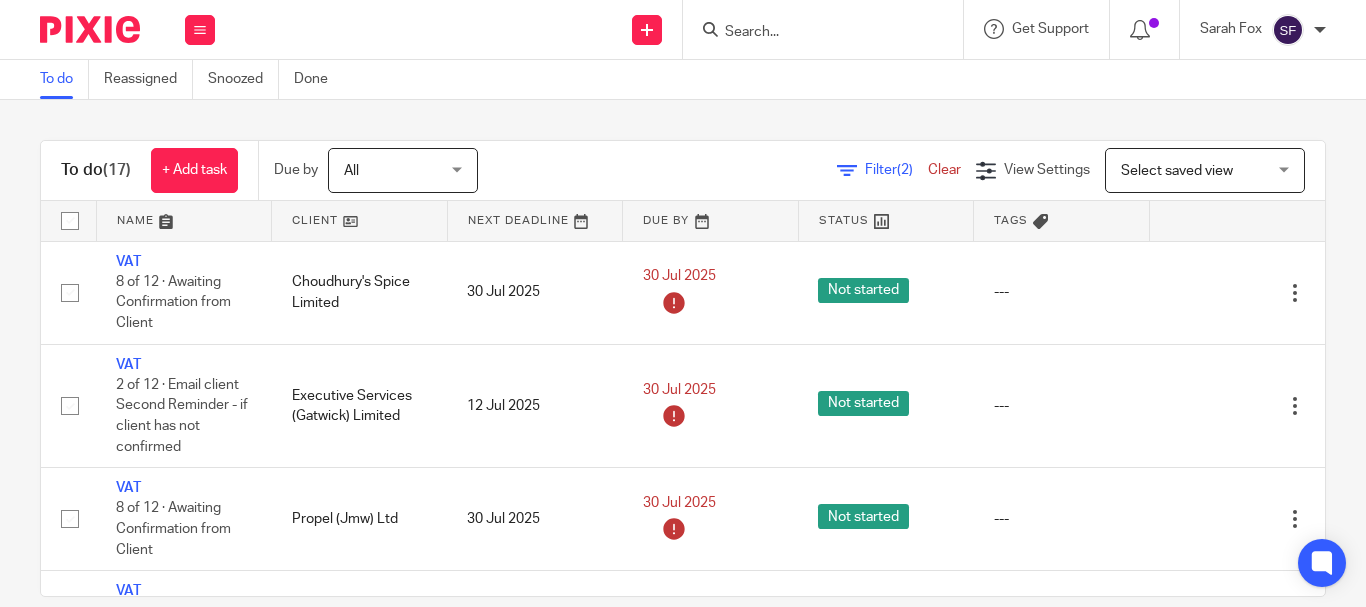 type on "e" 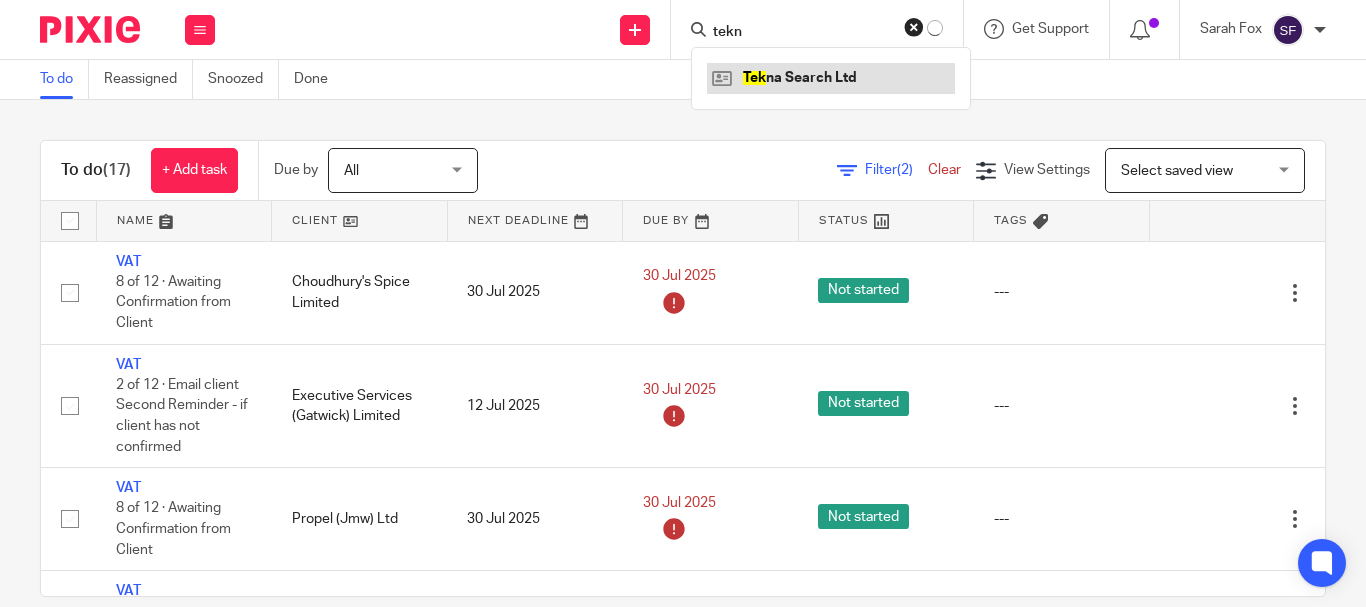 type on "tekn" 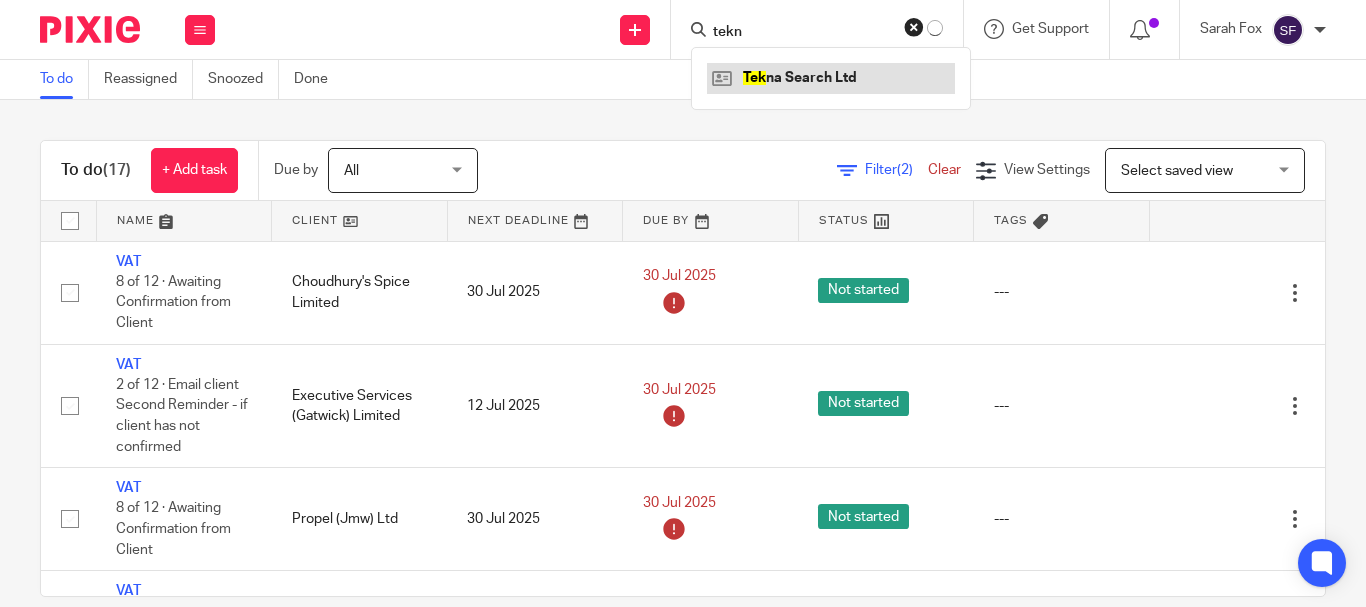 click at bounding box center (831, 78) 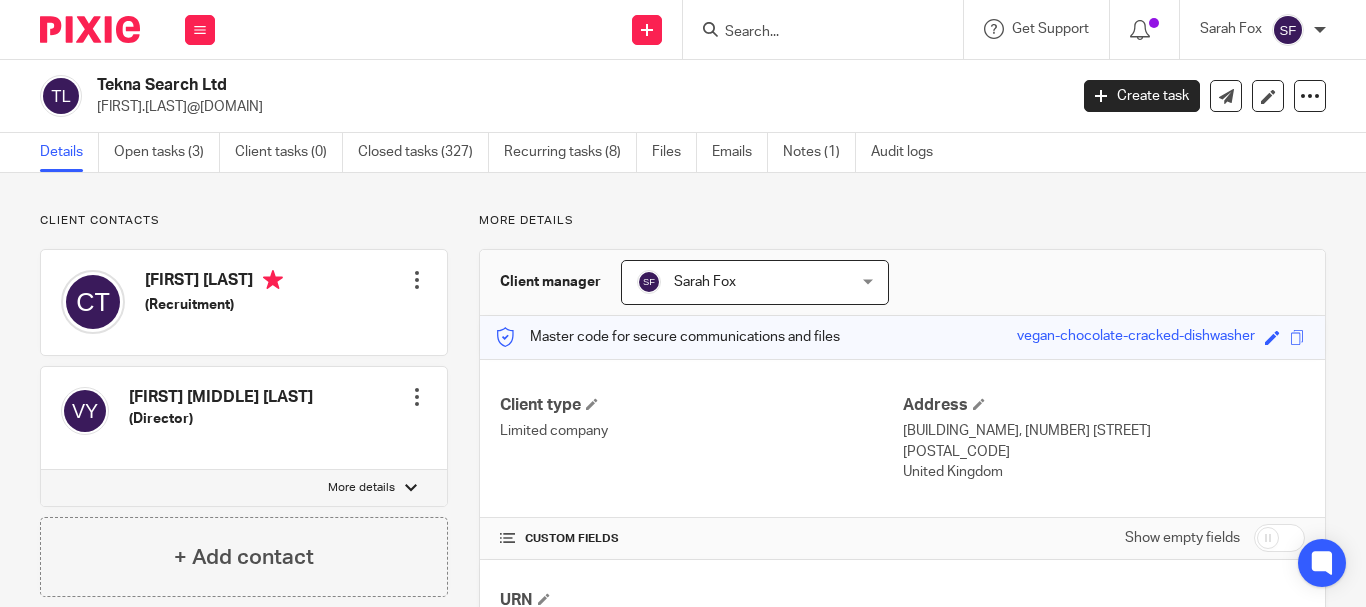 scroll, scrollTop: 0, scrollLeft: 0, axis: both 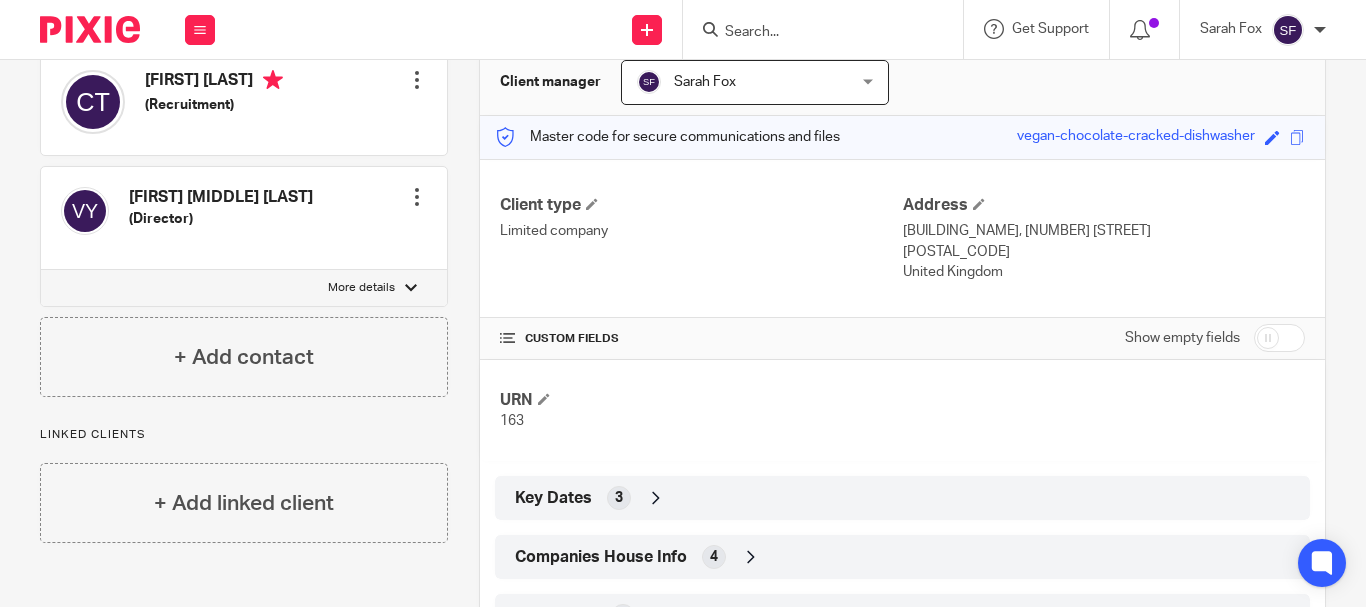 click on "Companies House Info" at bounding box center [601, 557] 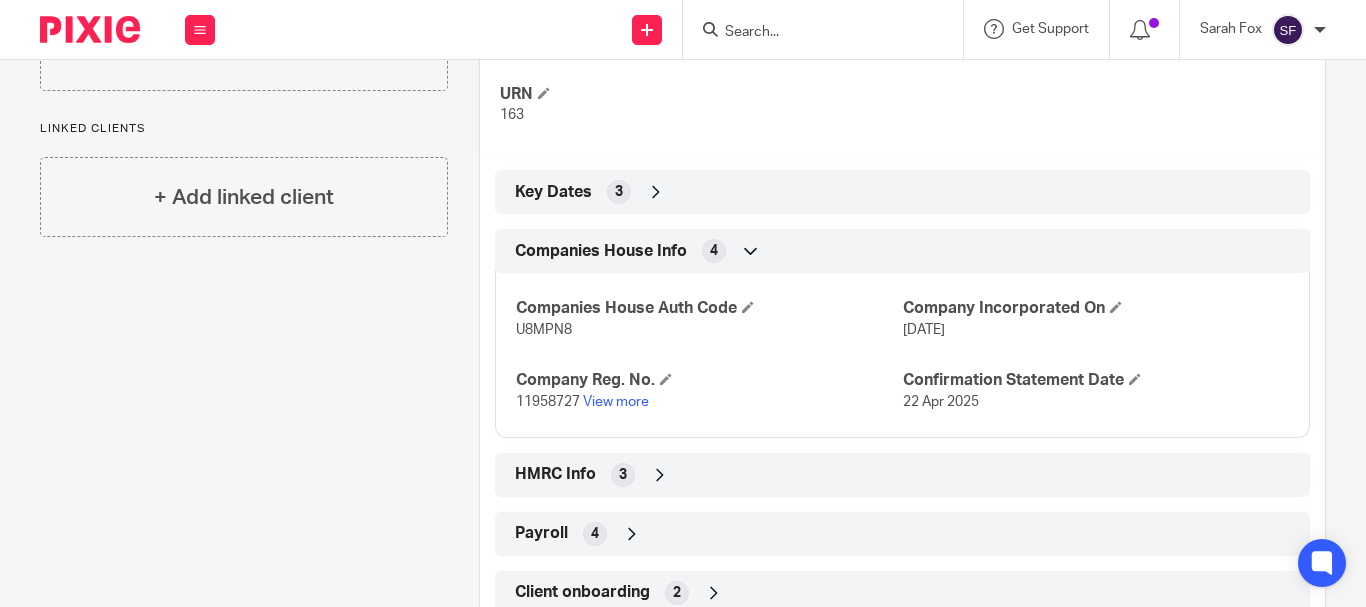 scroll, scrollTop: 570, scrollLeft: 0, axis: vertical 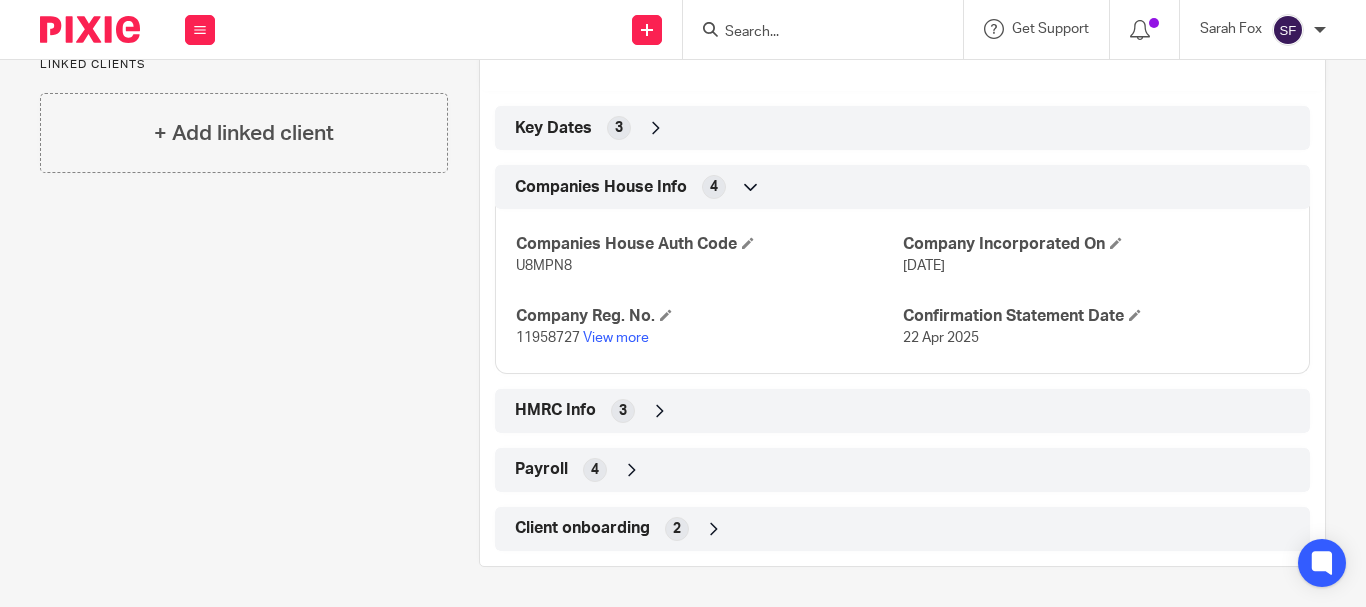 click on "11958727   View more" at bounding box center (709, 338) 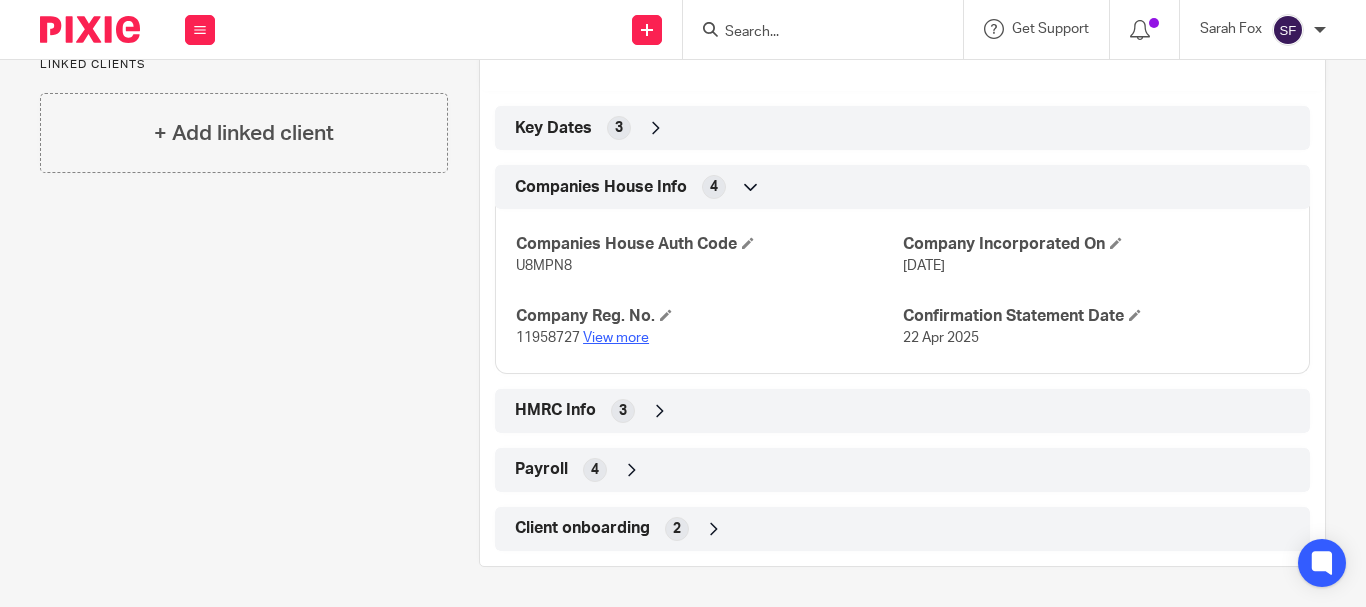 click on "View more" at bounding box center [616, 338] 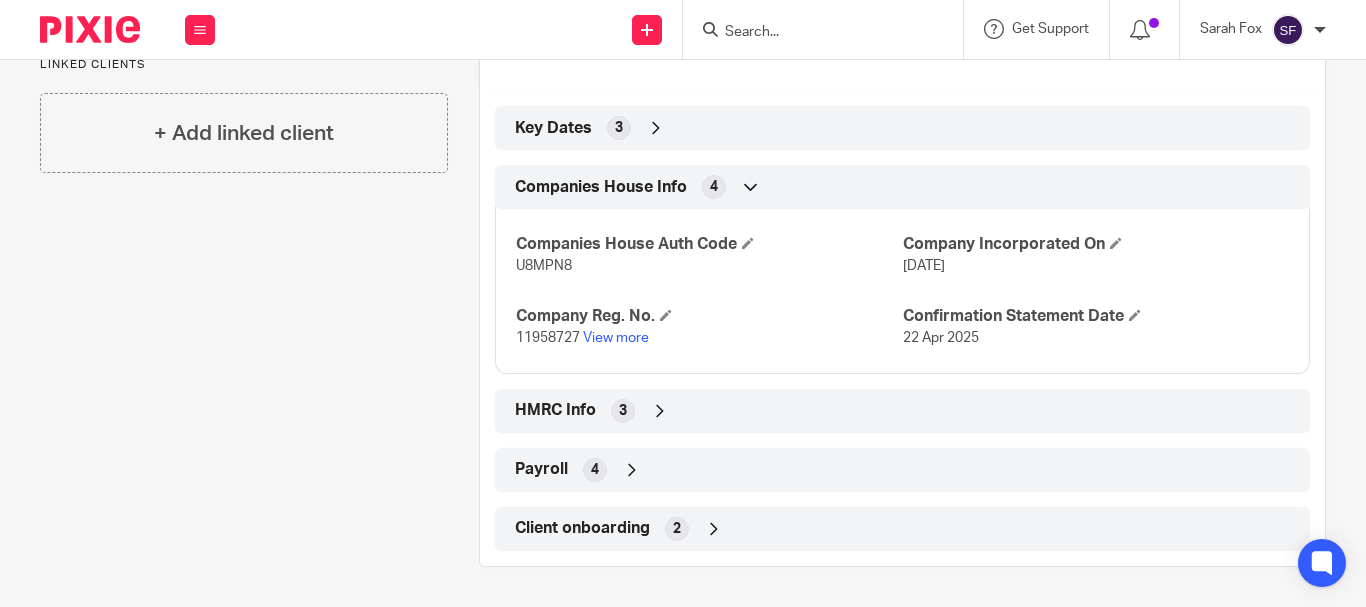 click at bounding box center (813, 33) 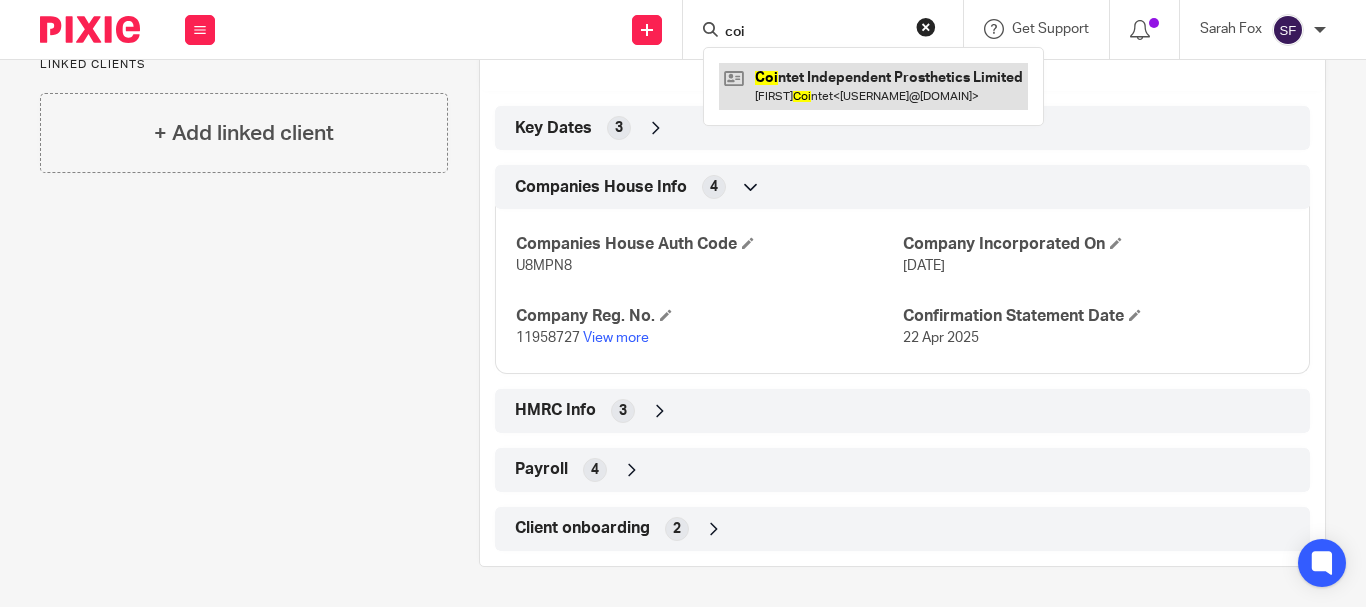 type on "coi" 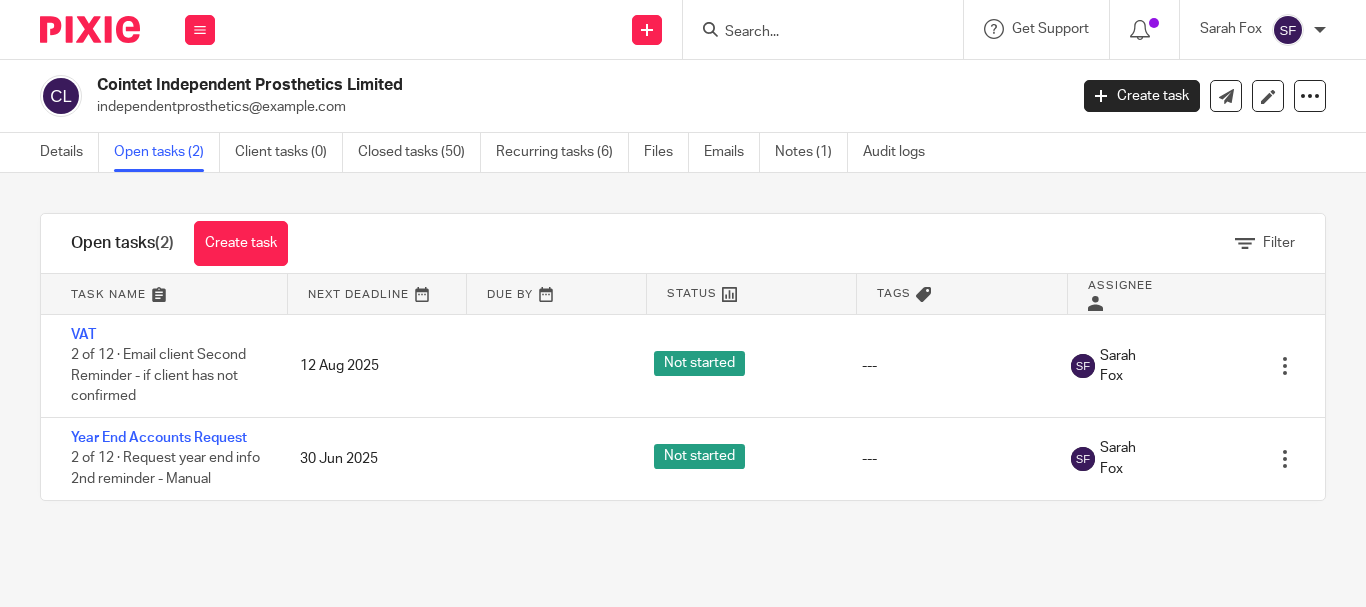 scroll, scrollTop: 0, scrollLeft: 0, axis: both 